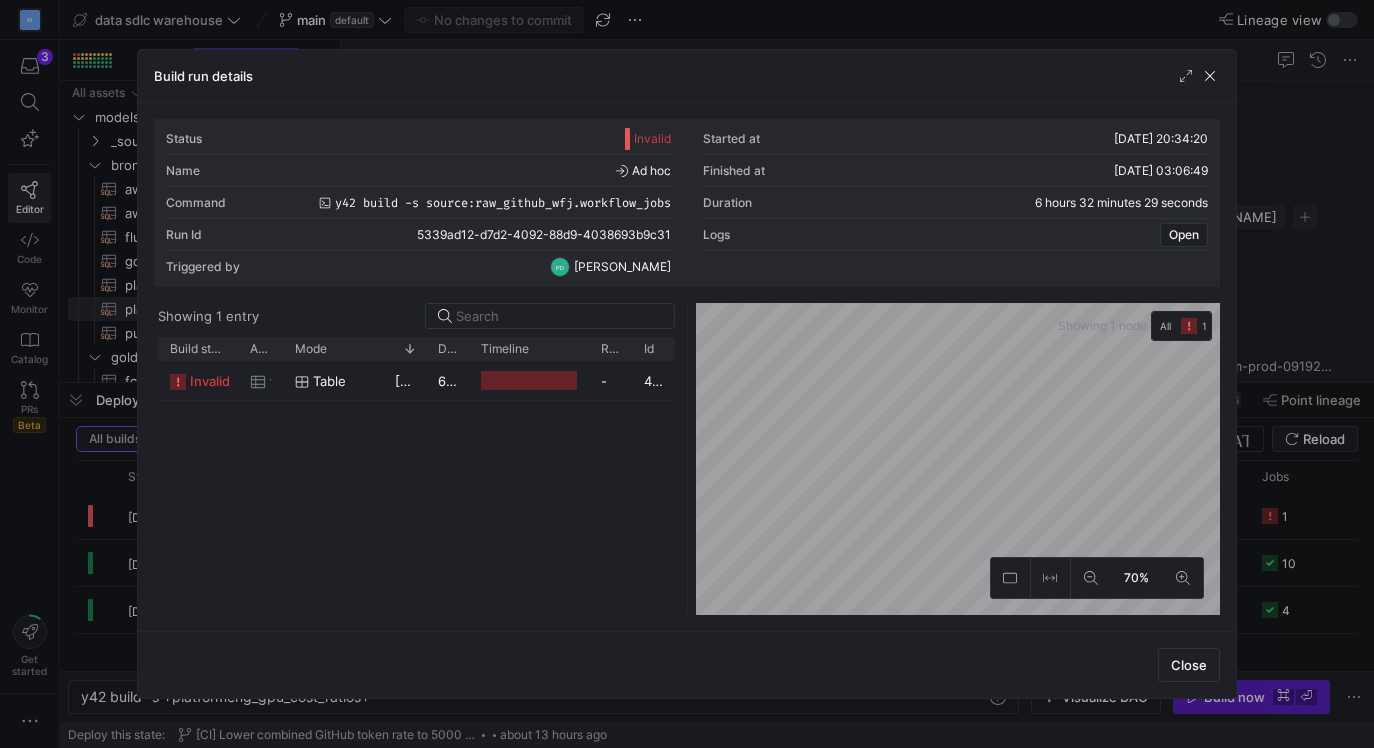 scroll, scrollTop: 0, scrollLeft: 0, axis: both 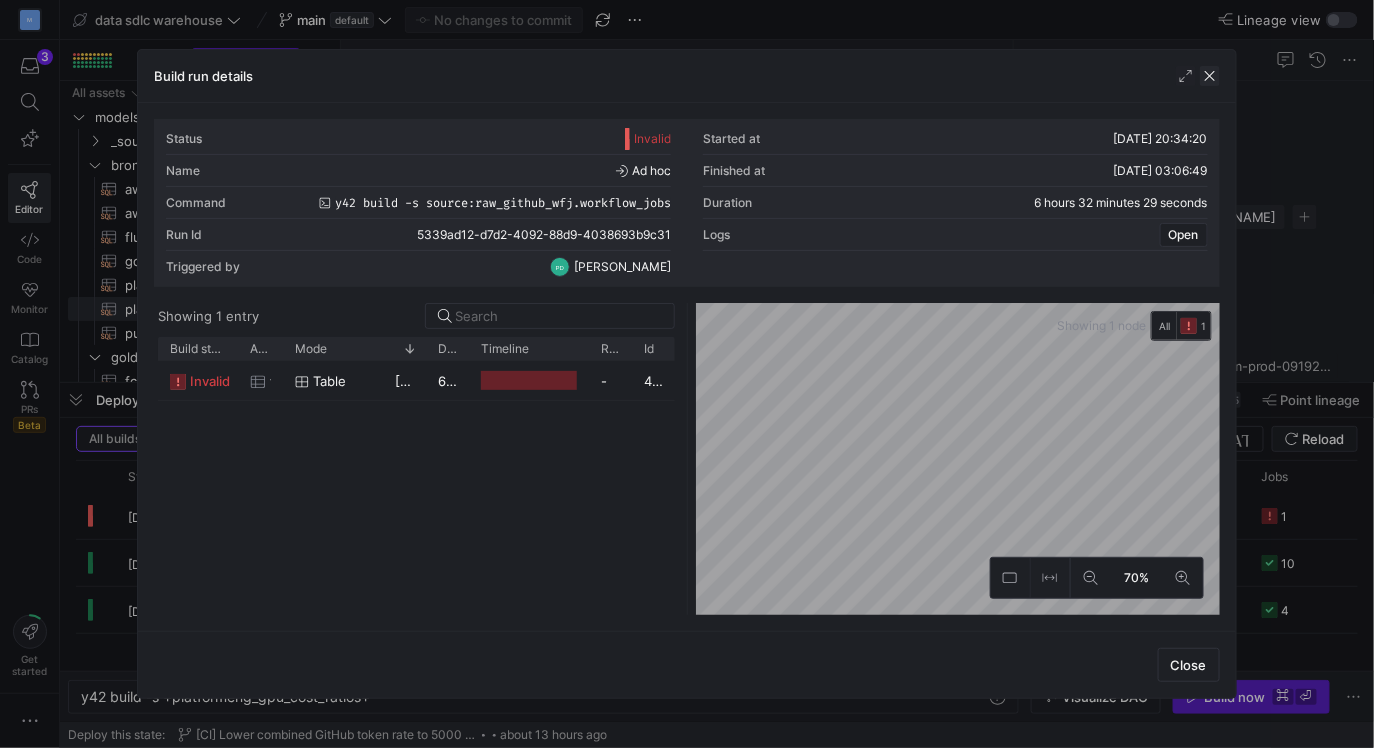 click 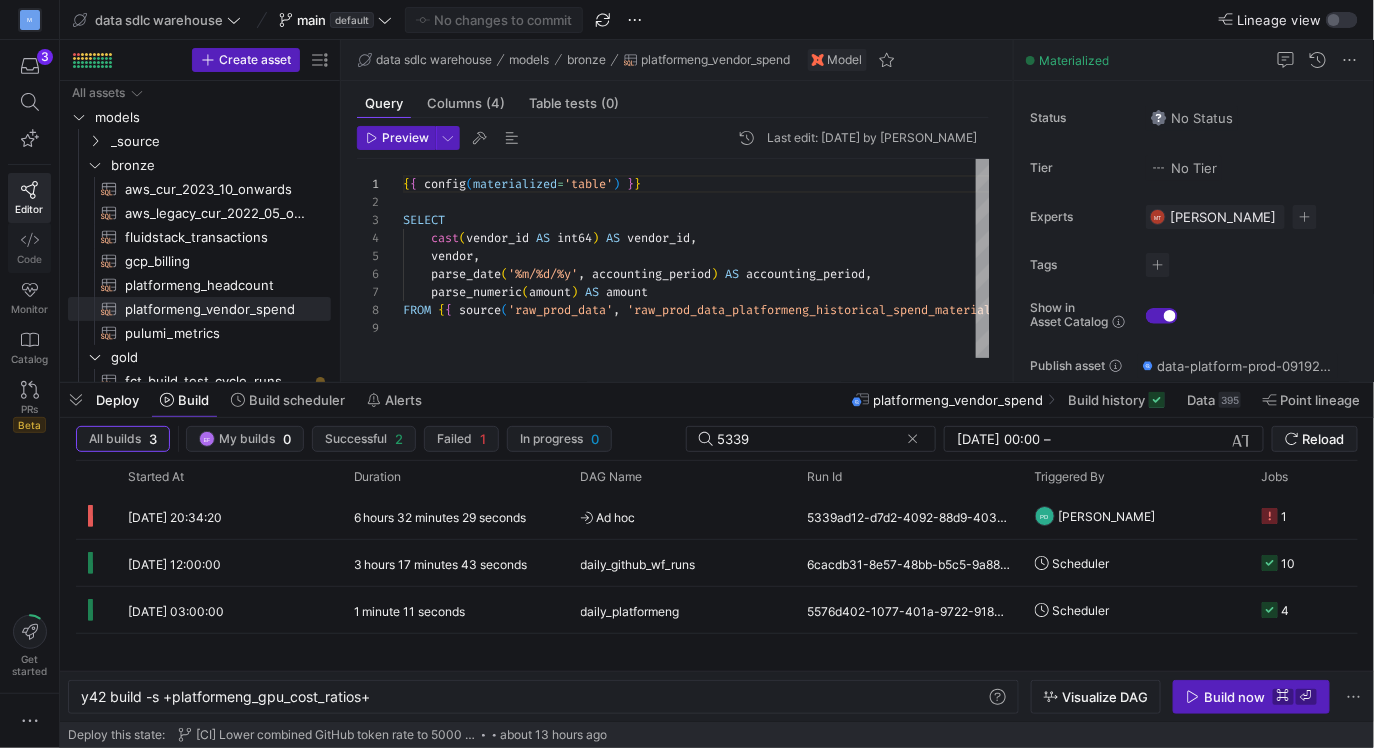 click 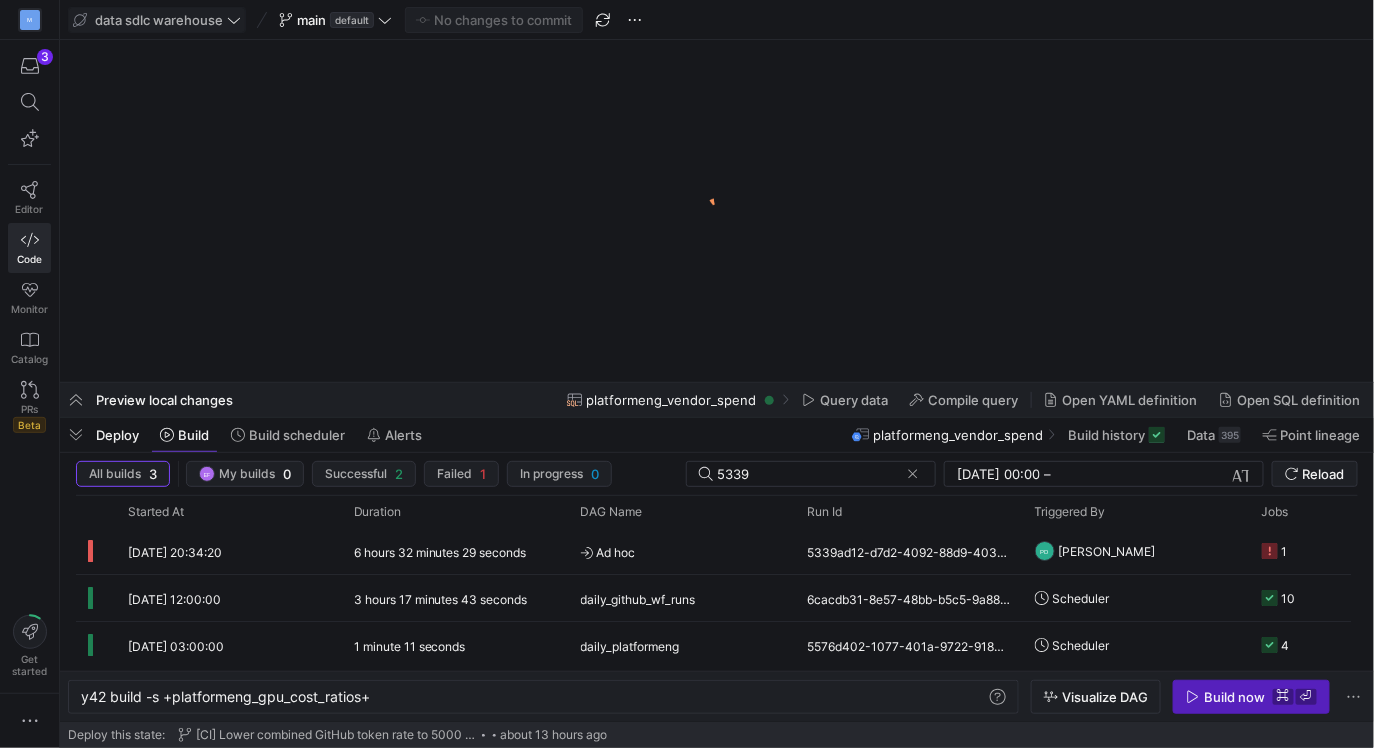 click 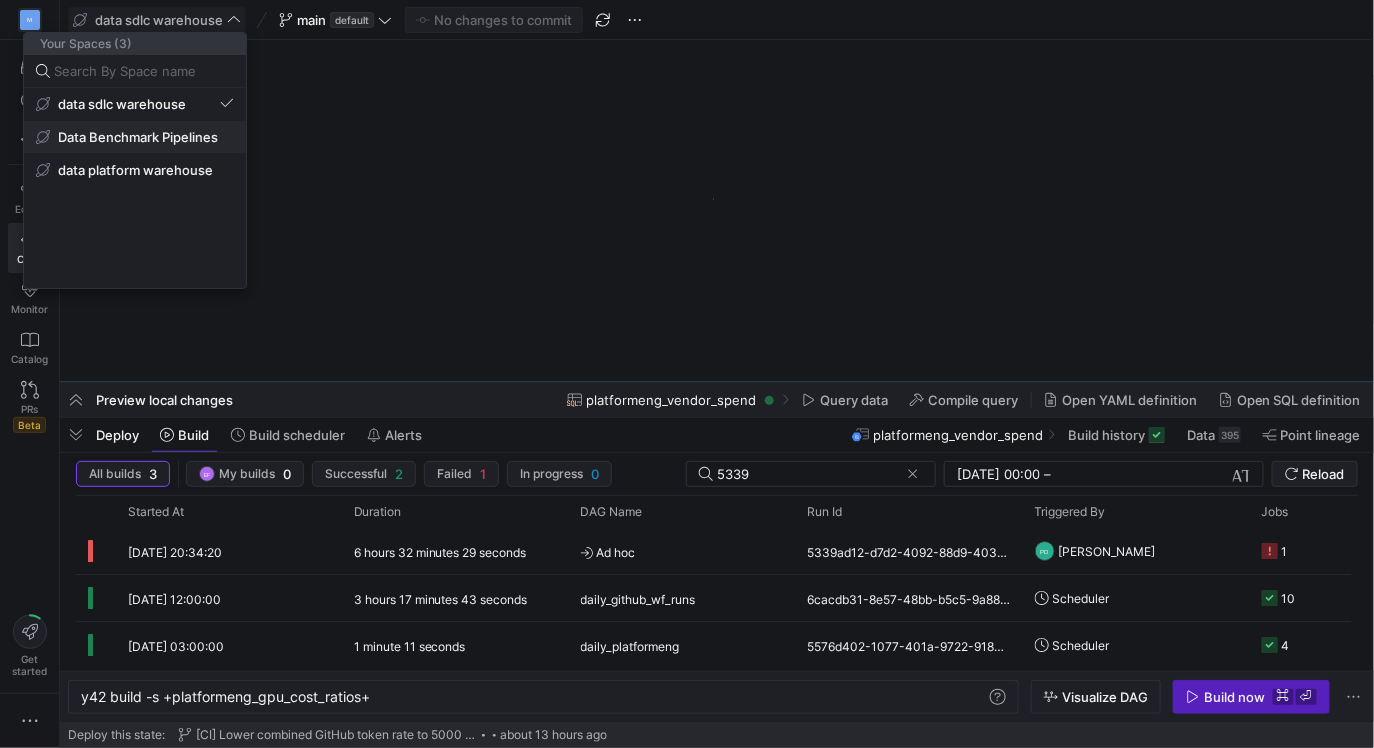 scroll, scrollTop: 0, scrollLeft: 0, axis: both 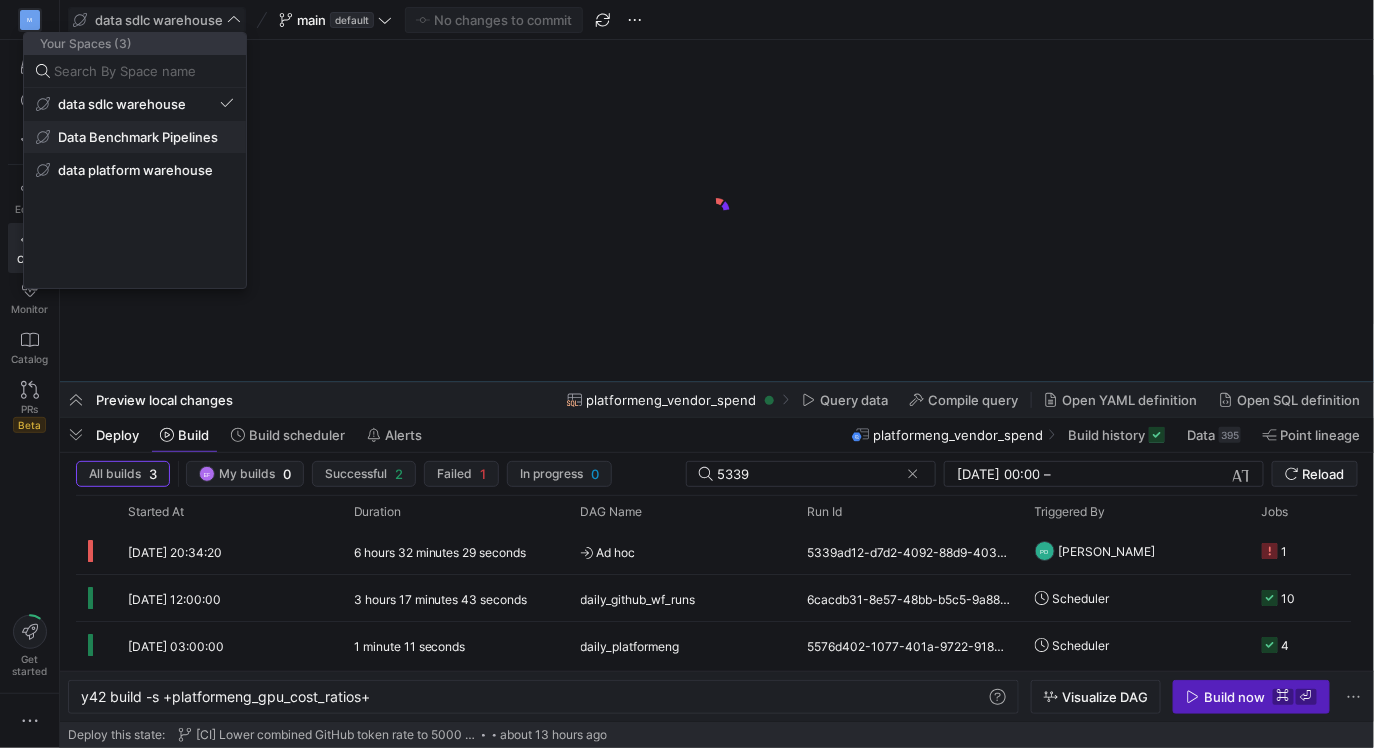 click on "Data Benchmark Pipelines" at bounding box center (138, 137) 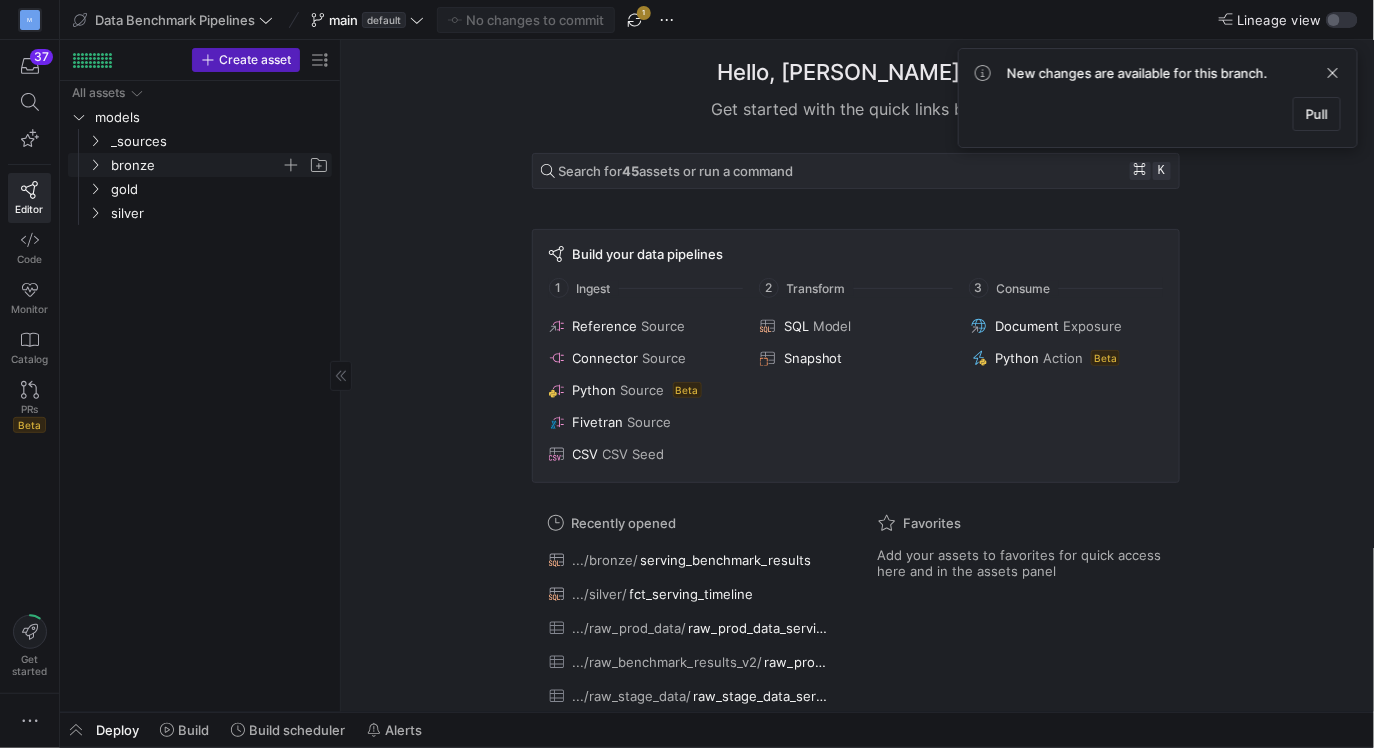 click 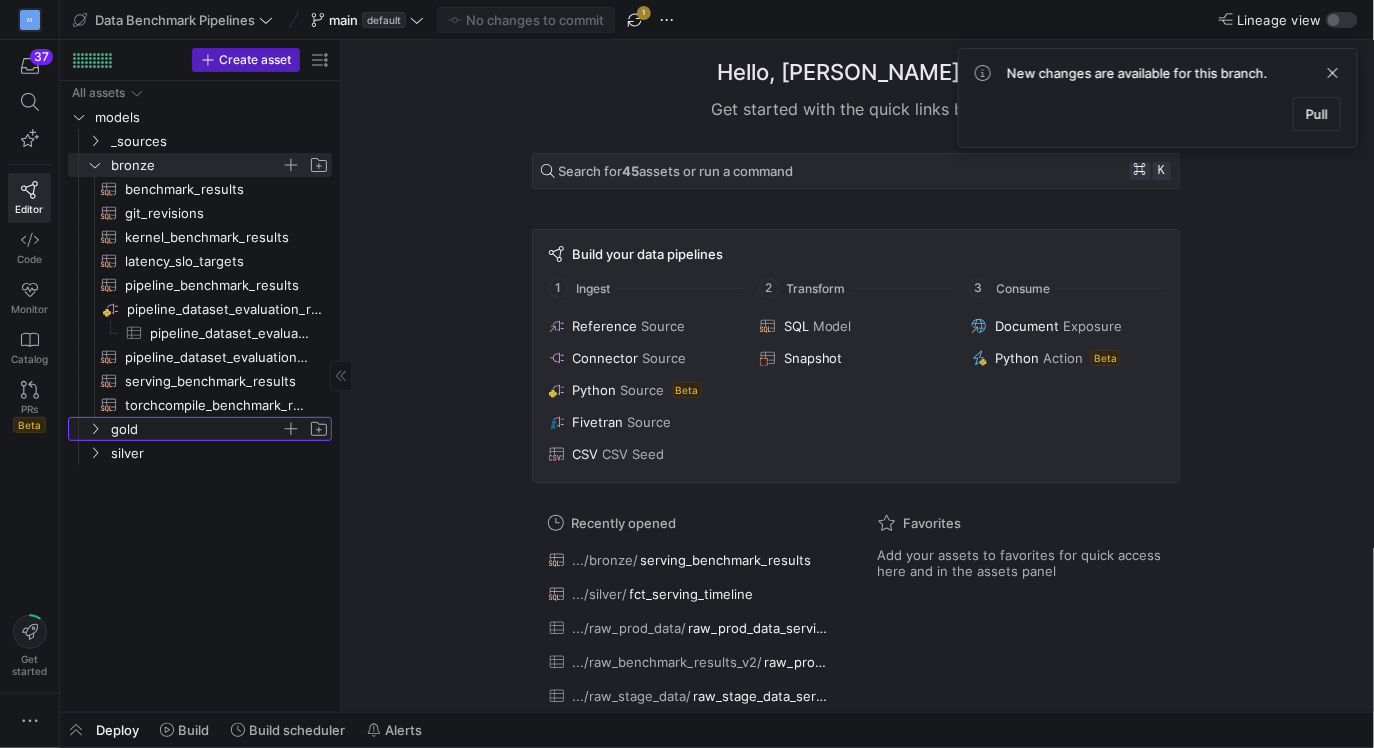 click on "gold" 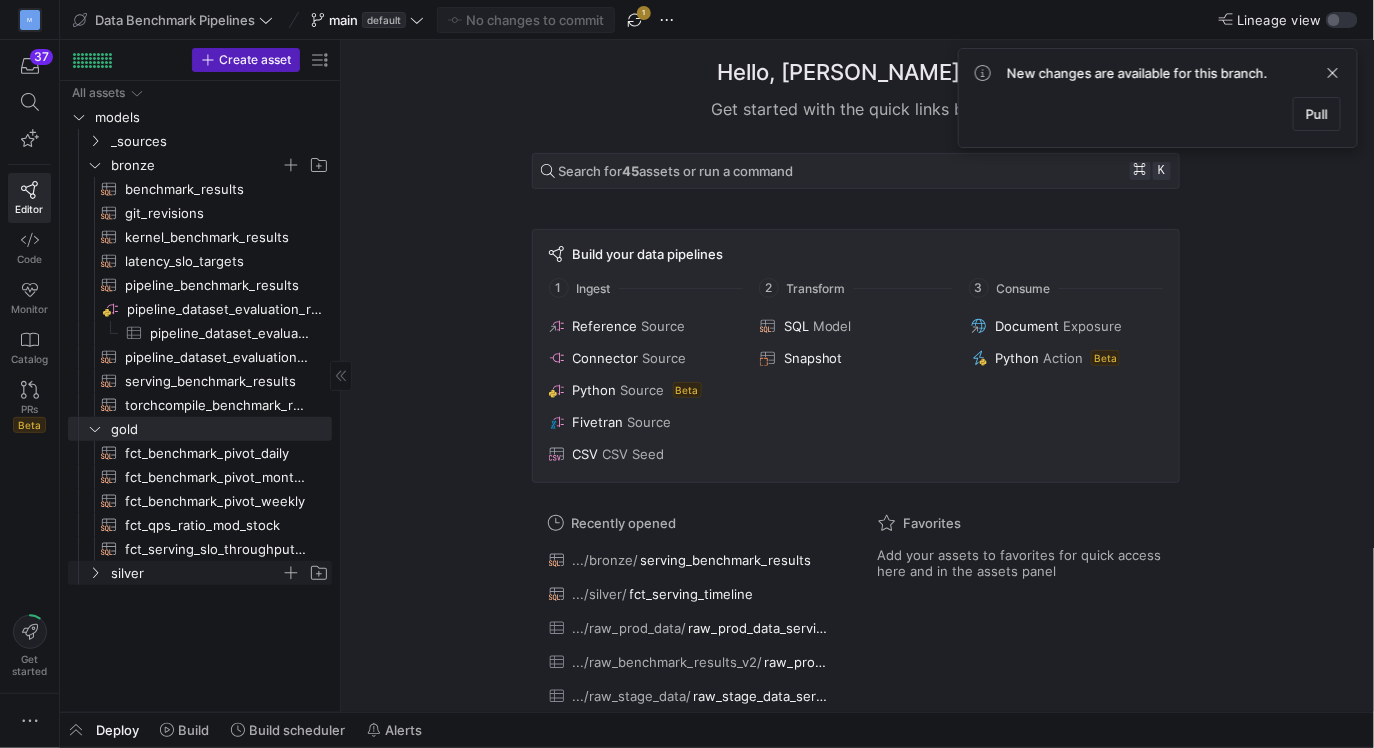 click 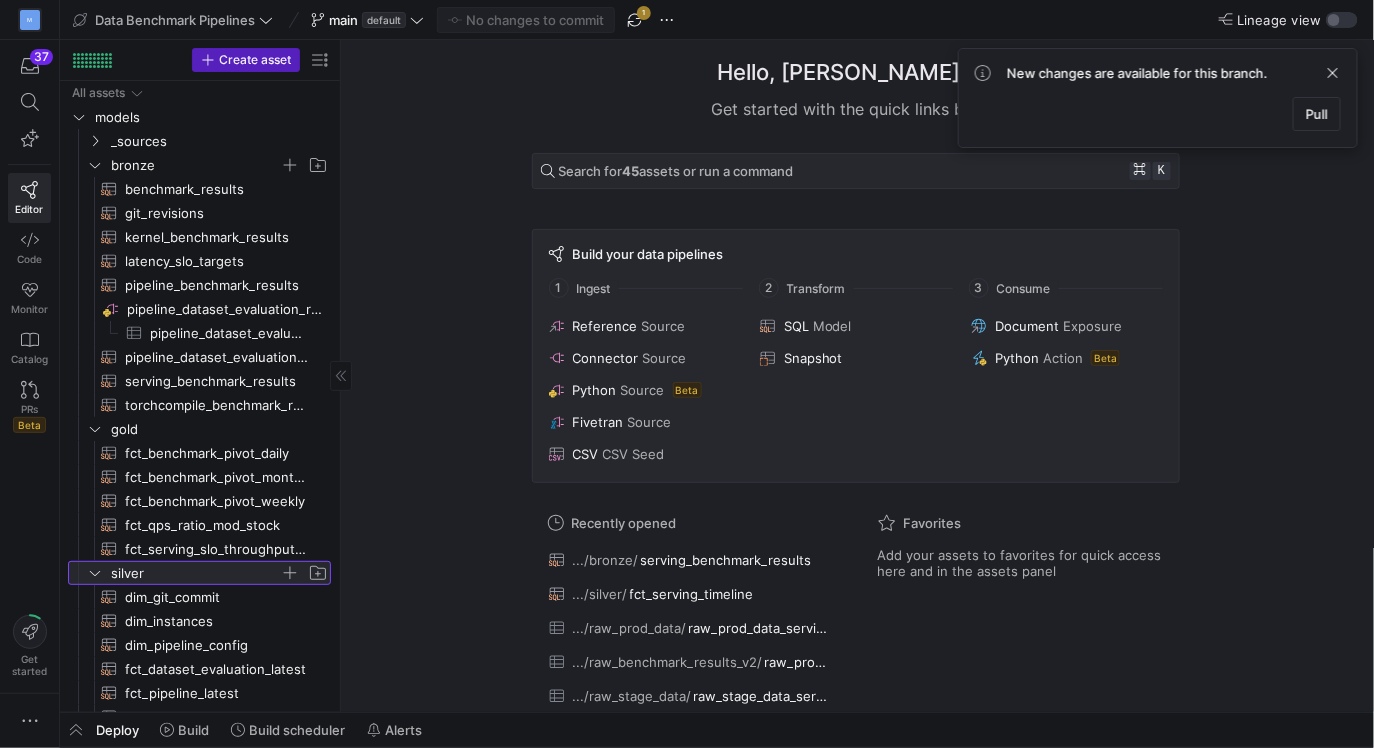 scroll, scrollTop: 123, scrollLeft: 0, axis: vertical 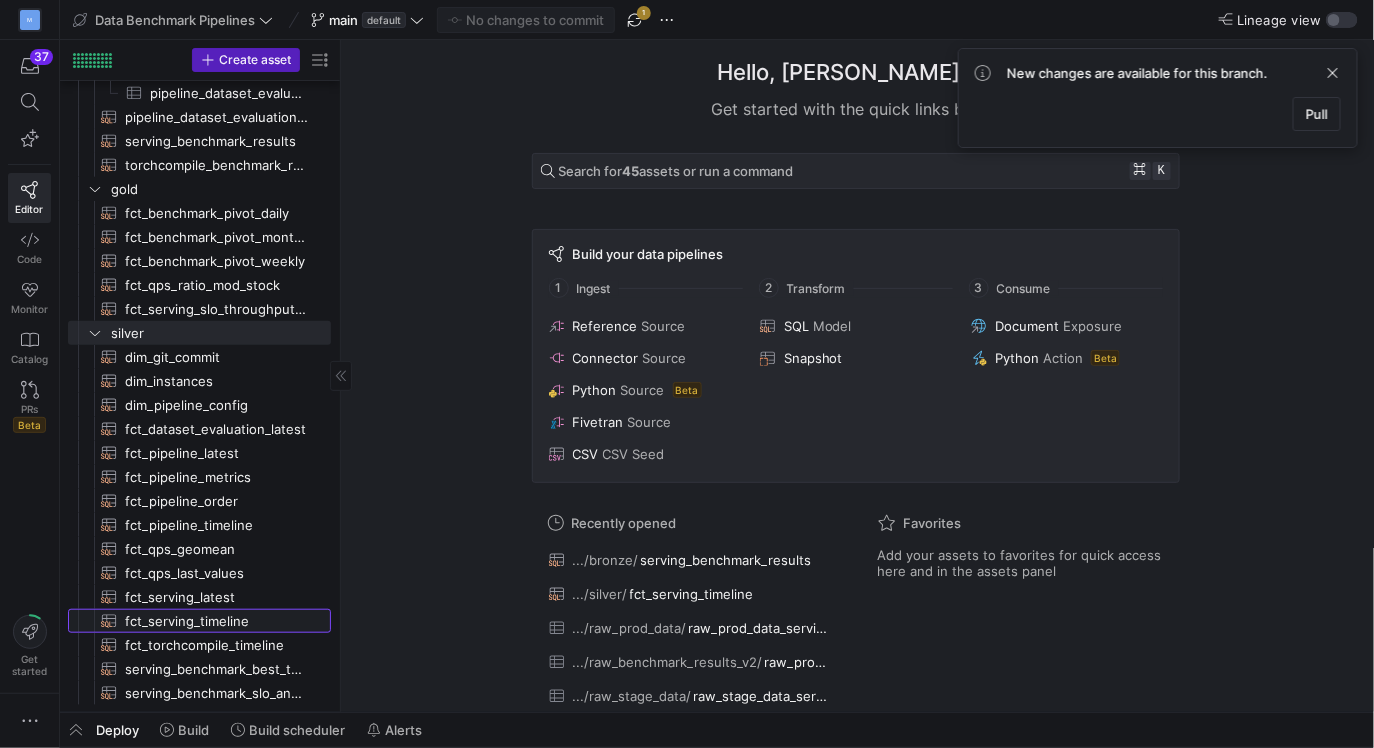 click on "fct_serving_timeline​​​​​​​​​​" 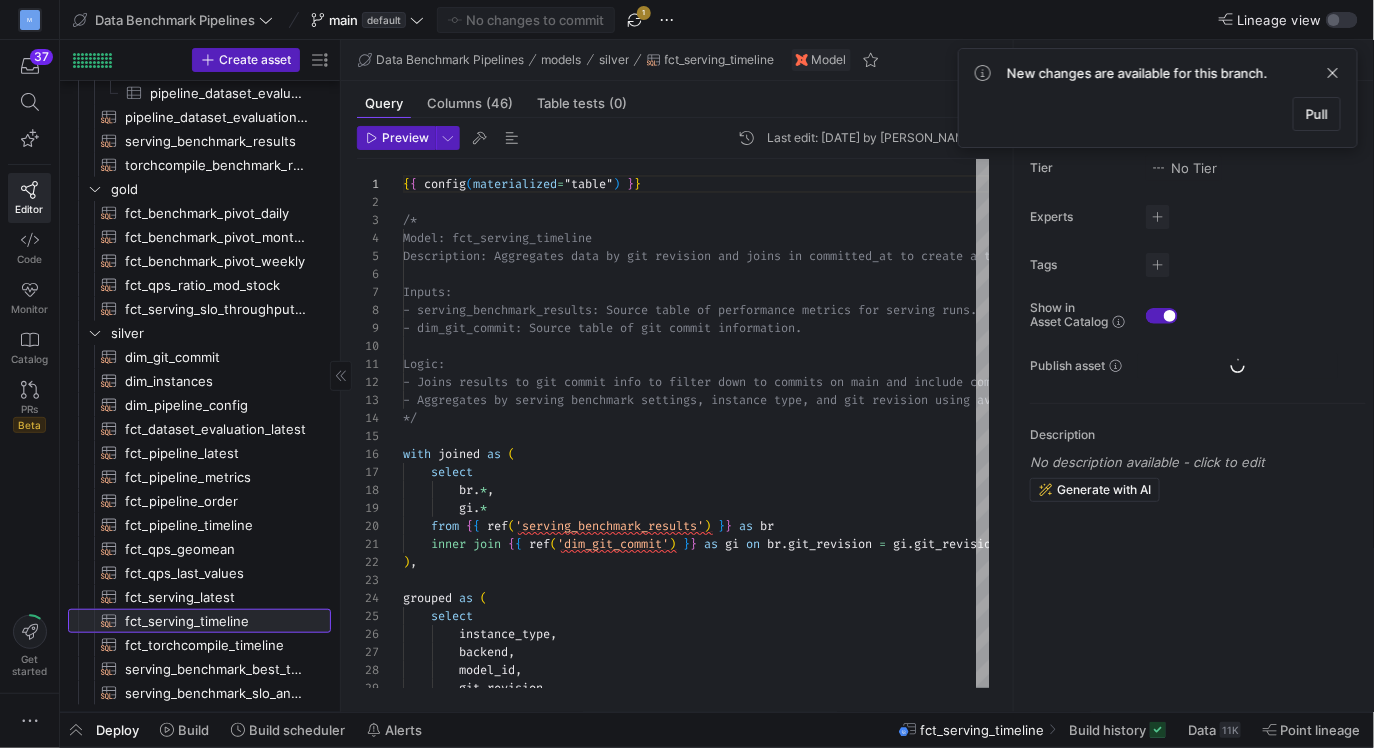 scroll, scrollTop: 180, scrollLeft: 0, axis: vertical 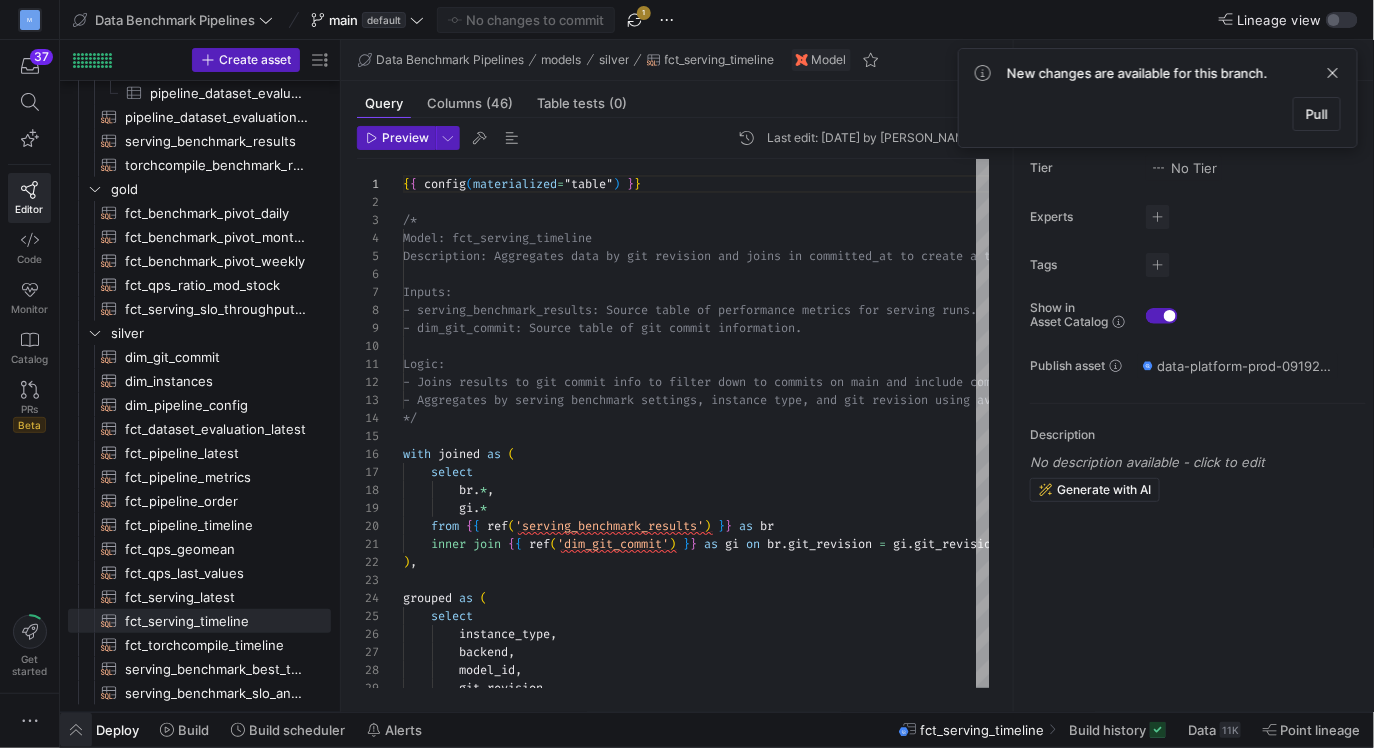 click 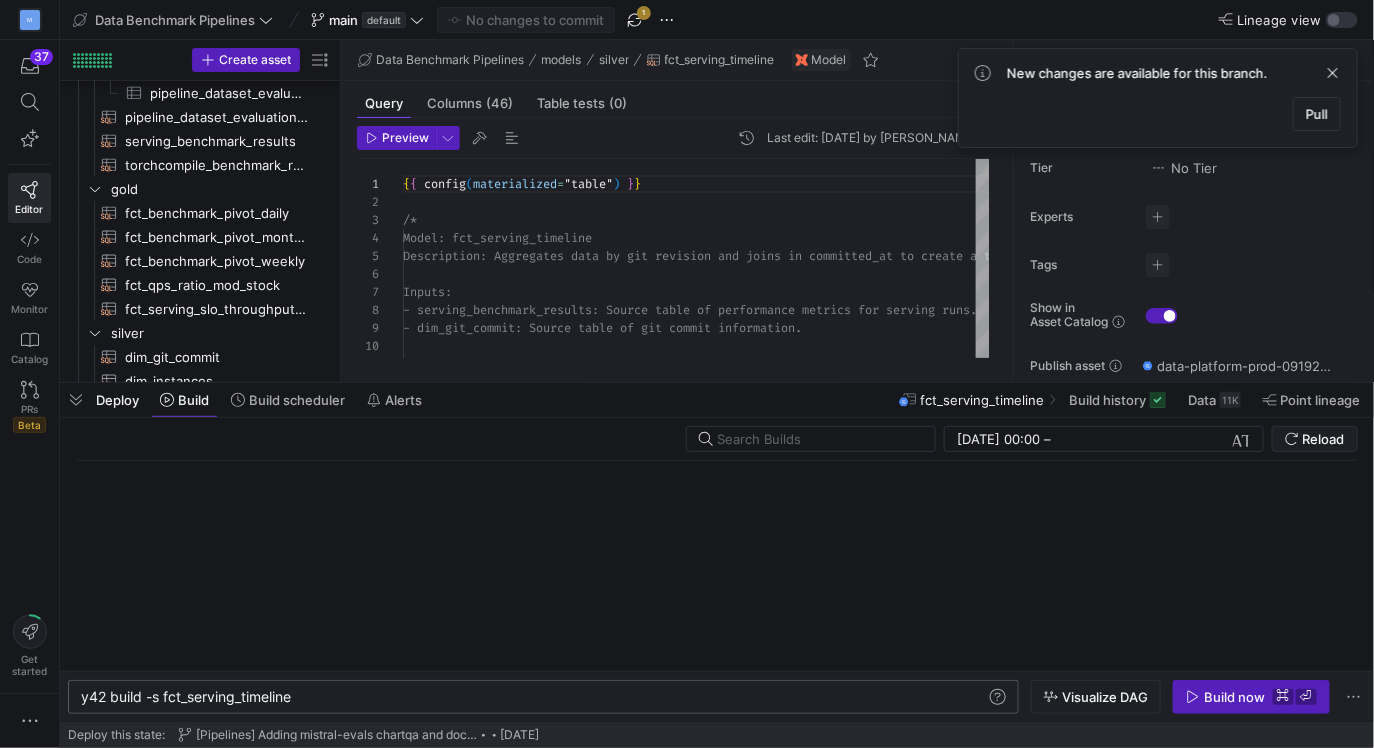 click on "y42 build -s fct_serving_timeline" 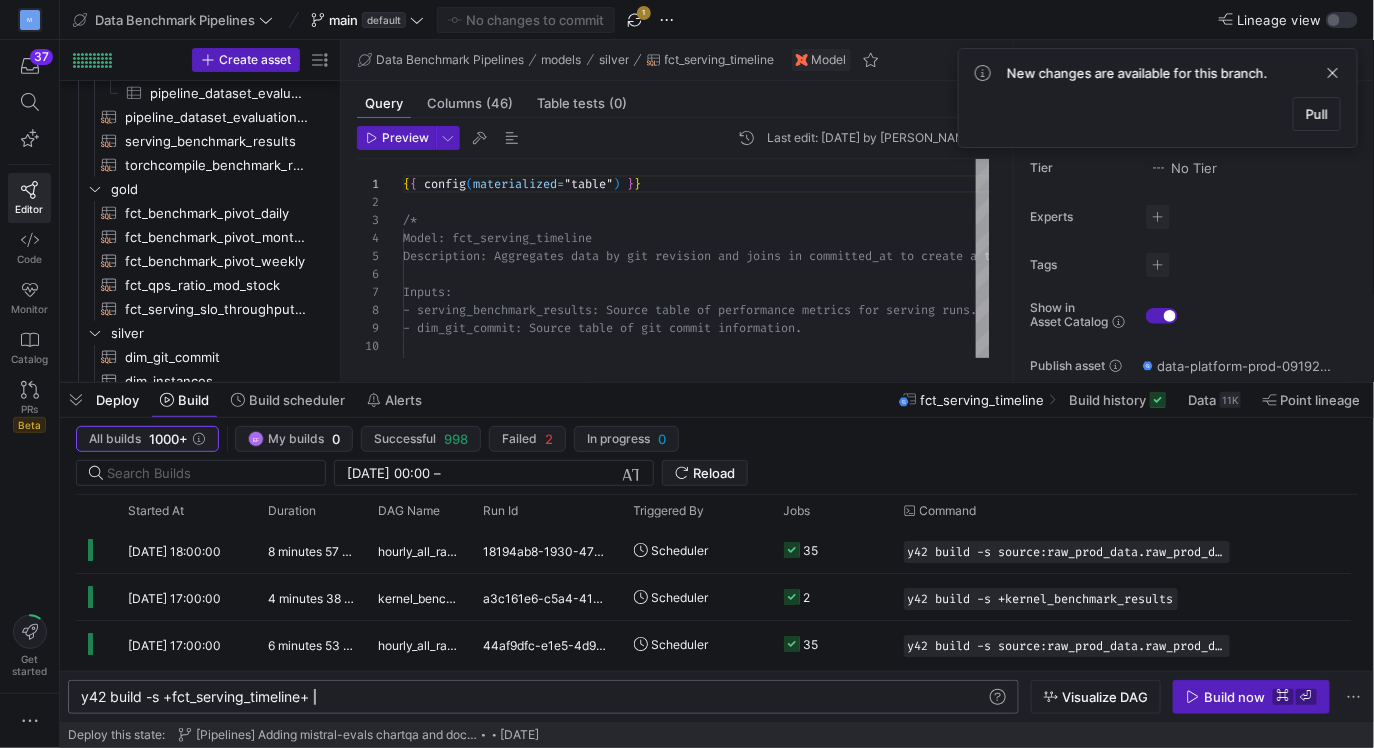 scroll, scrollTop: 0, scrollLeft: 231, axis: horizontal 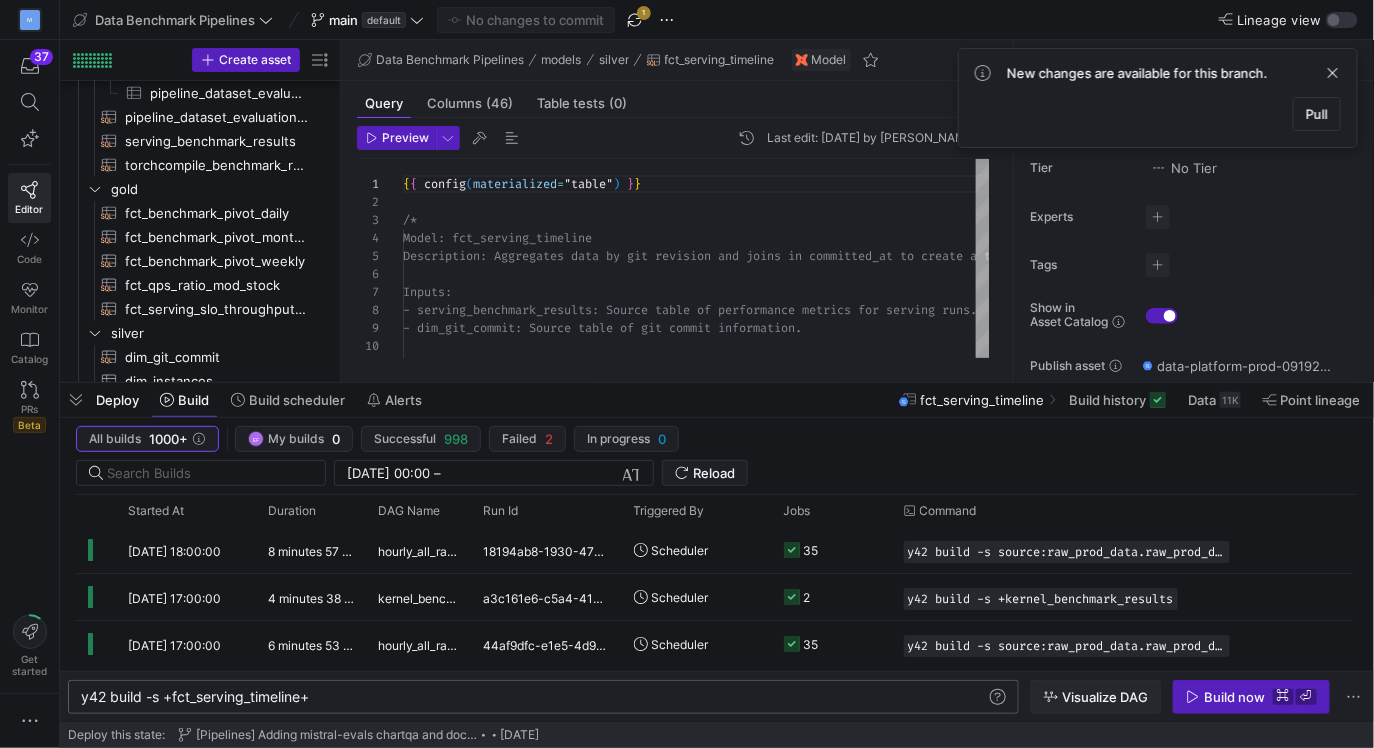 type on "y42 build -s +fct_serving_timeline+" 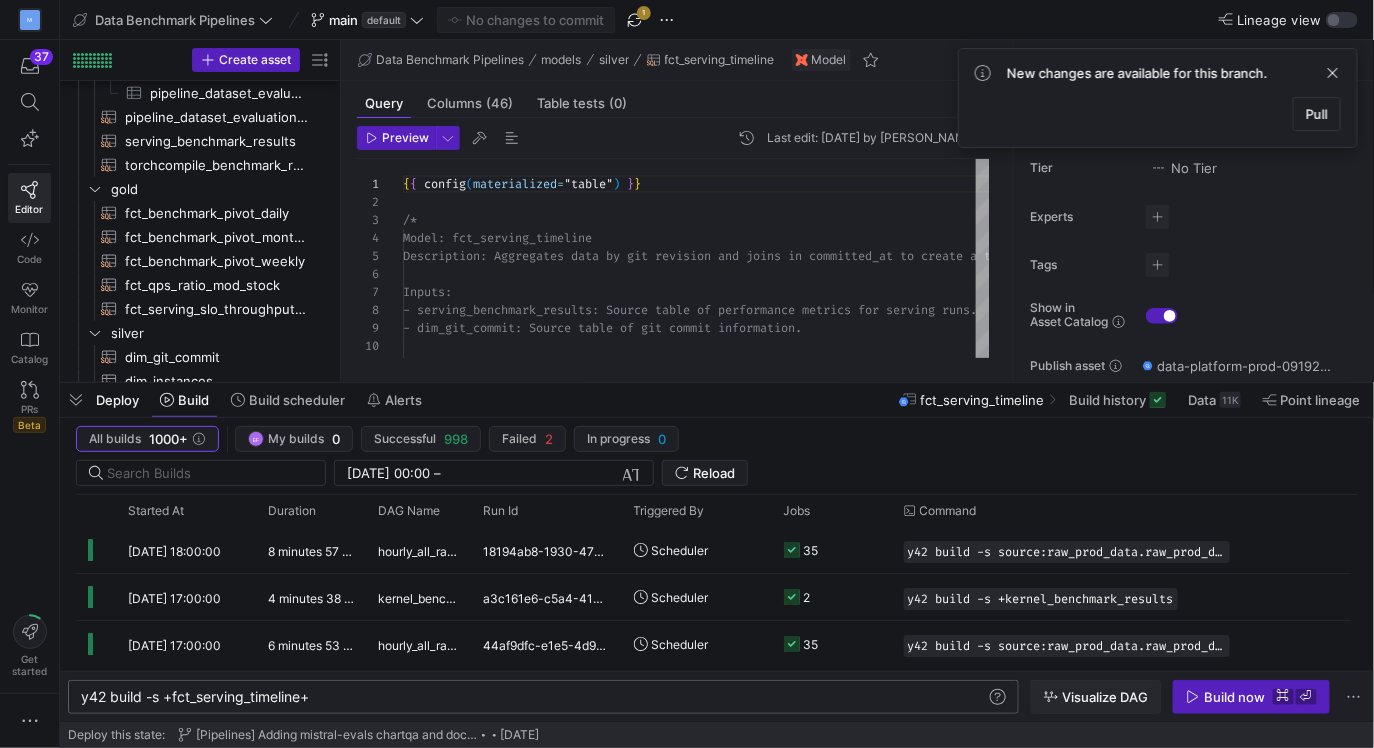 click on "Visualize DAG" at bounding box center (1105, 697) 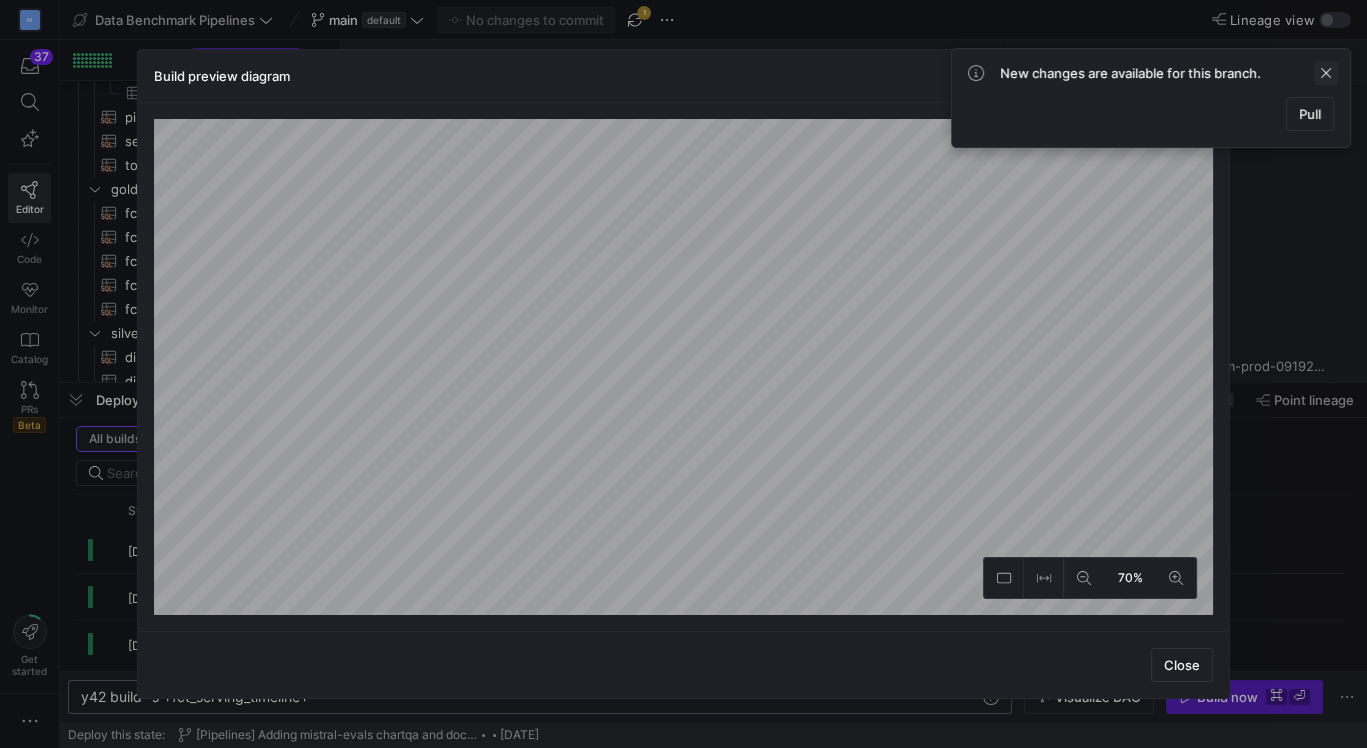 click 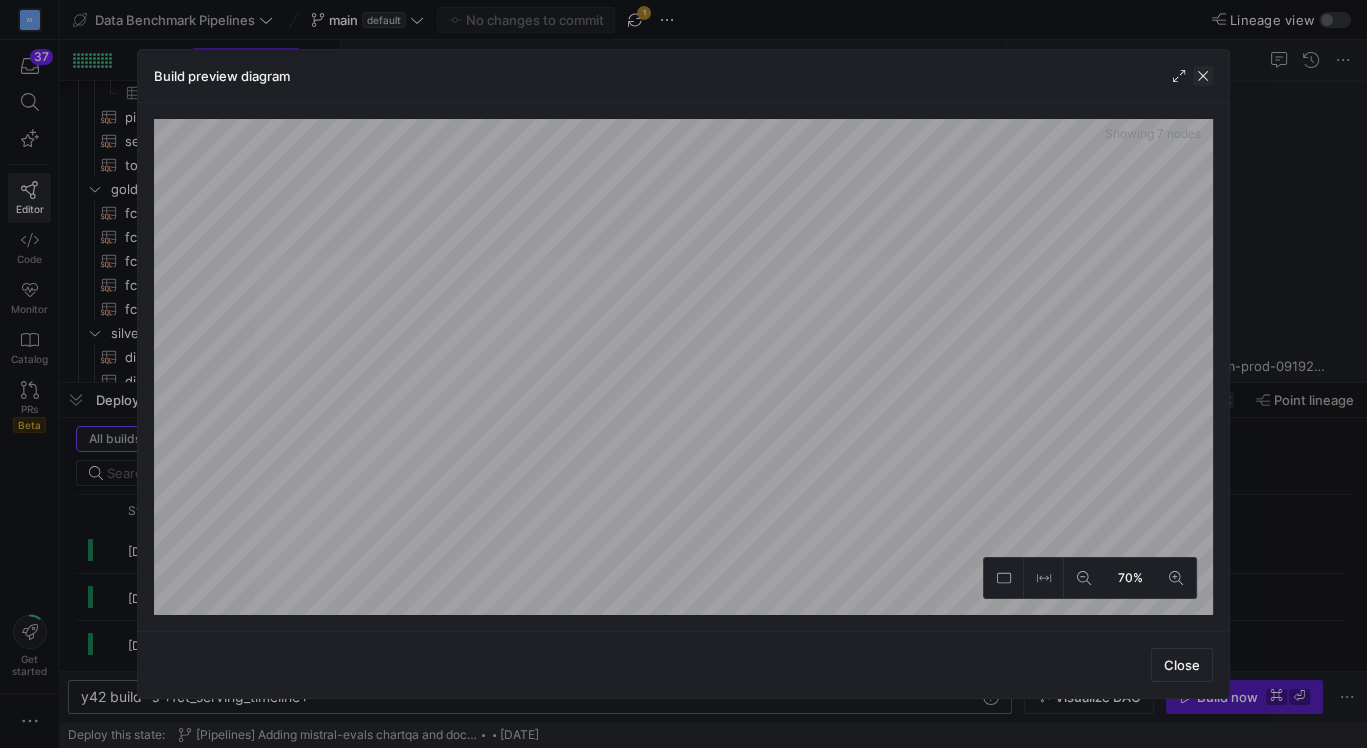 click 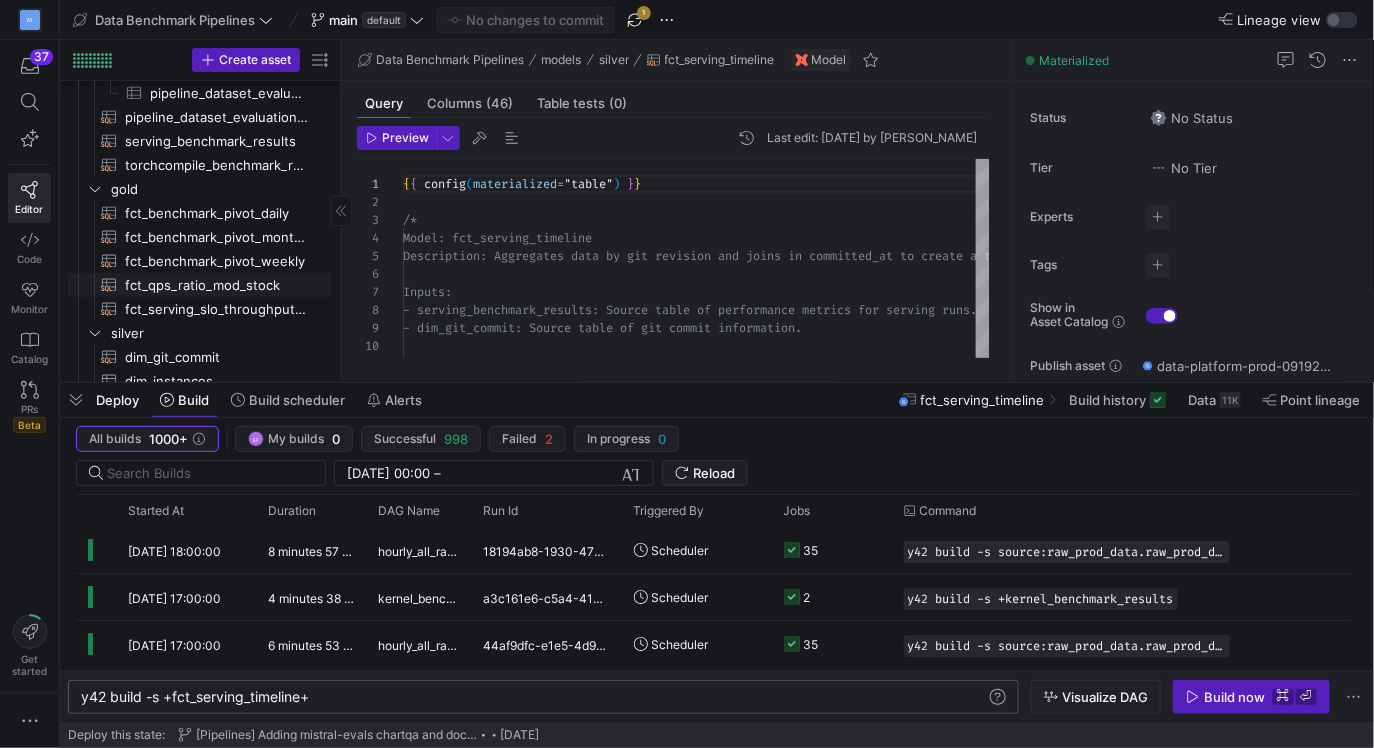 scroll, scrollTop: 386, scrollLeft: 0, axis: vertical 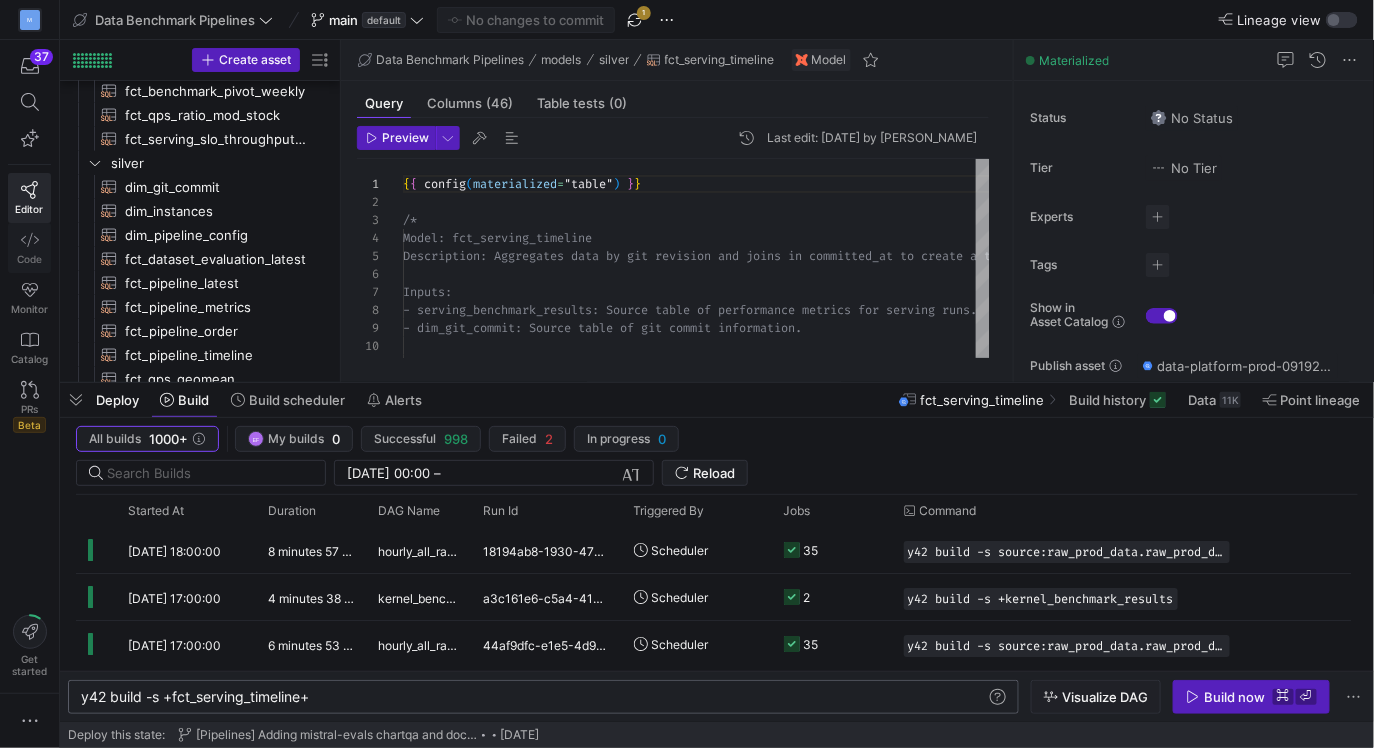 click 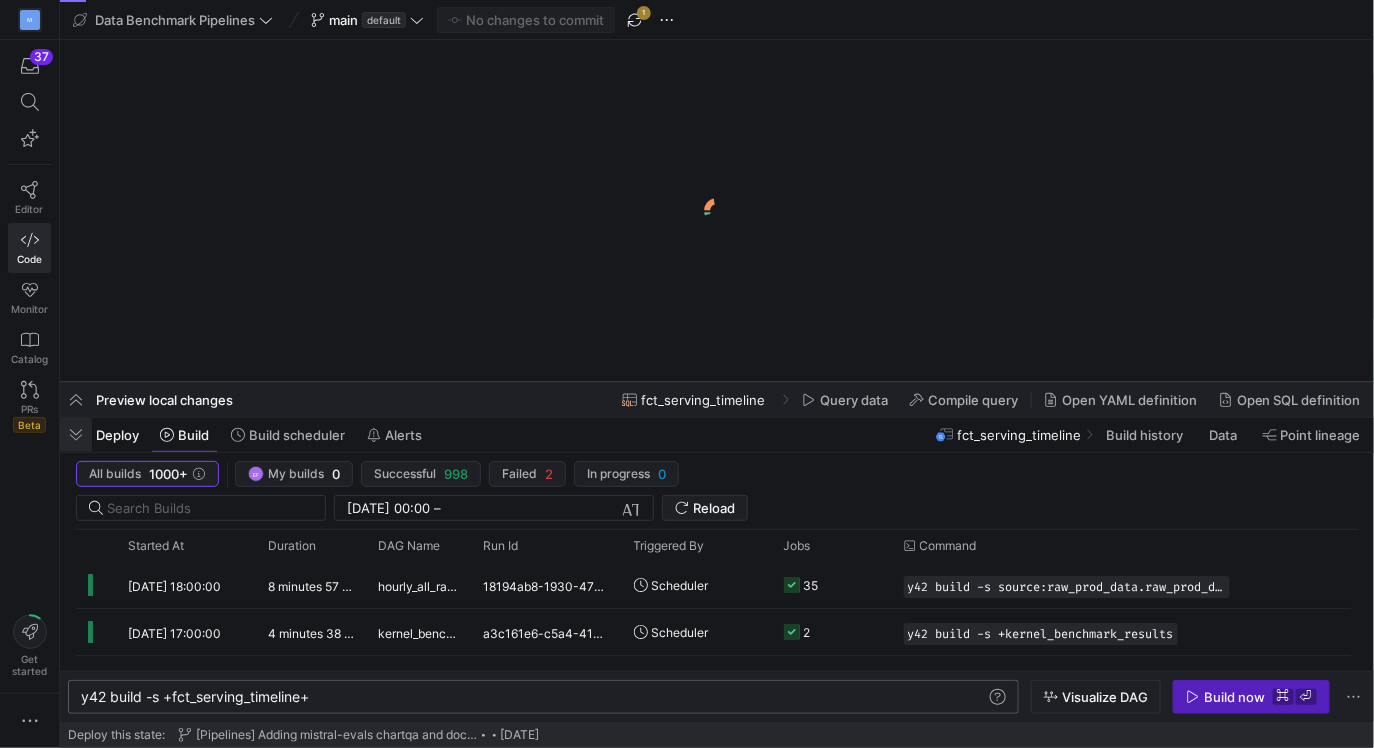 scroll, scrollTop: 0, scrollLeft: 0, axis: both 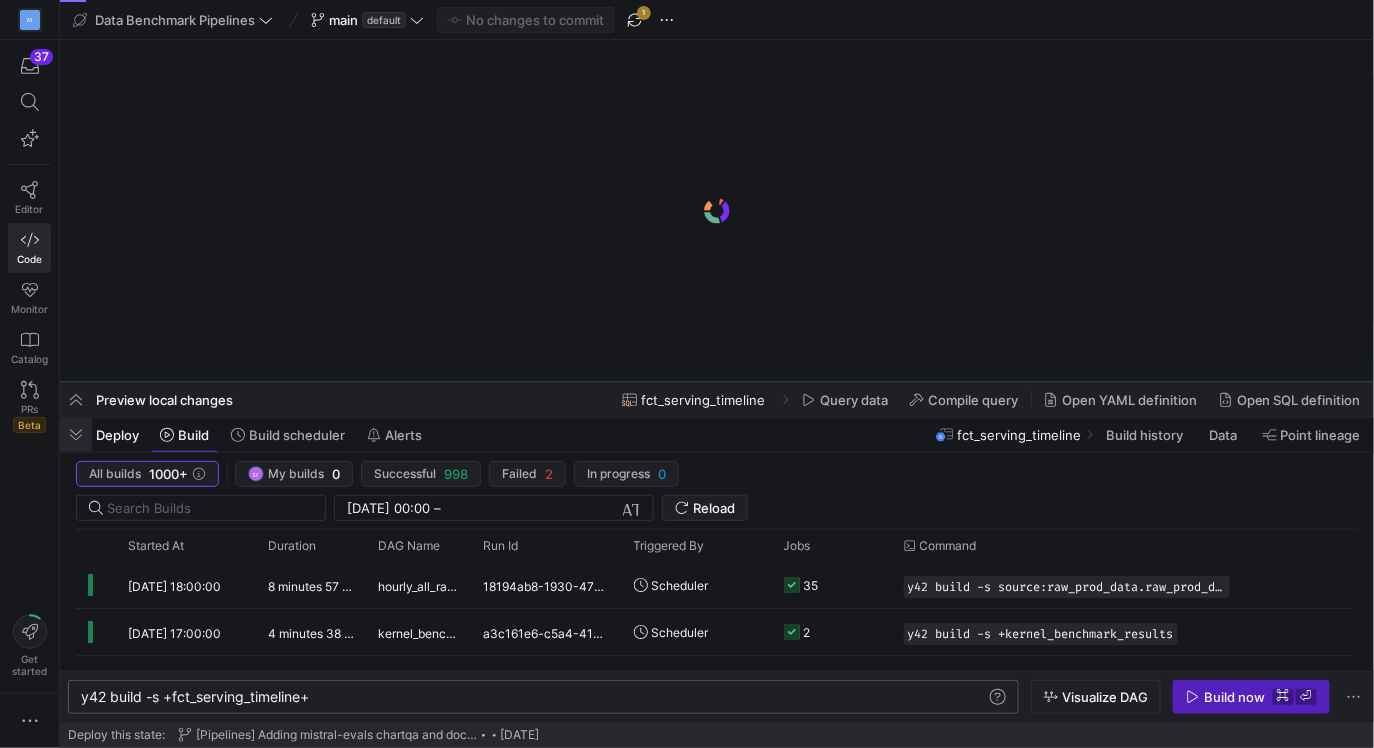 click 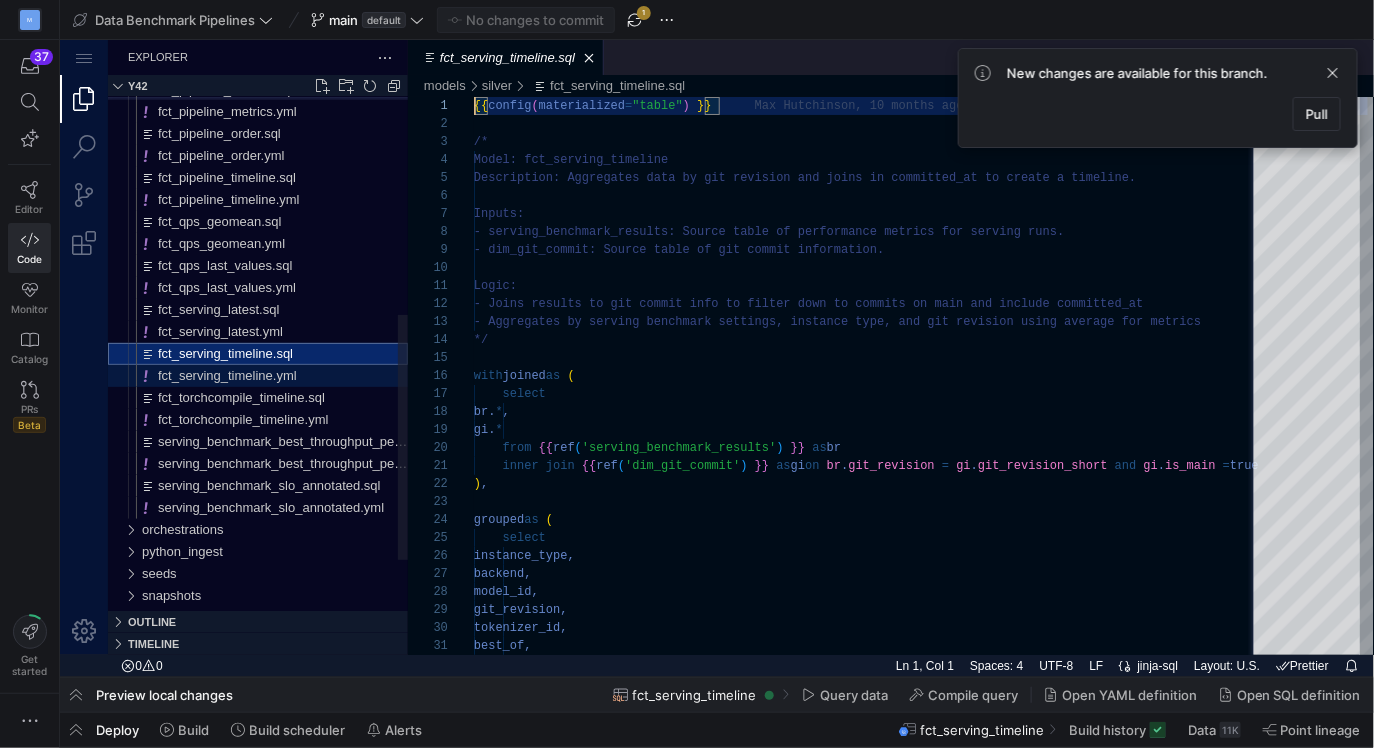 click on "fct_serving_timeline.yml" at bounding box center [226, 374] 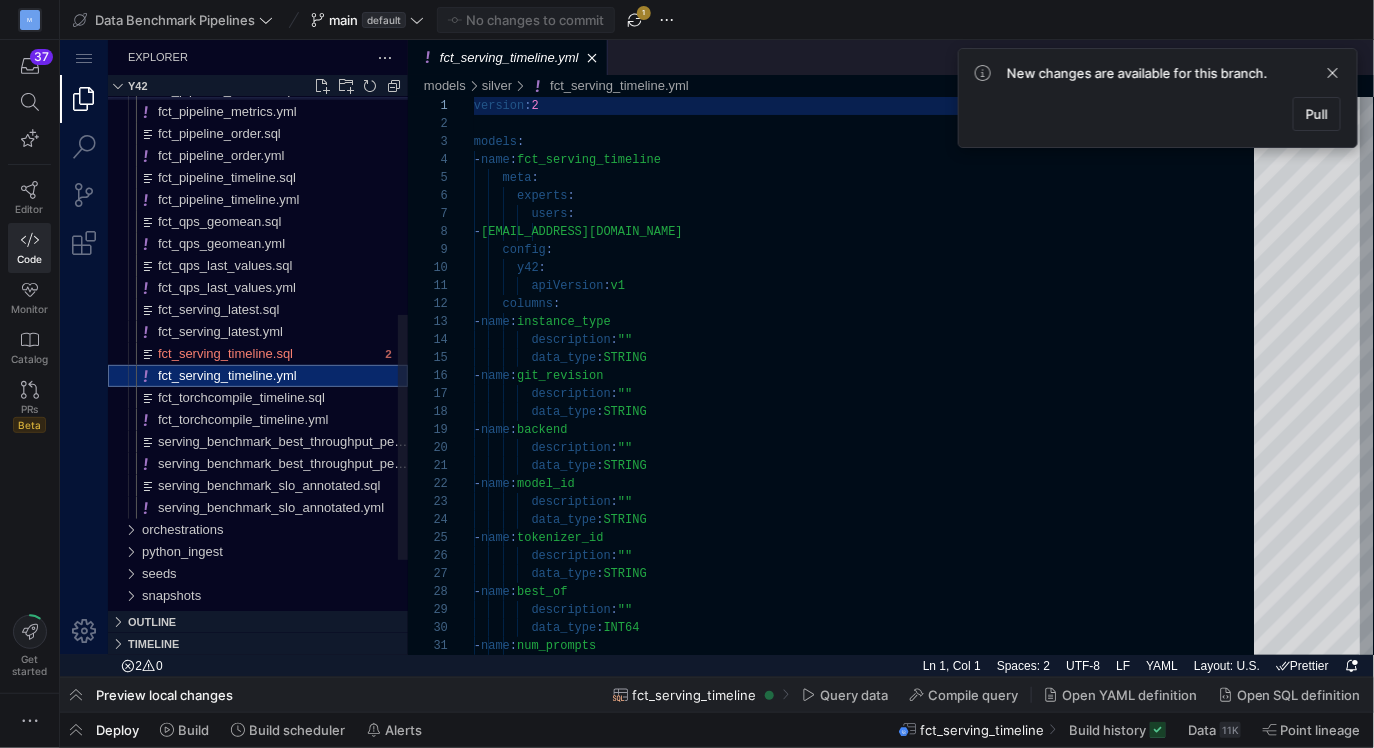 scroll, scrollTop: 180, scrollLeft: 0, axis: vertical 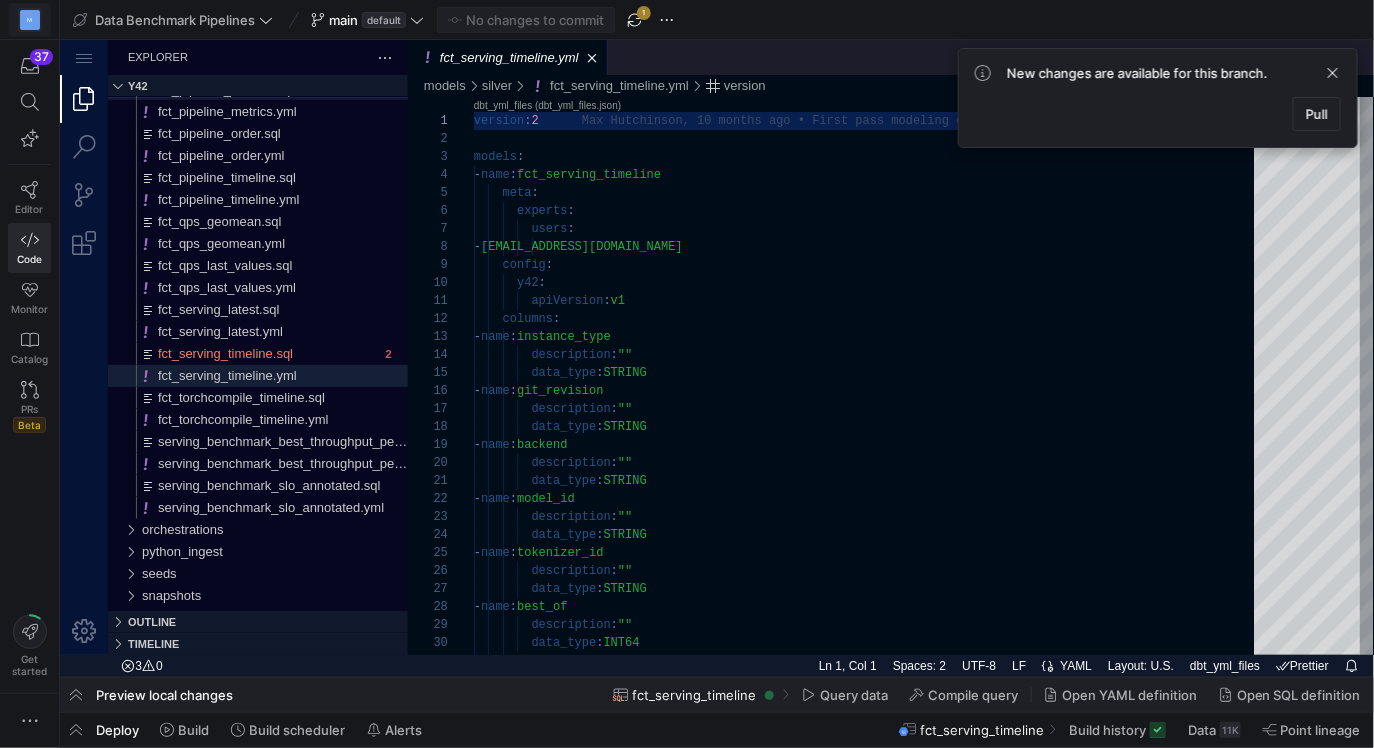 click on "M" 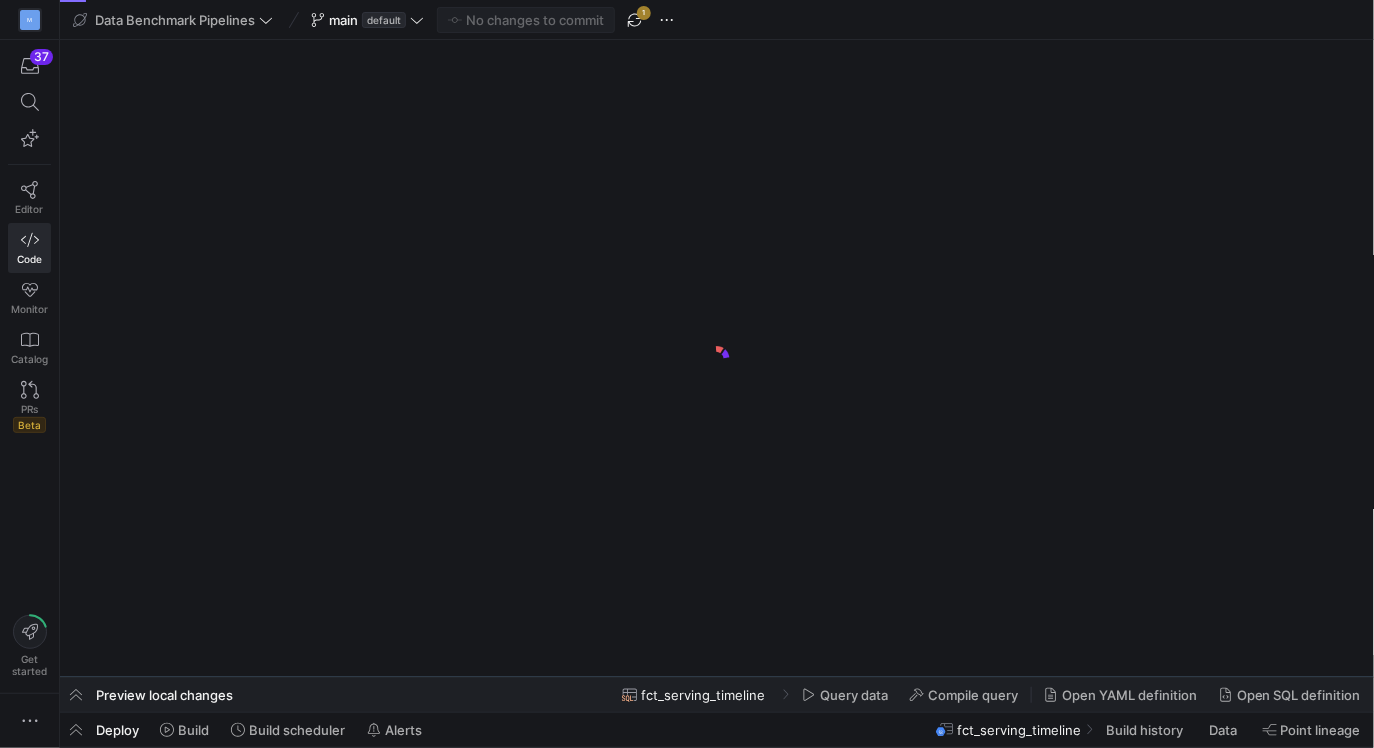 scroll, scrollTop: 0, scrollLeft: 0, axis: both 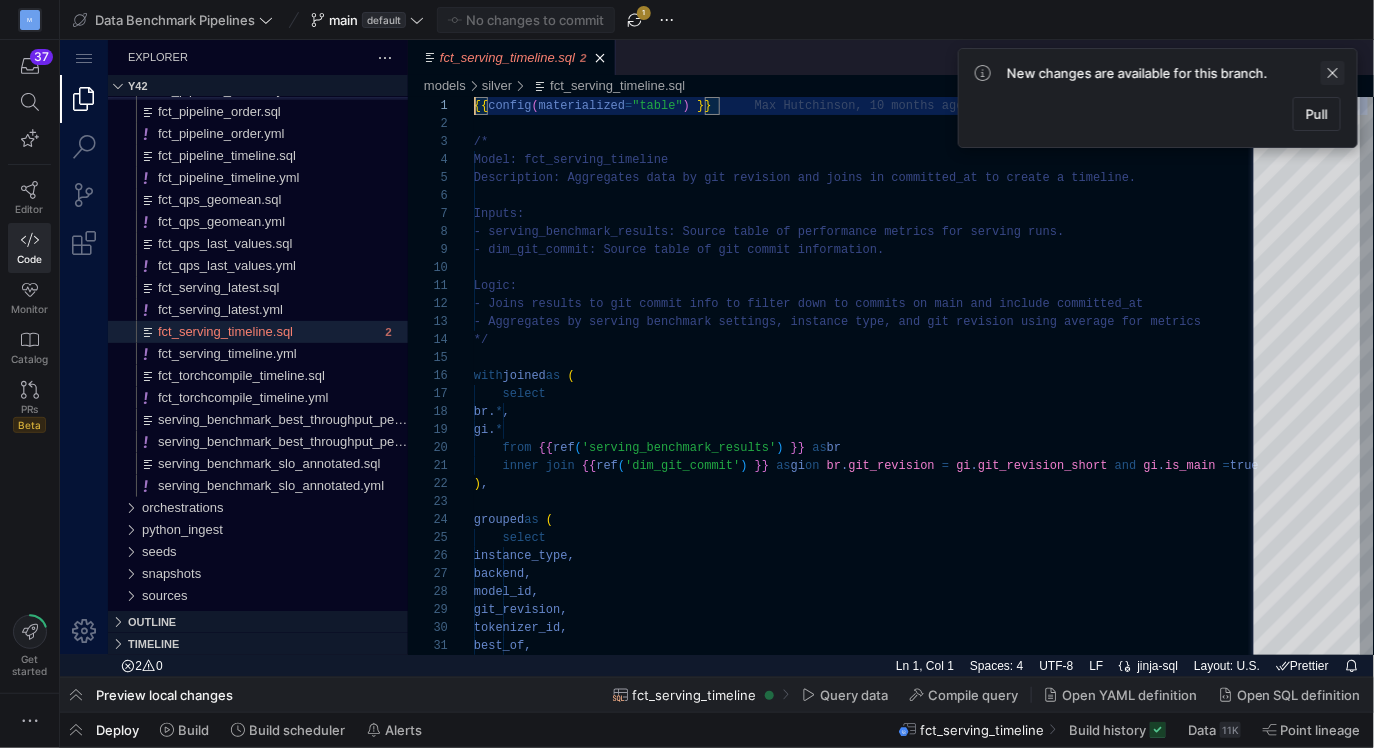 click 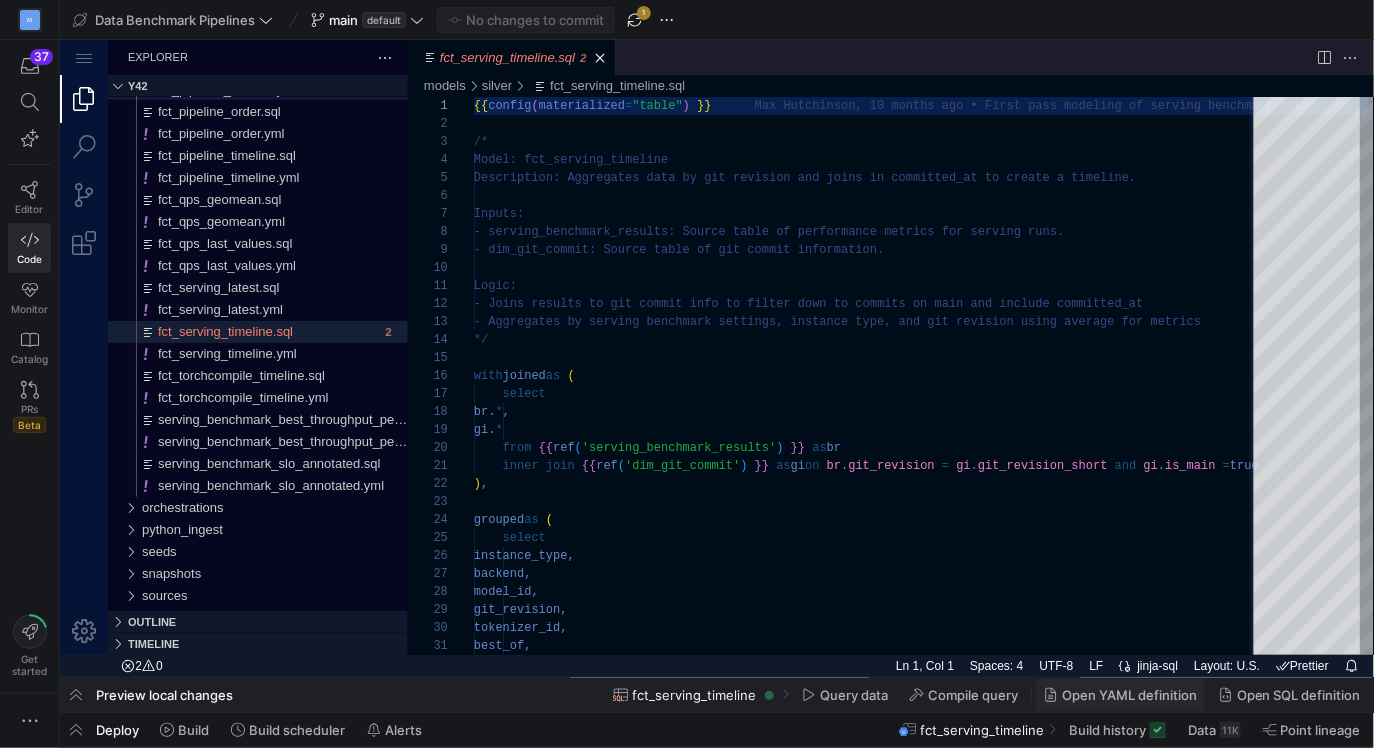 click at bounding box center (1120, 695) 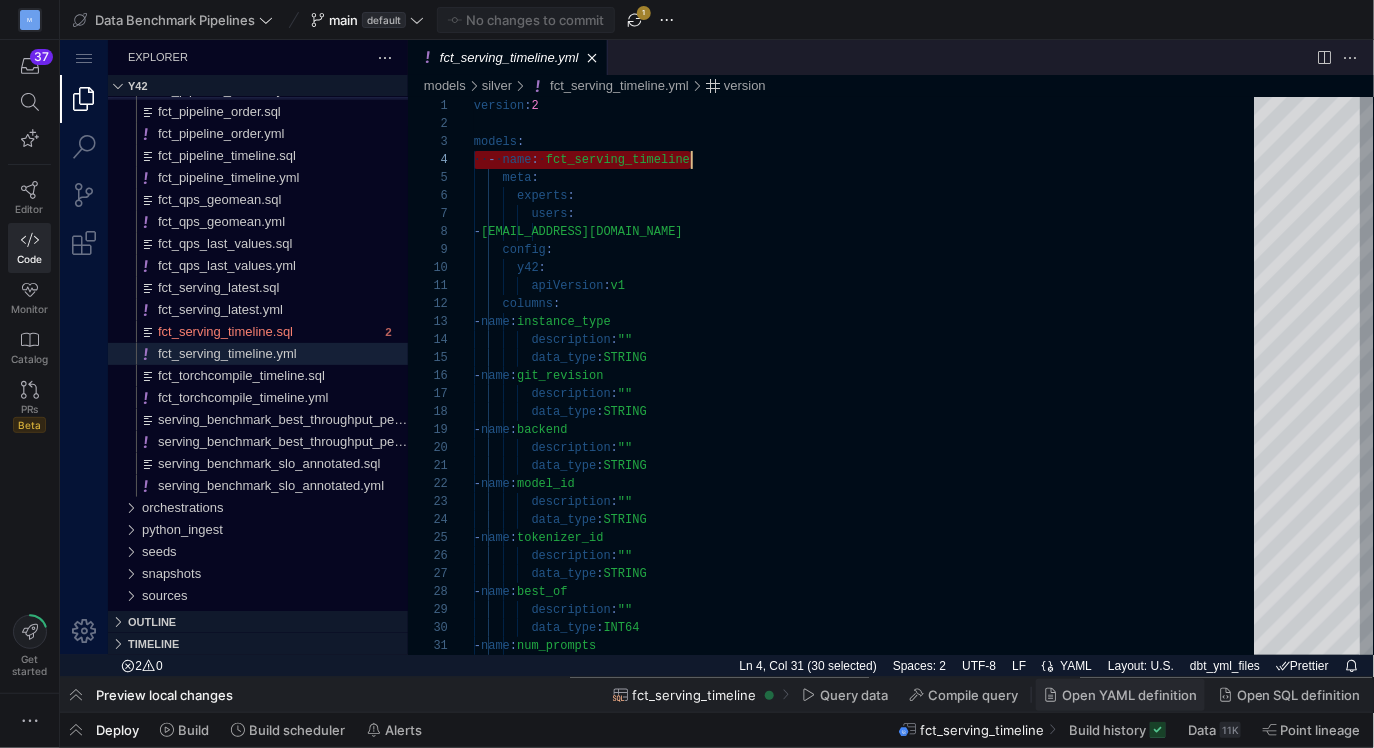 scroll, scrollTop: 54, scrollLeft: 215, axis: both 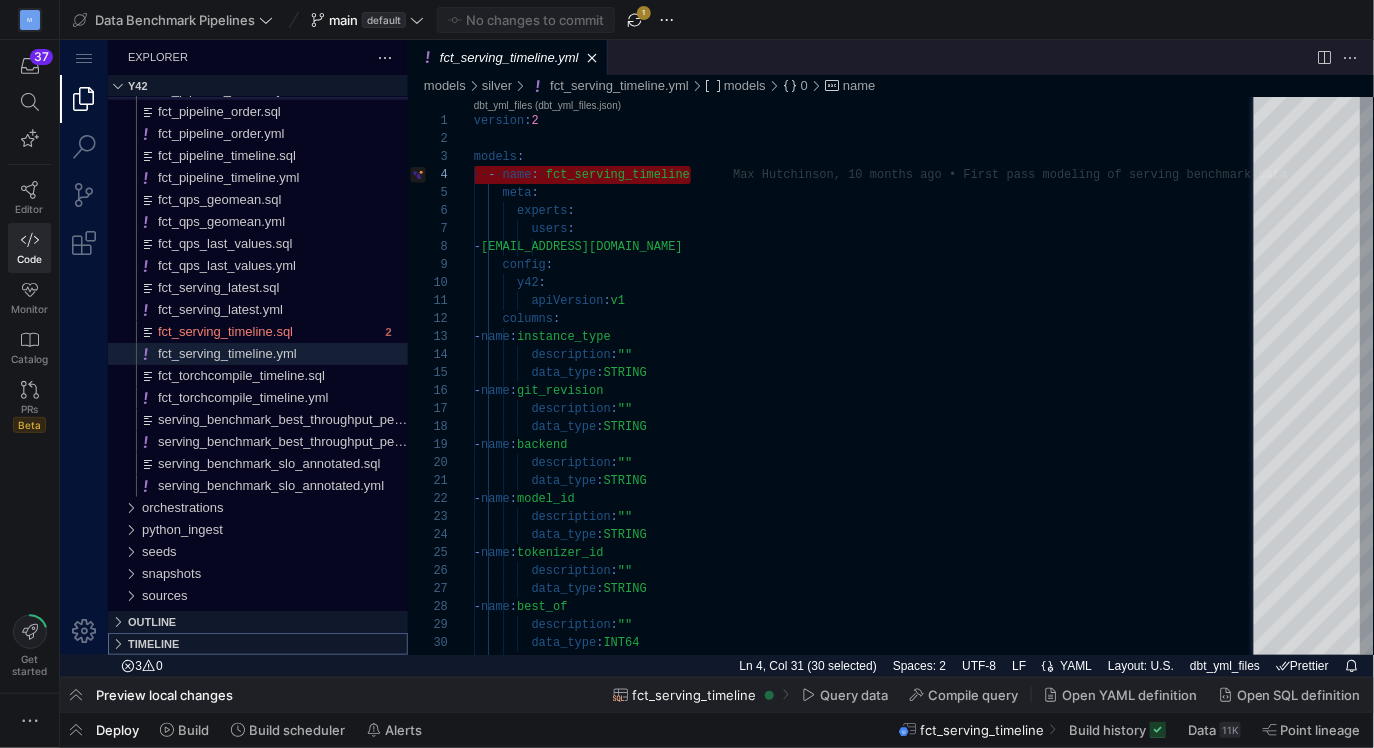 click at bounding box center (117, 643) 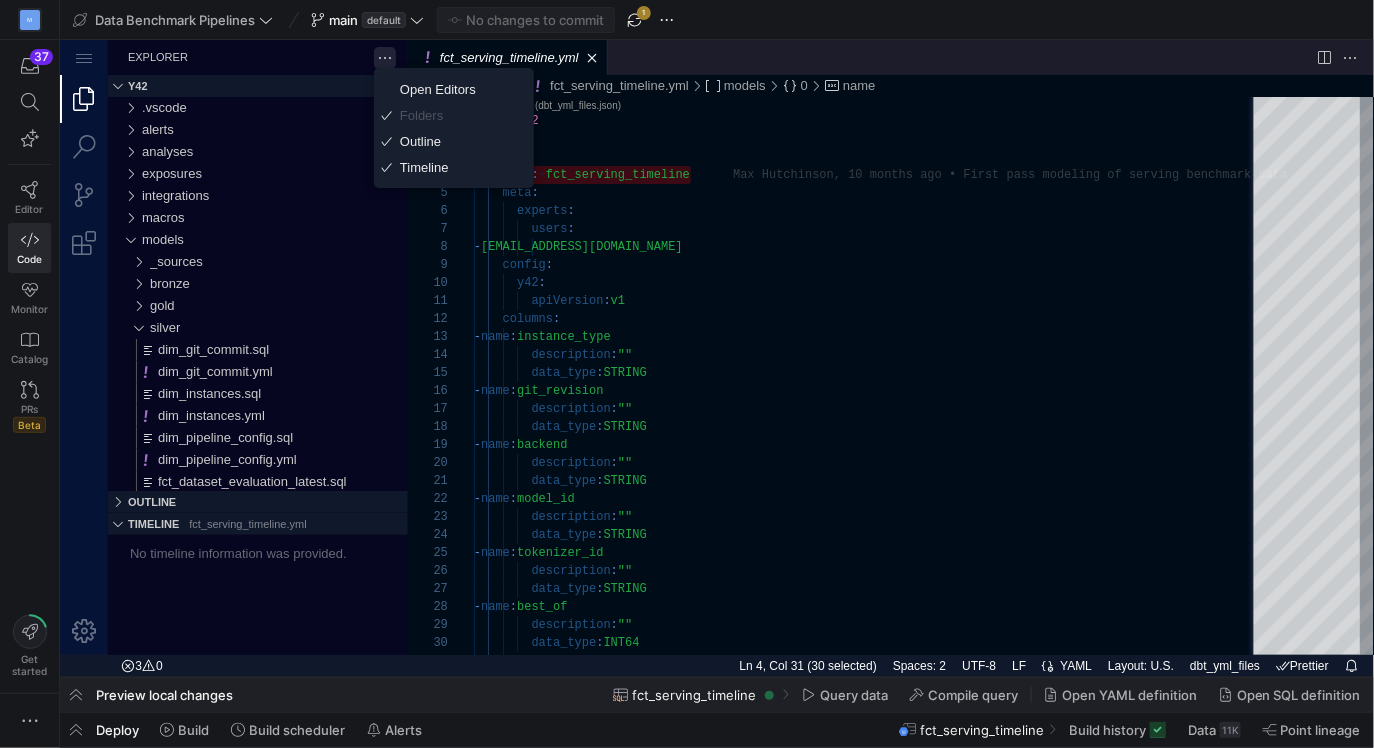 click on "fct_serving_timeline.yml — y42 — Code - OSS — y42 Explorer y42 .vscode alerts analyses exposures integrations macros models _sources bronze gold silver dim_git_commit.sql dim_git_commit.yml dim_instances.sql dim_instances.yml dim_pipeline_config.sql dim_pipeline_config.yml fct_dataset_evaluation_latest.sql Outline Timeline fct_serving_timeline.yml No timeline information was provided. Show All Commands ⇧ ⌘ P Go to File ⌘ P Find in Files ⇧ ⌘ F Toggle Full Screen ⌃ ⌘ F Show Settings ⌘ , fct_serving_timeline.yml models silver fct_serving_timeline.yml models 0 name fct_serving_timeline 29 30 31 26 27 28 23 24 25 20 21 22 18 19 15 16 17 12 13 14 10 11 7 8 9 5 6 3 4 1 2          description :  ""          data_type :  INT64       -  name :  num_prompts          description :  ""          data_type :  STRING       -  name :  best_of          description :  ""          data_type :  STRING       -  name :  tokenizer_id" at bounding box center [716, 357] 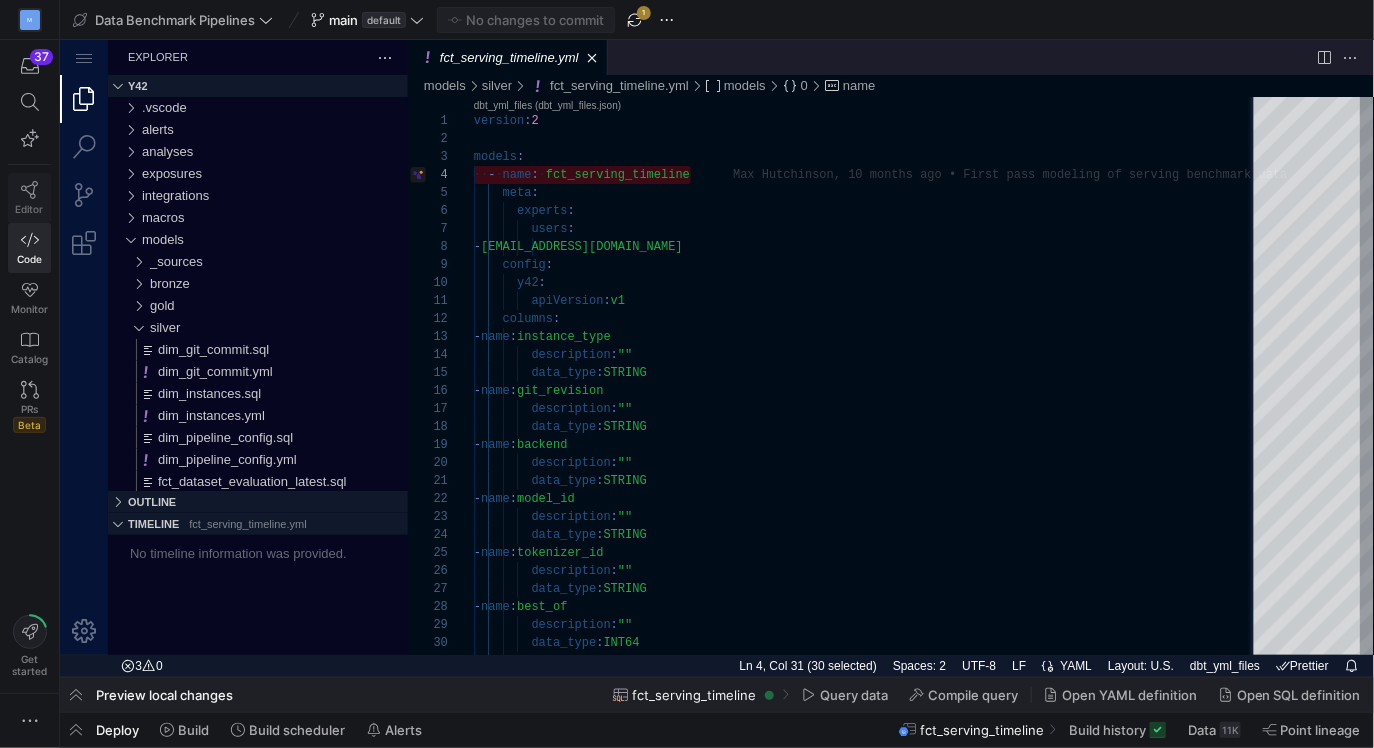 click 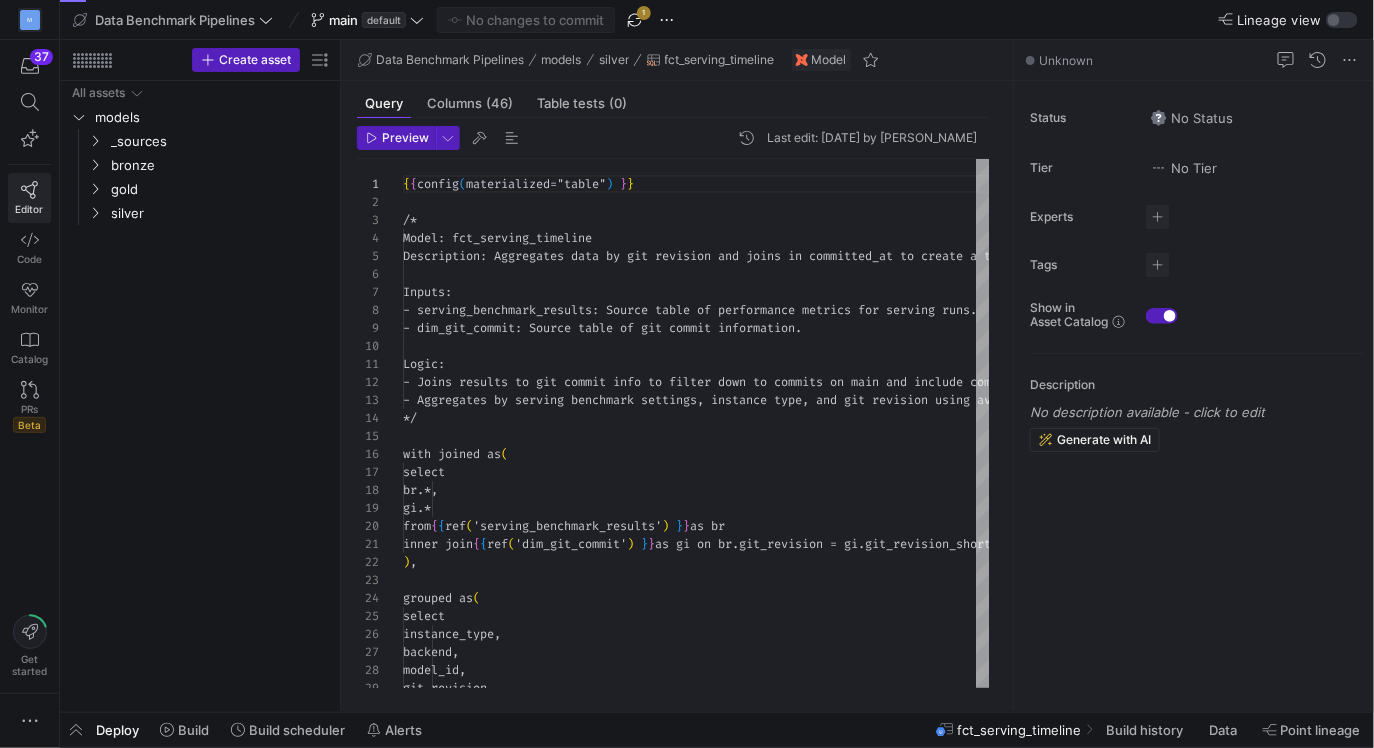 scroll, scrollTop: 180, scrollLeft: 0, axis: vertical 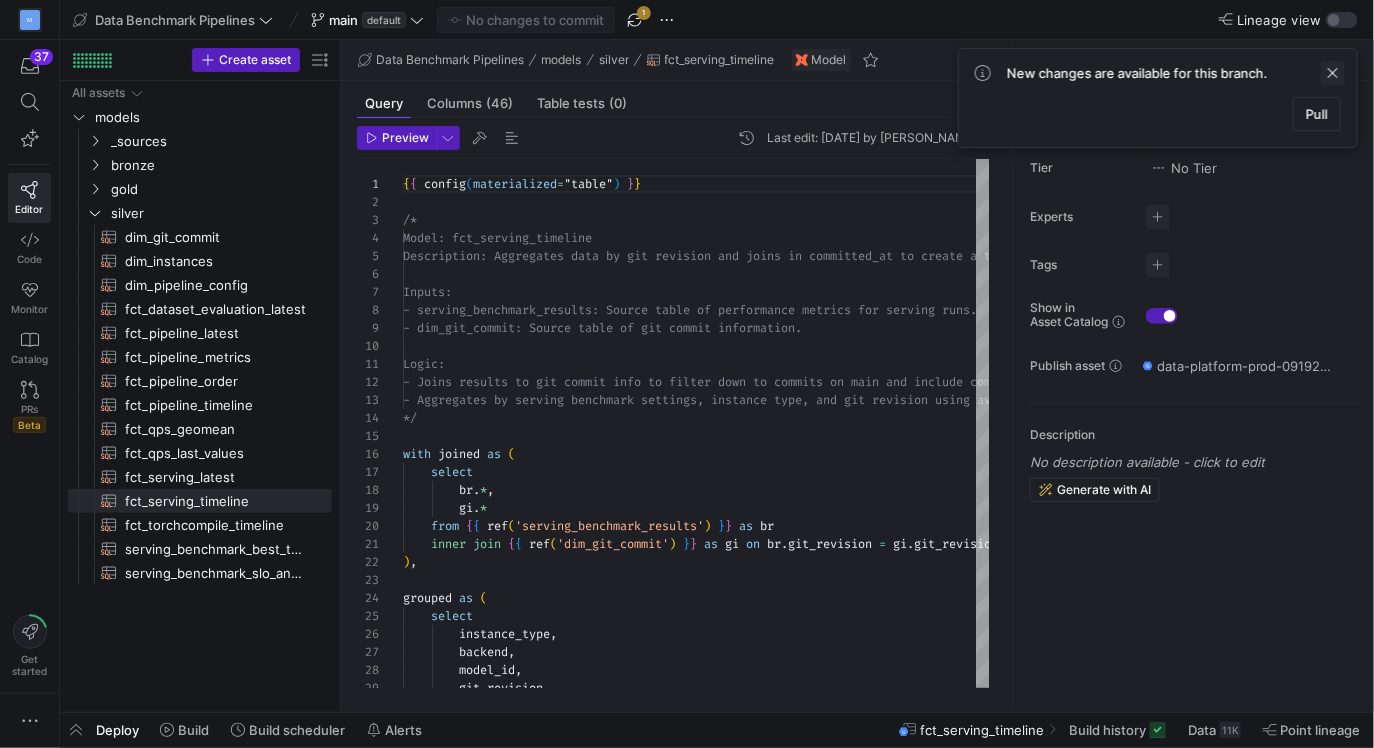 click 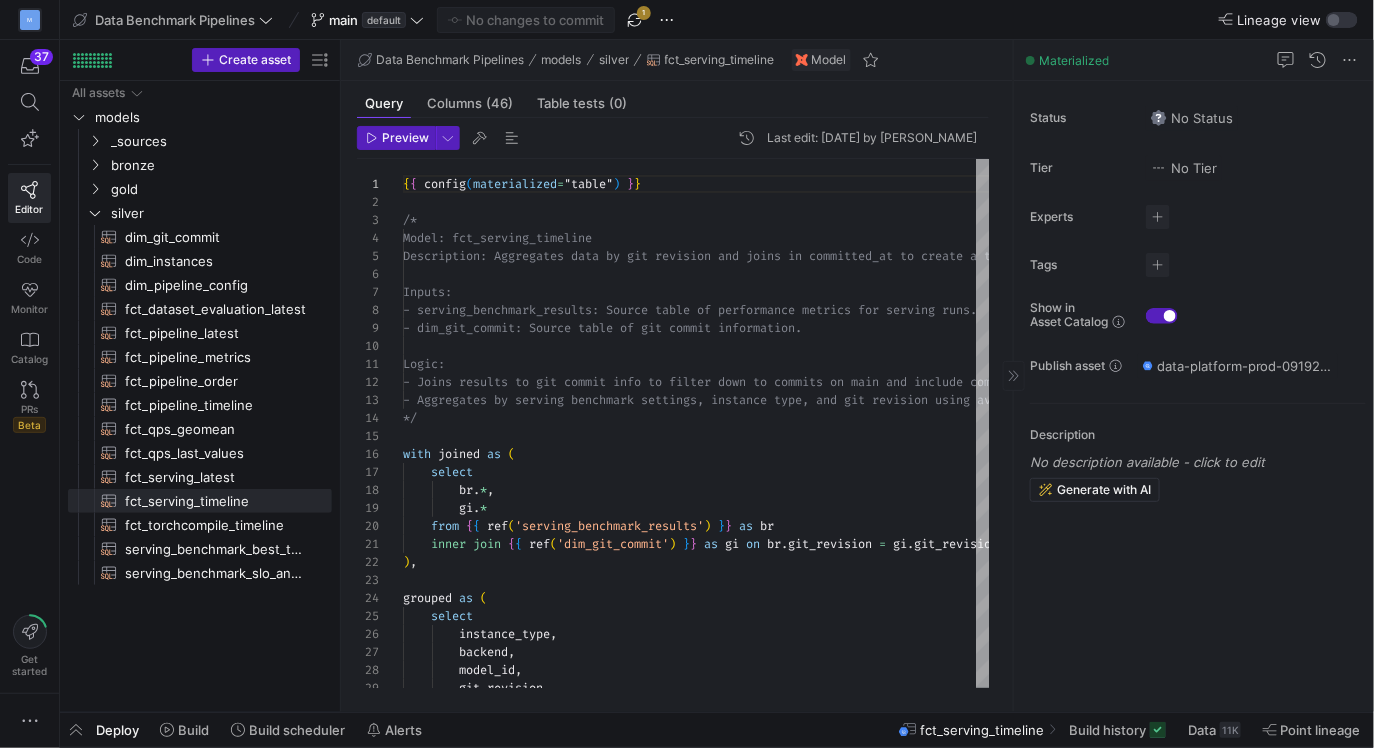 click on "Materialized" 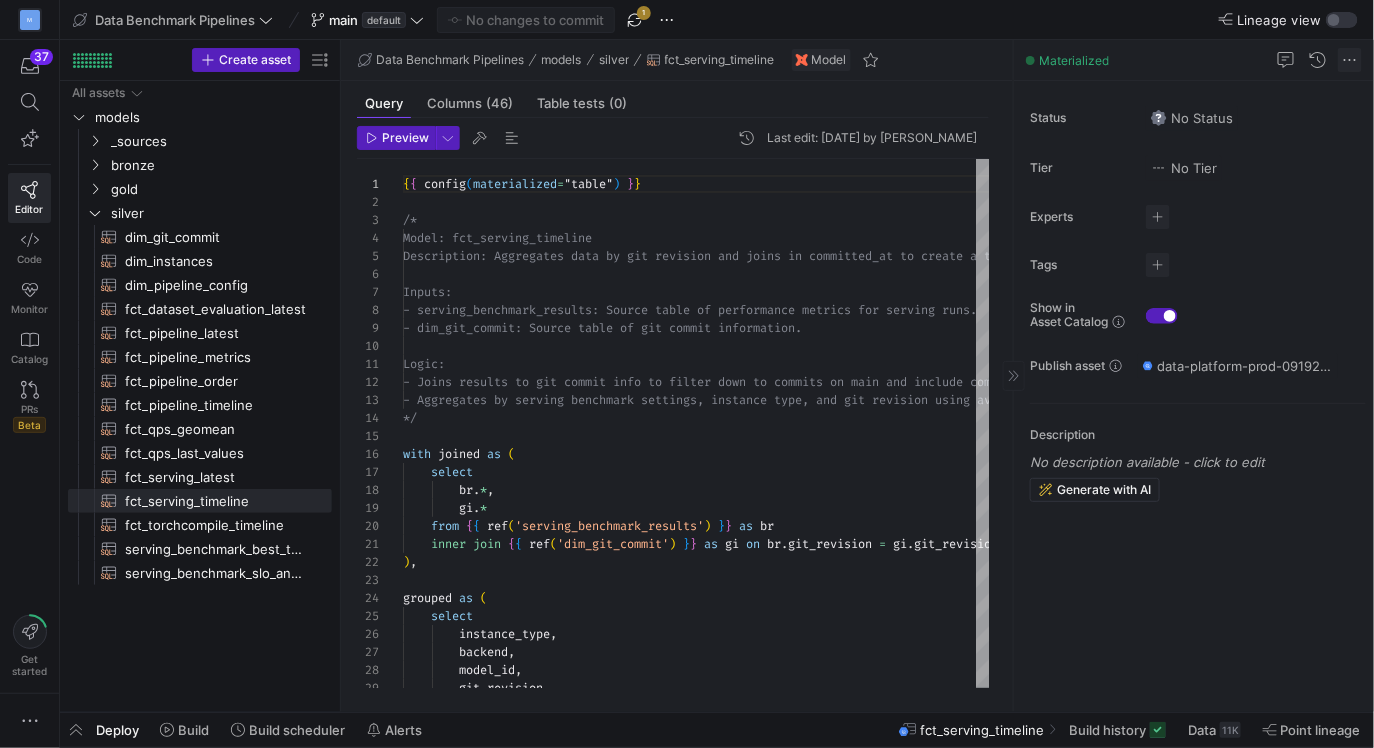 click 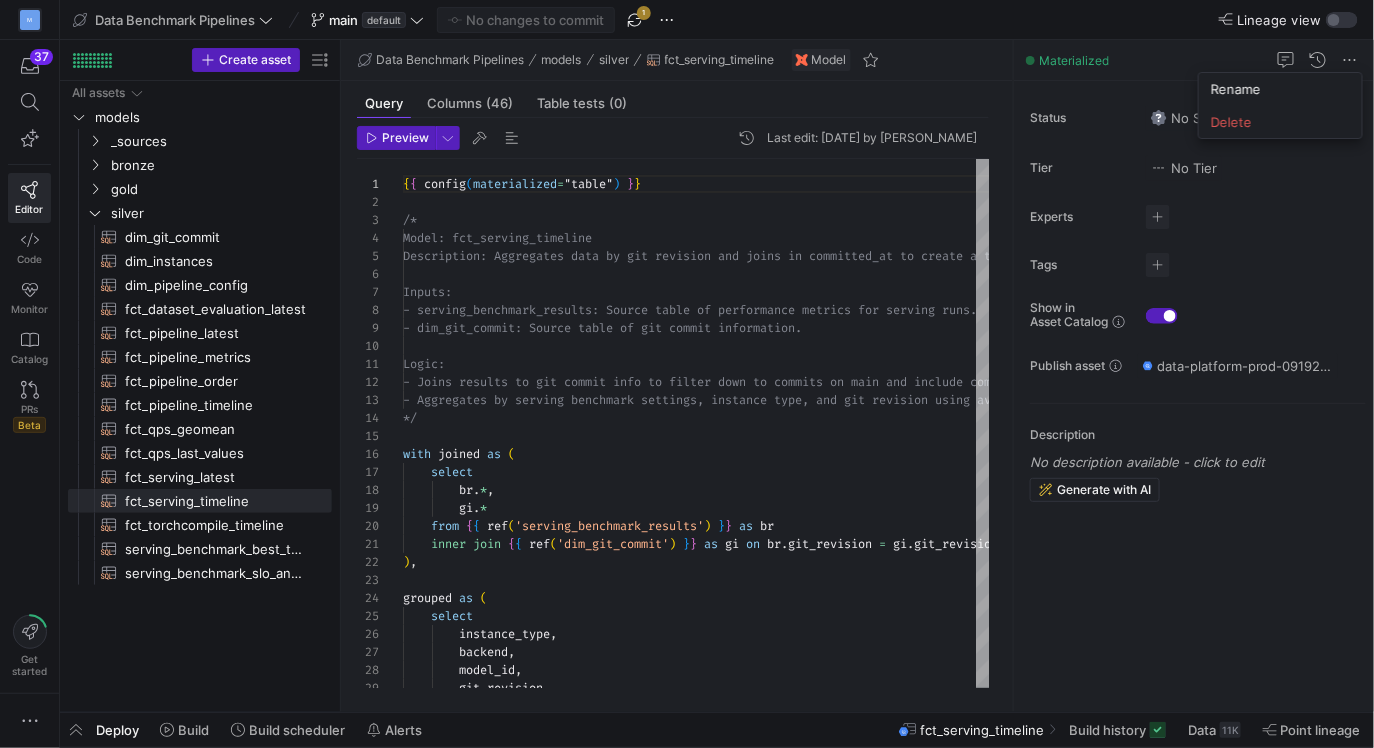 click at bounding box center [687, 374] 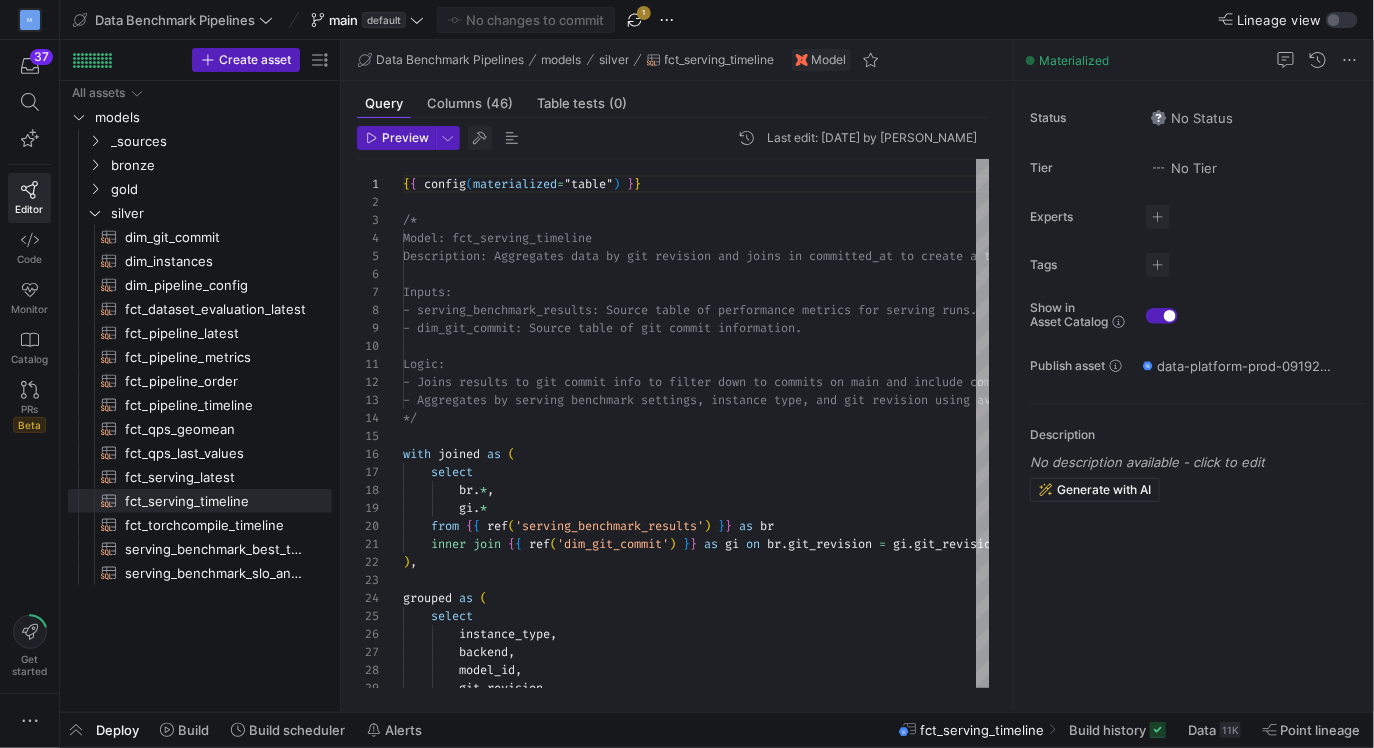 click 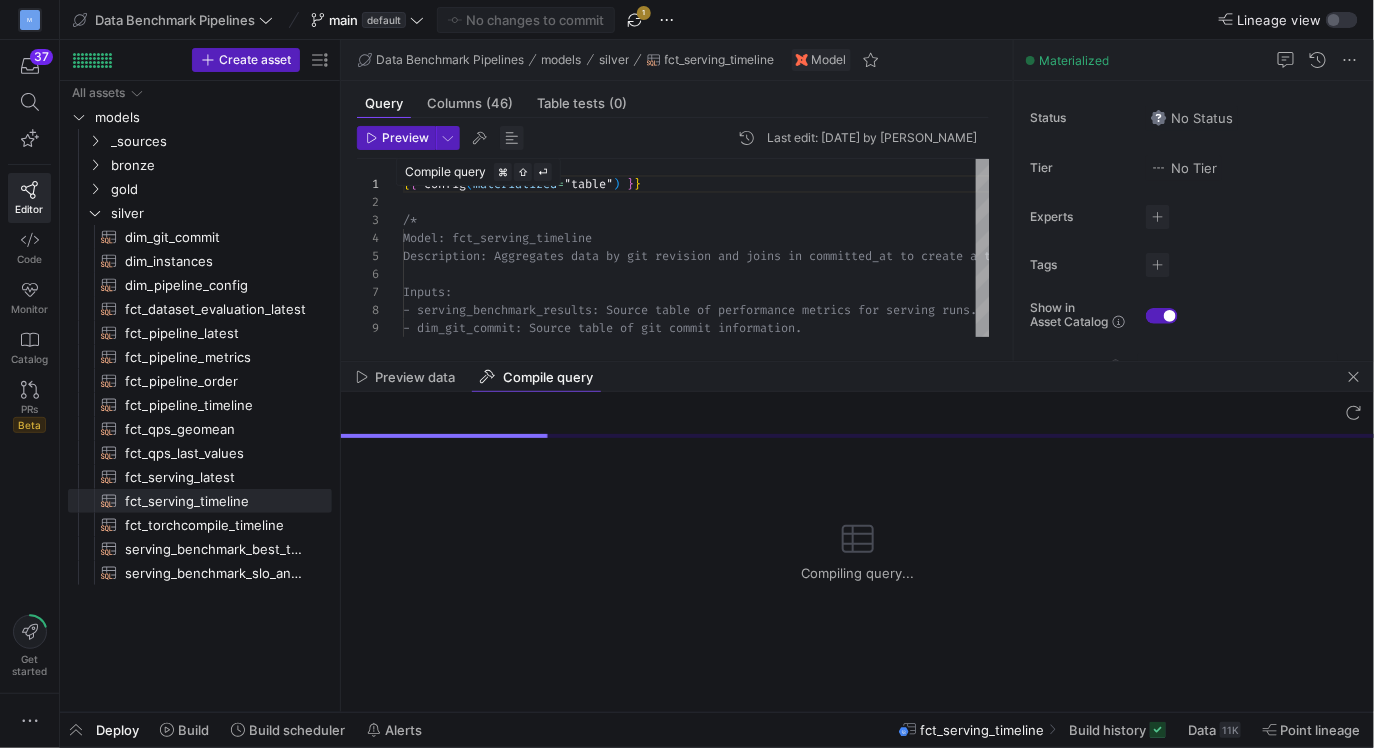 click 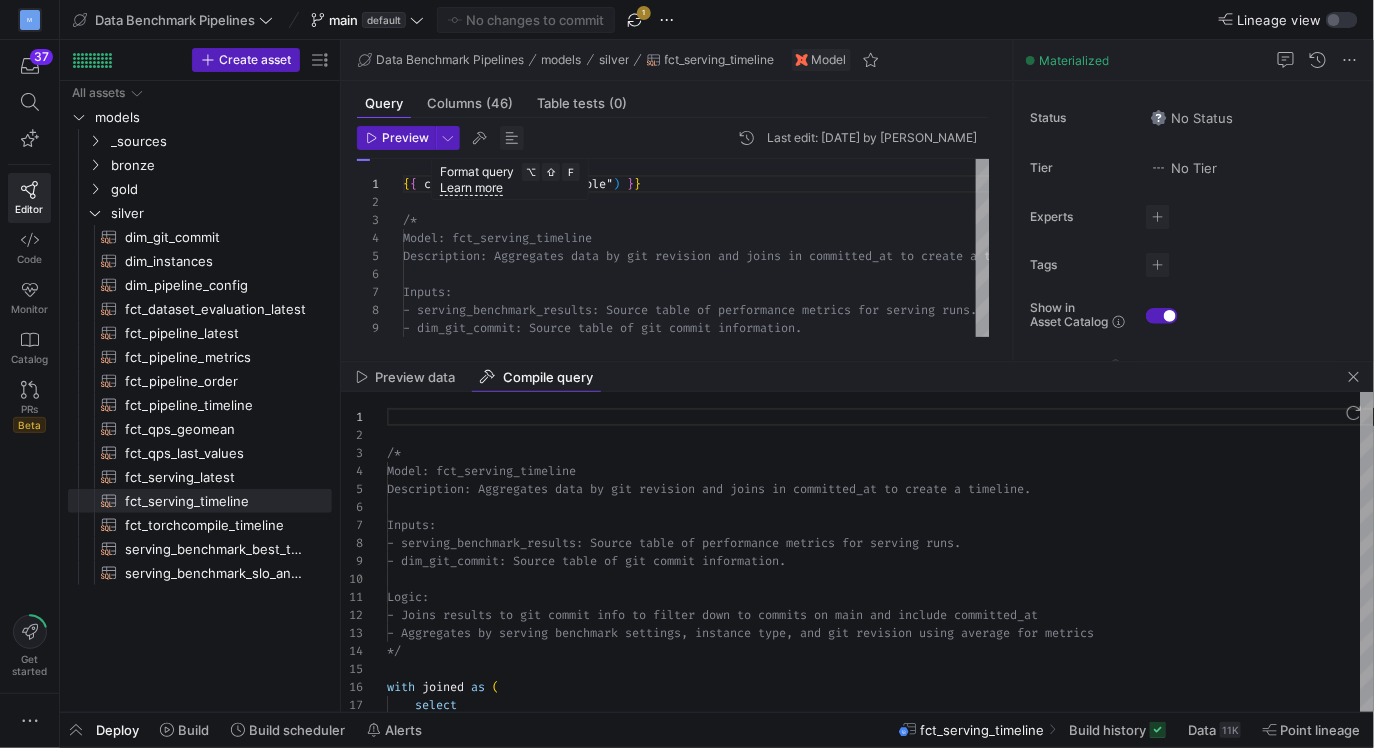 scroll, scrollTop: 180, scrollLeft: 0, axis: vertical 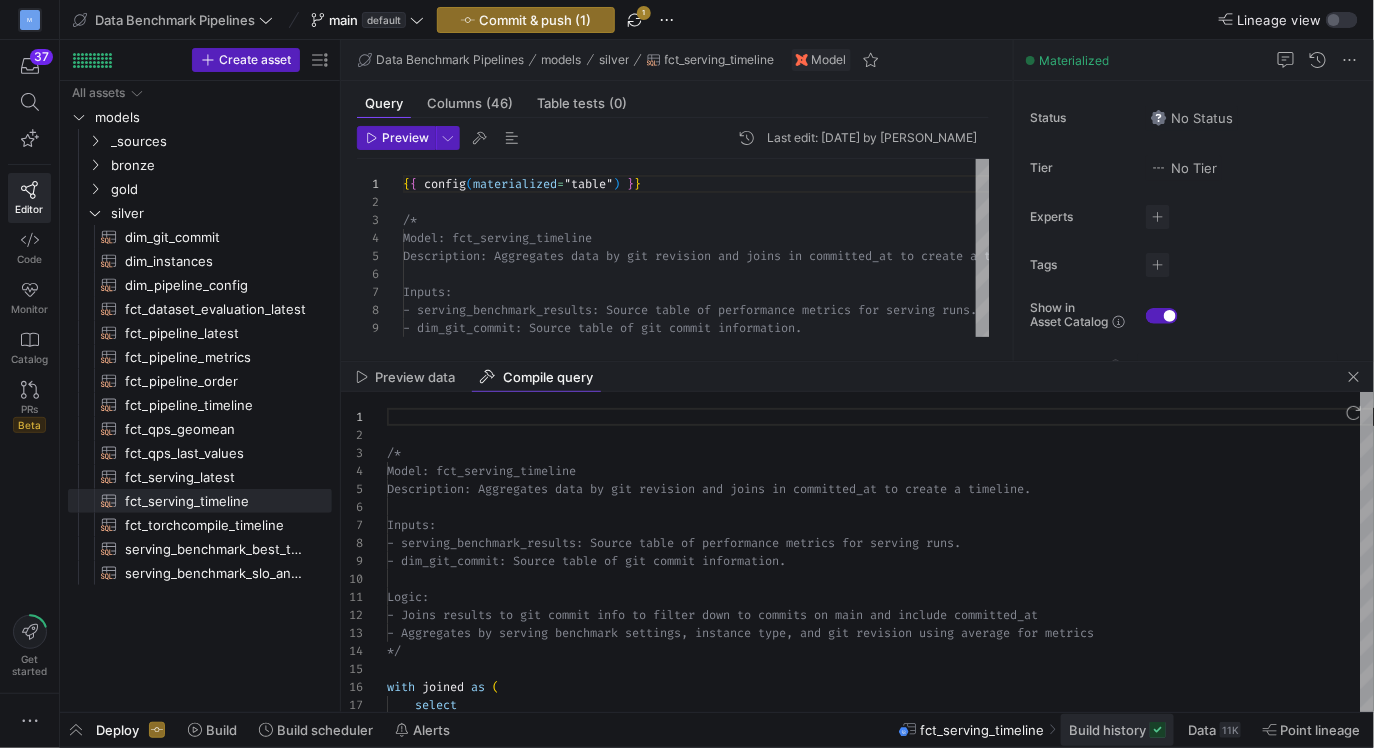 click on "Build history" 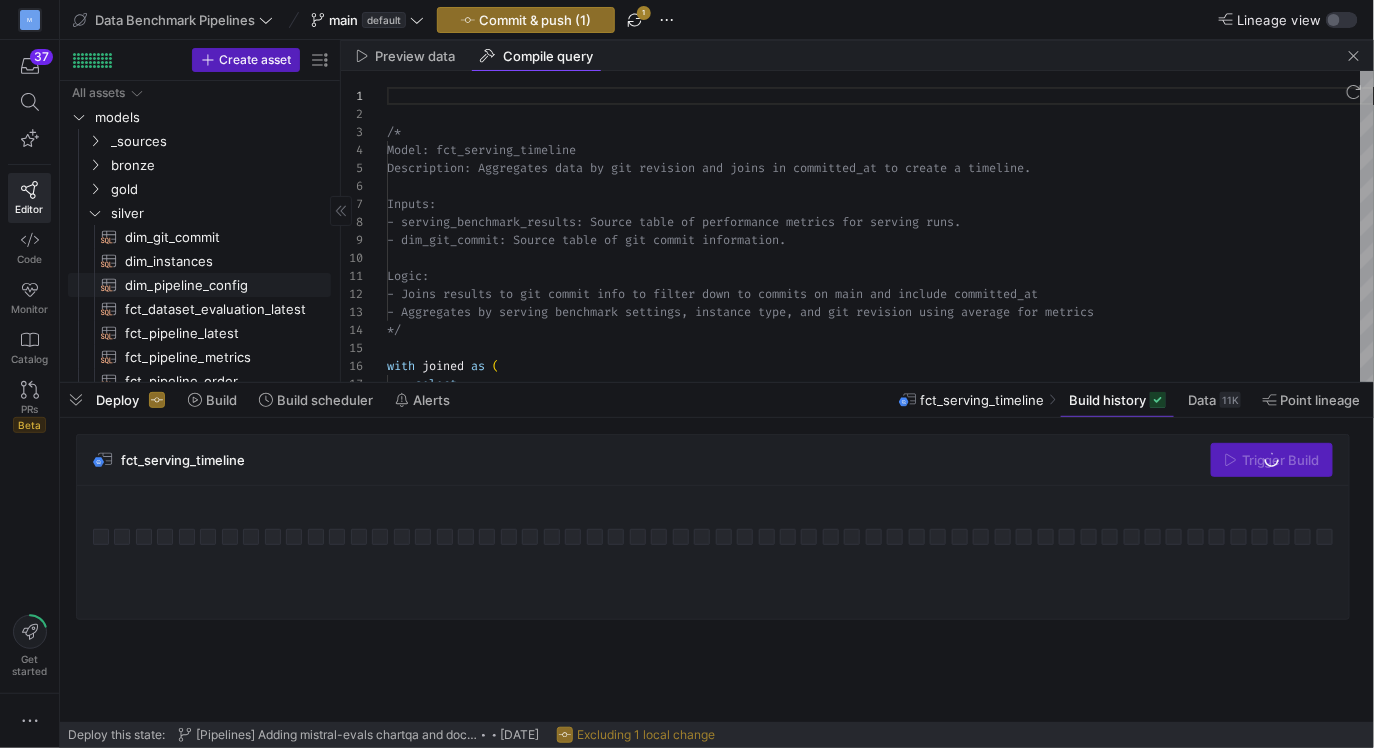 scroll, scrollTop: 35, scrollLeft: 0, axis: vertical 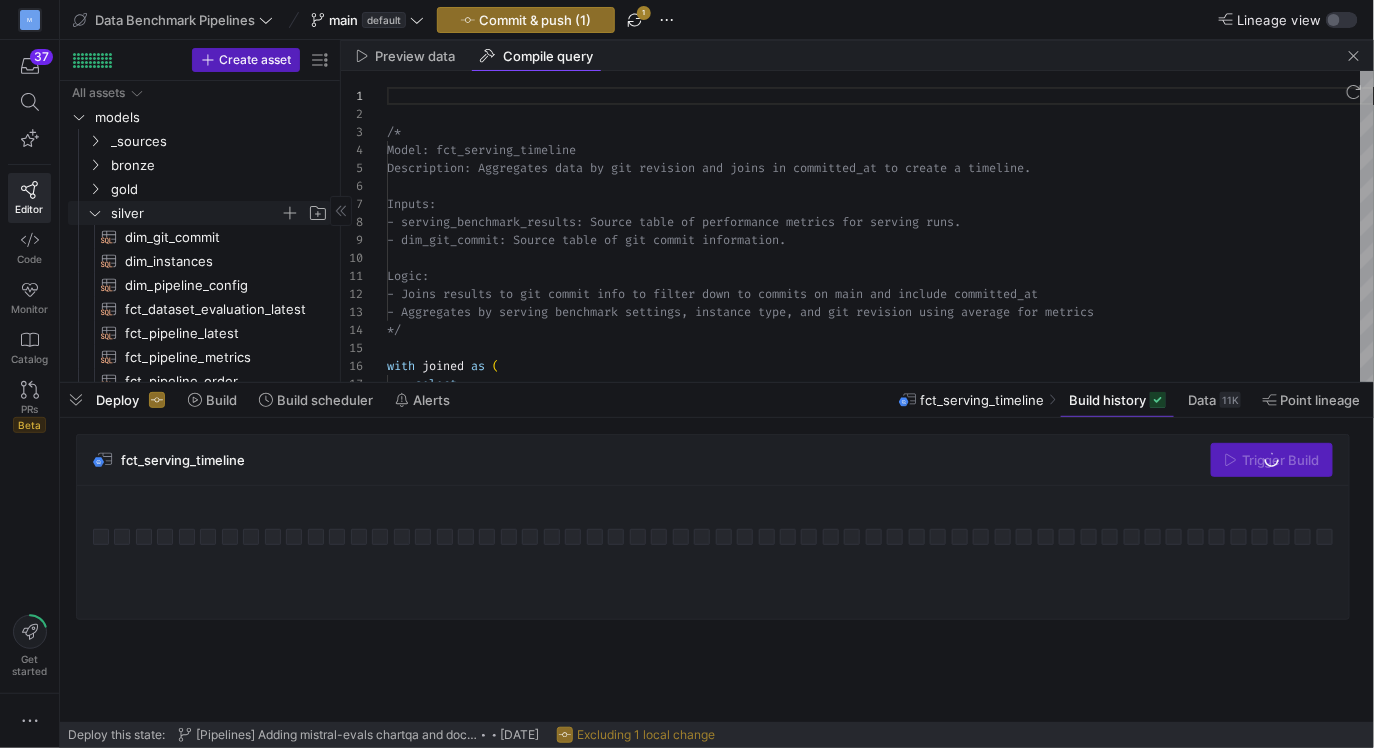 click 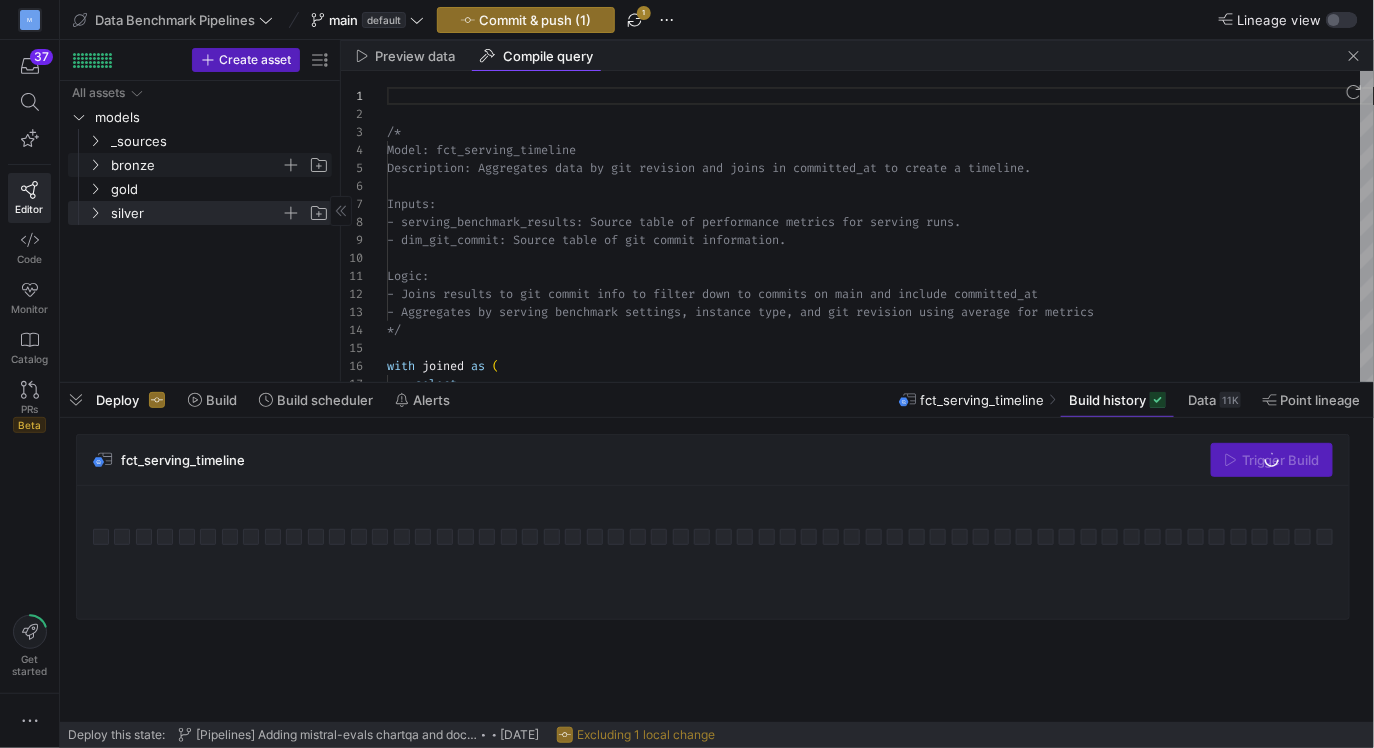 click 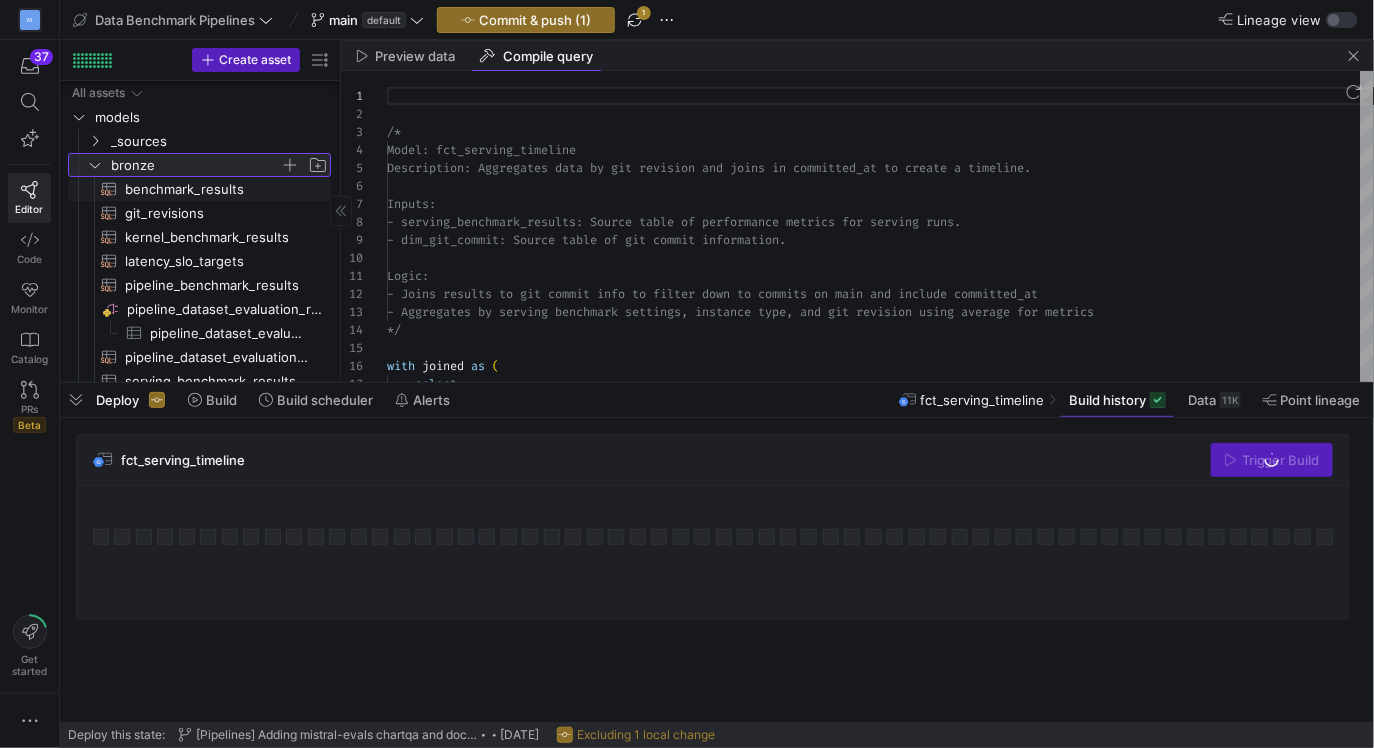 scroll, scrollTop: 90, scrollLeft: 0, axis: vertical 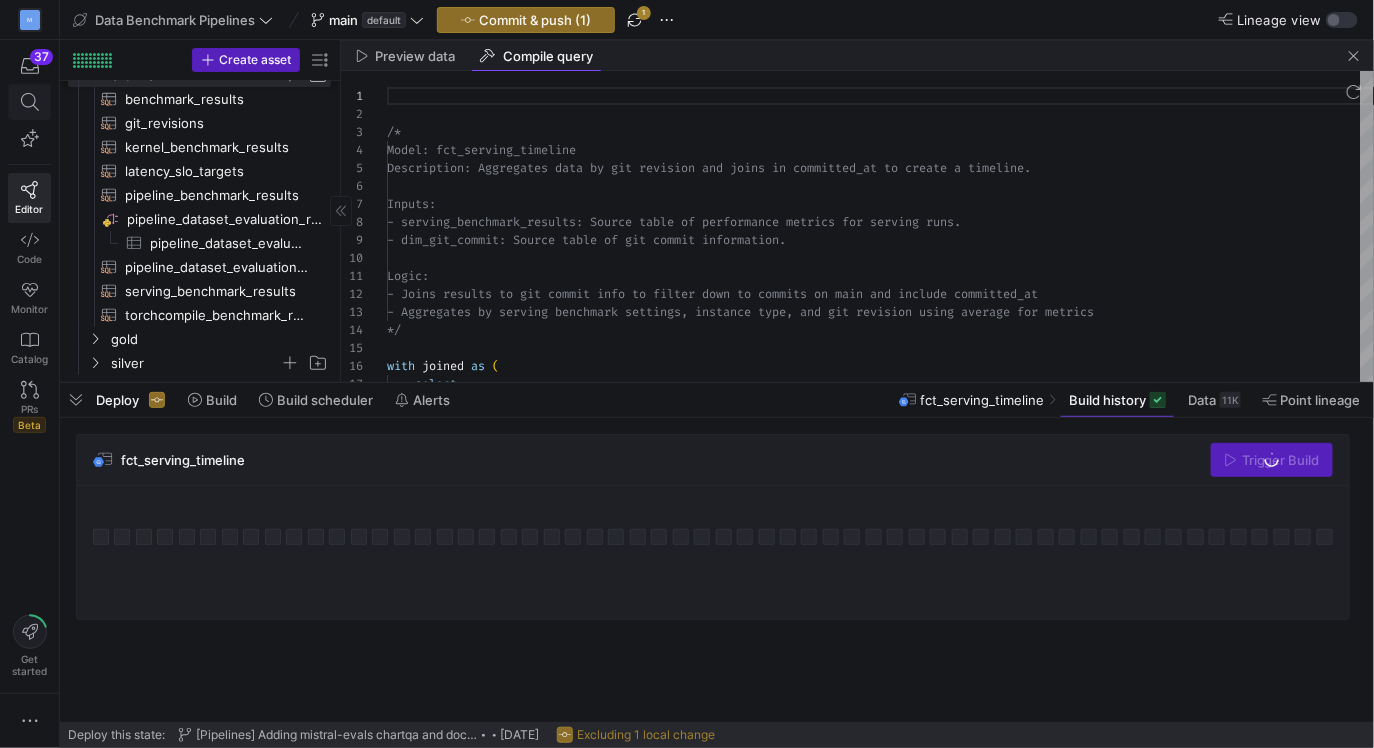 click 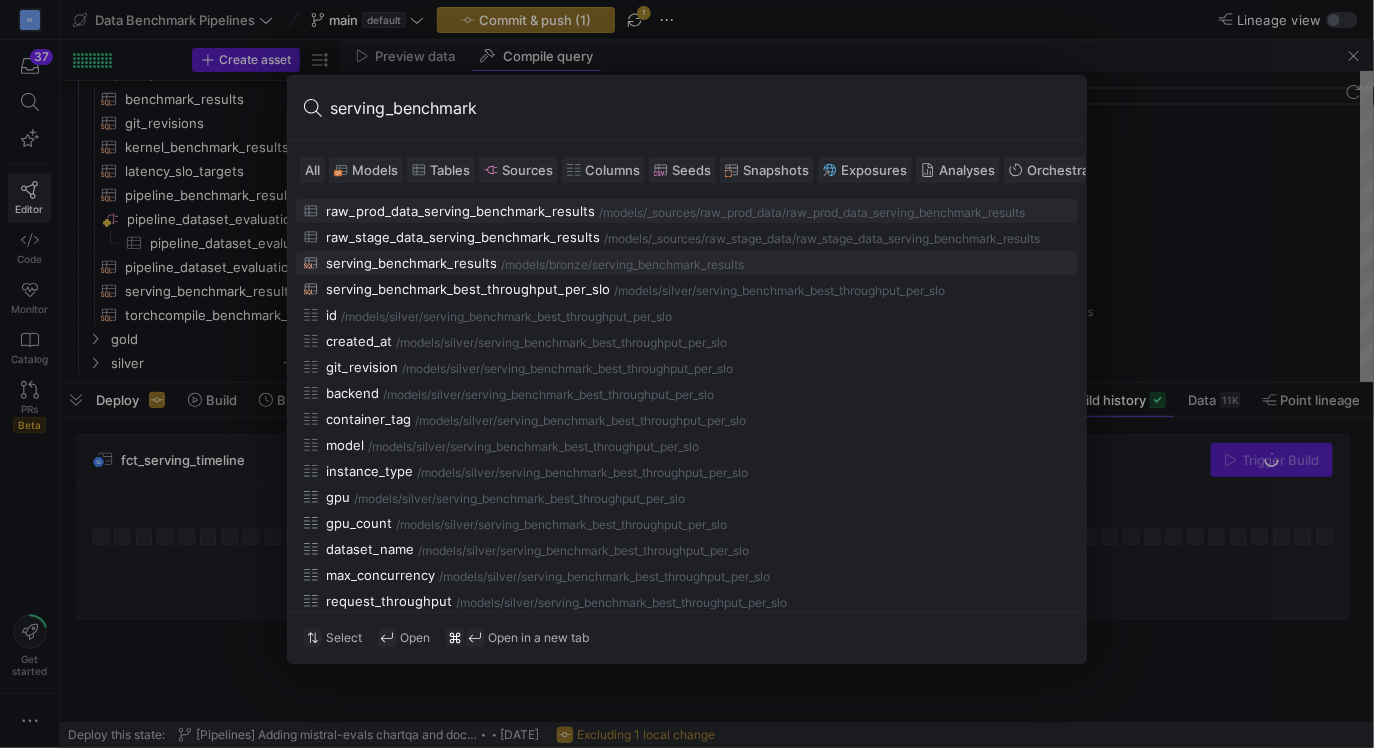 type on "serving_benchmark" 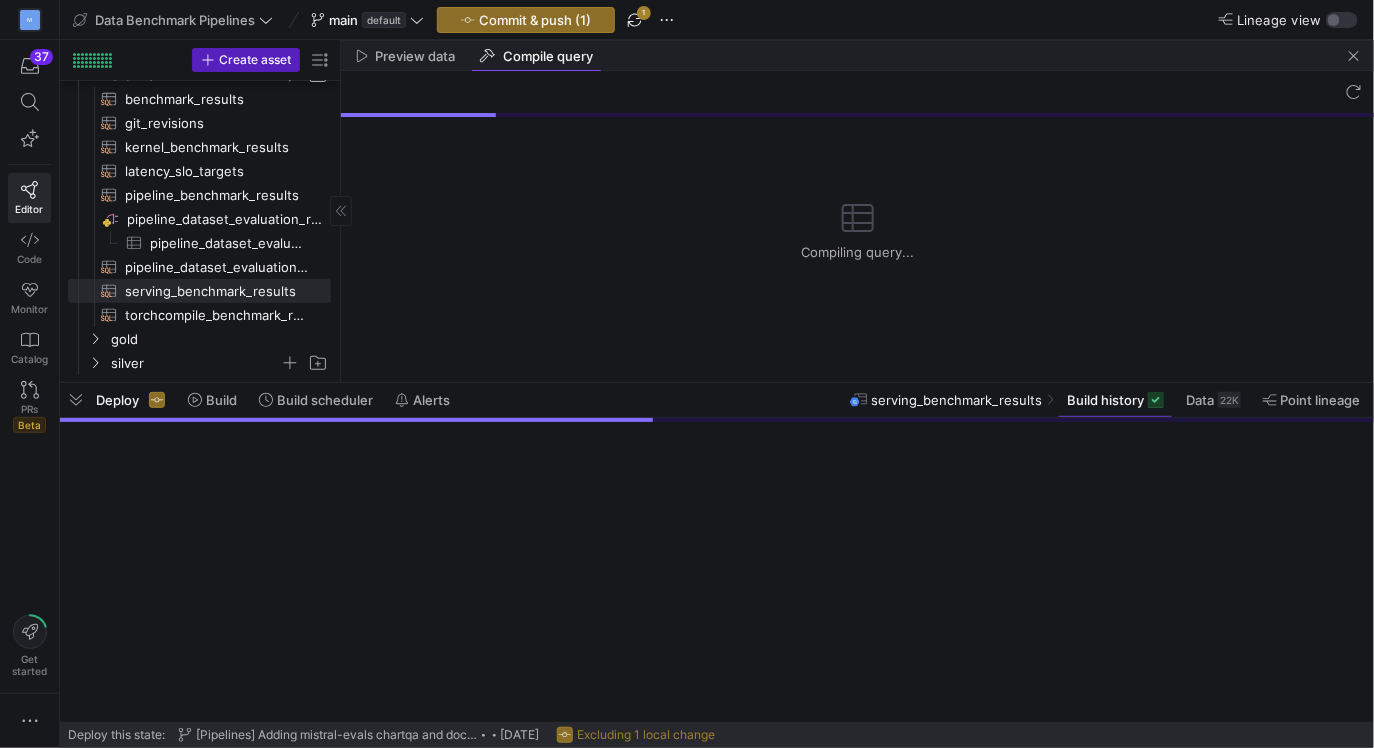 scroll, scrollTop: 8, scrollLeft: 0, axis: vertical 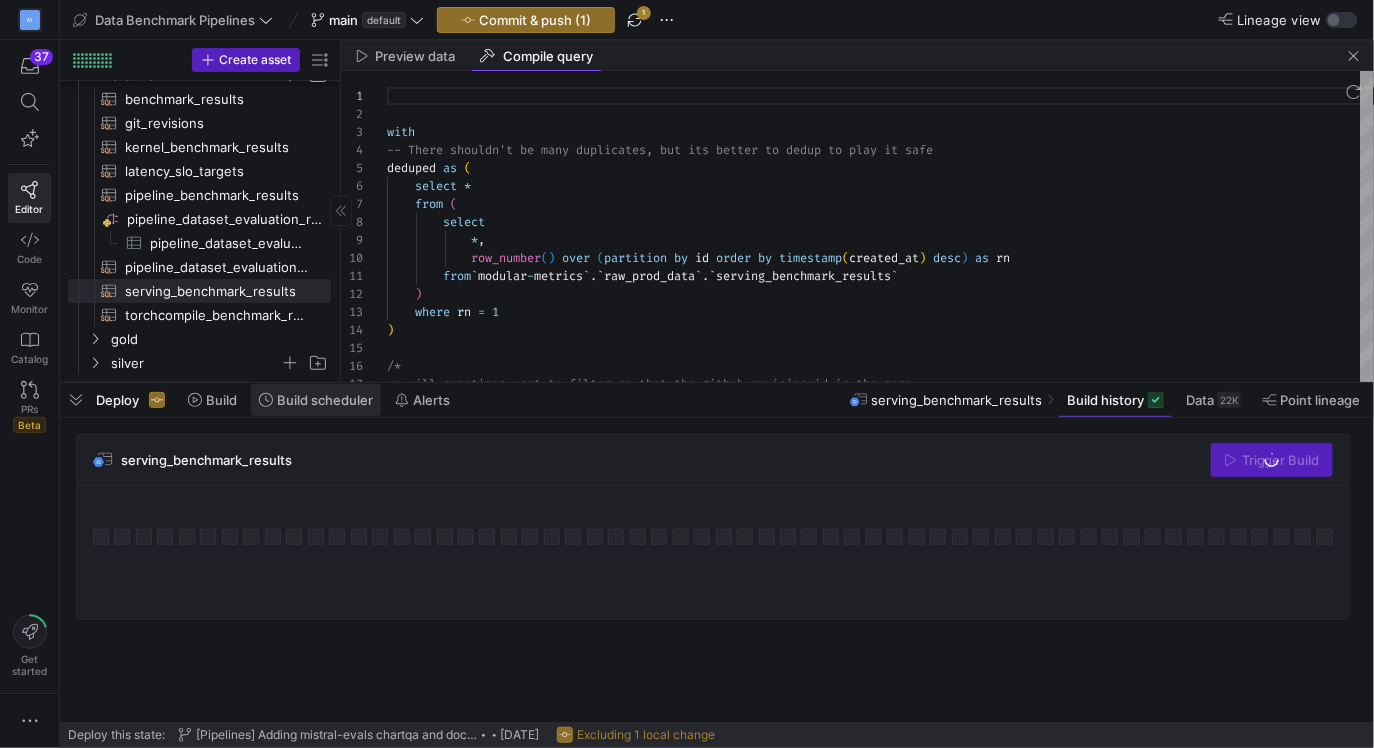 click on "Build scheduler" 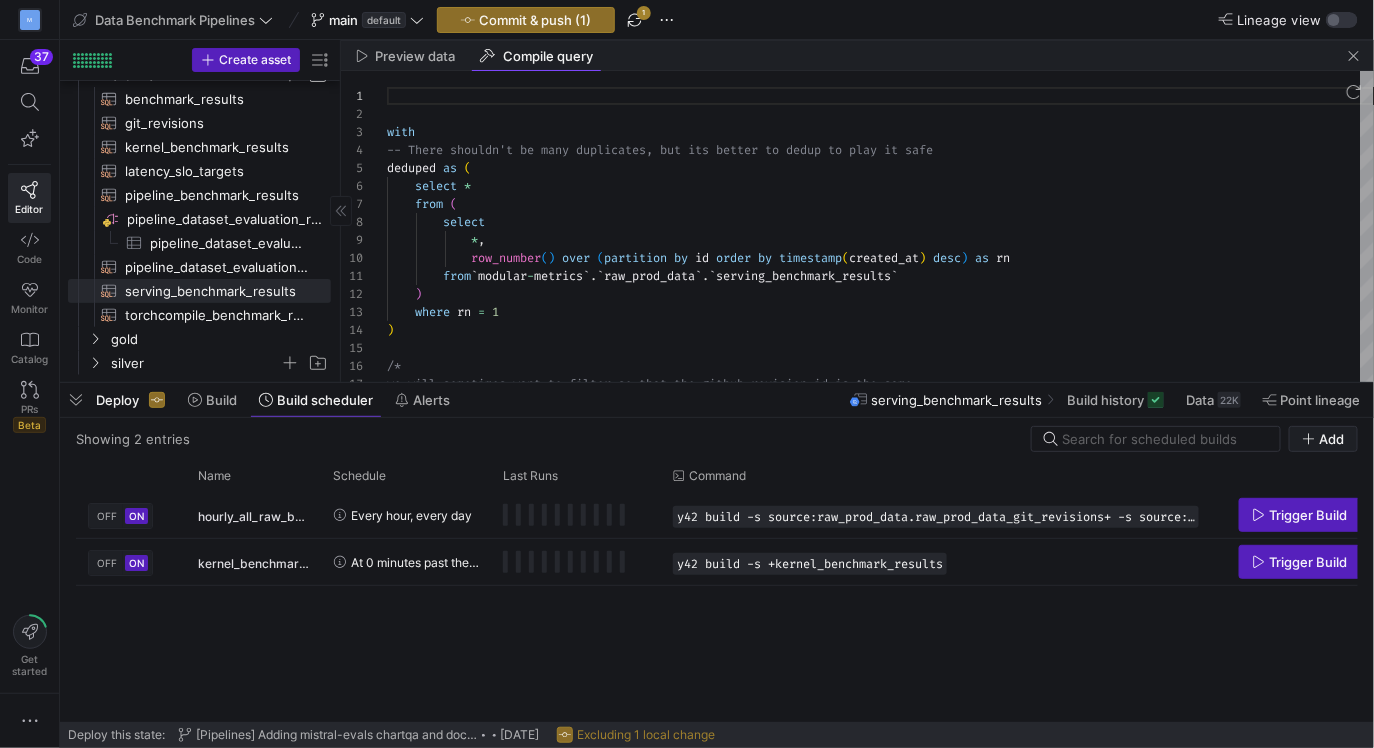 scroll, scrollTop: 0, scrollLeft: 46, axis: horizontal 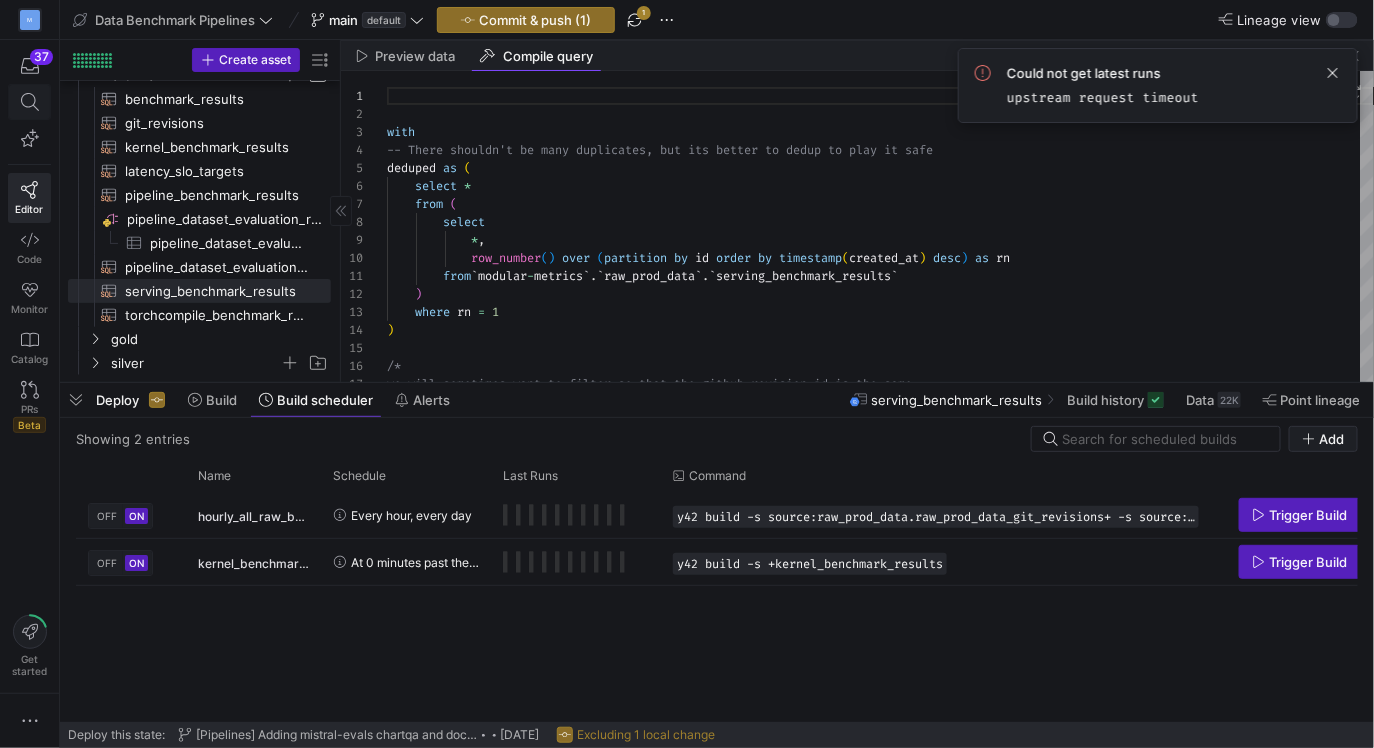 click 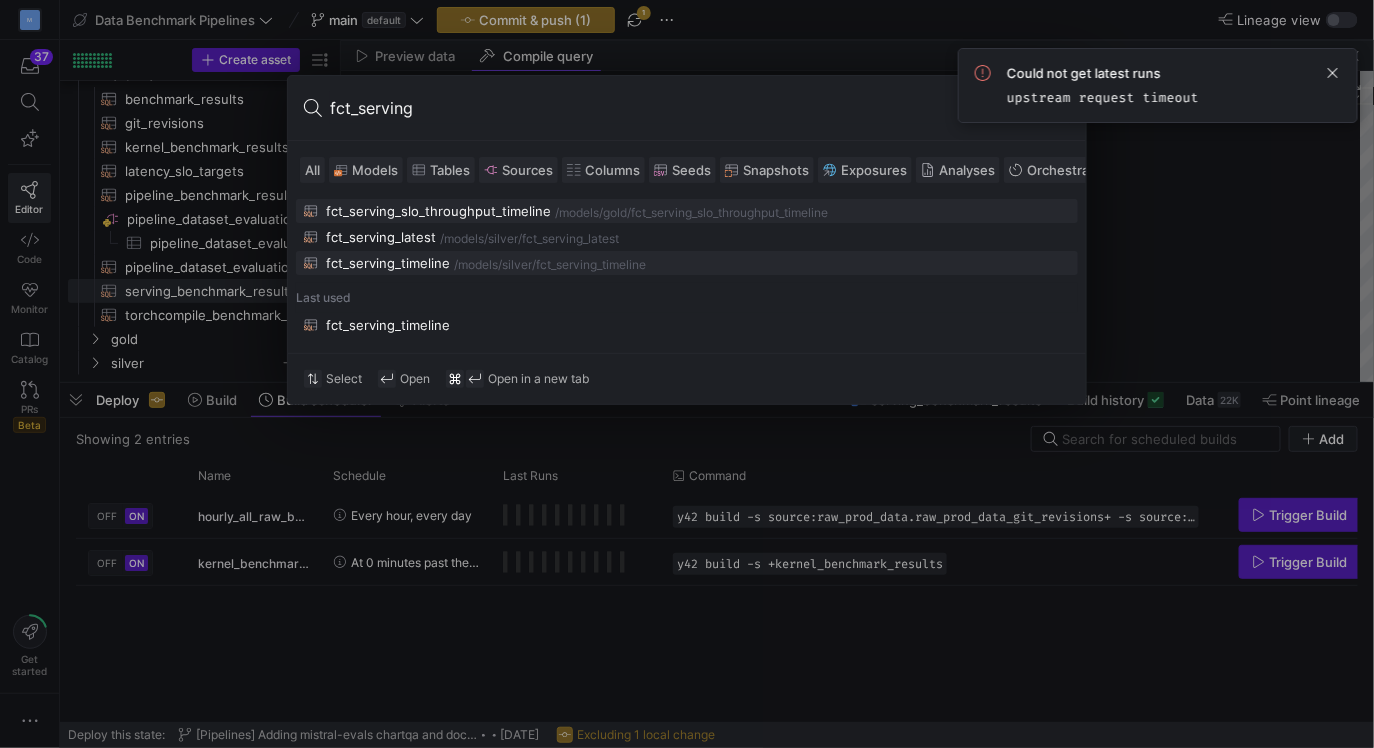 type on "fct_serving" 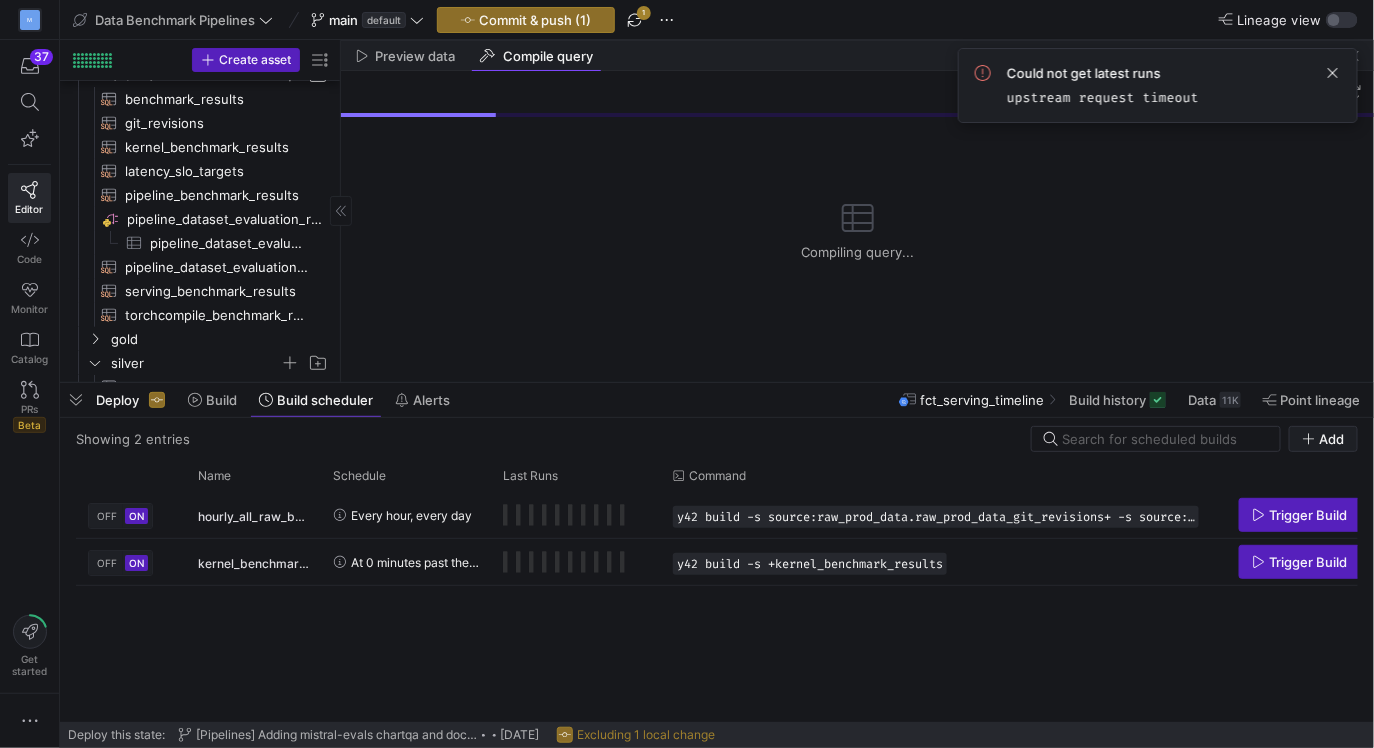 scroll, scrollTop: 370, scrollLeft: 0, axis: vertical 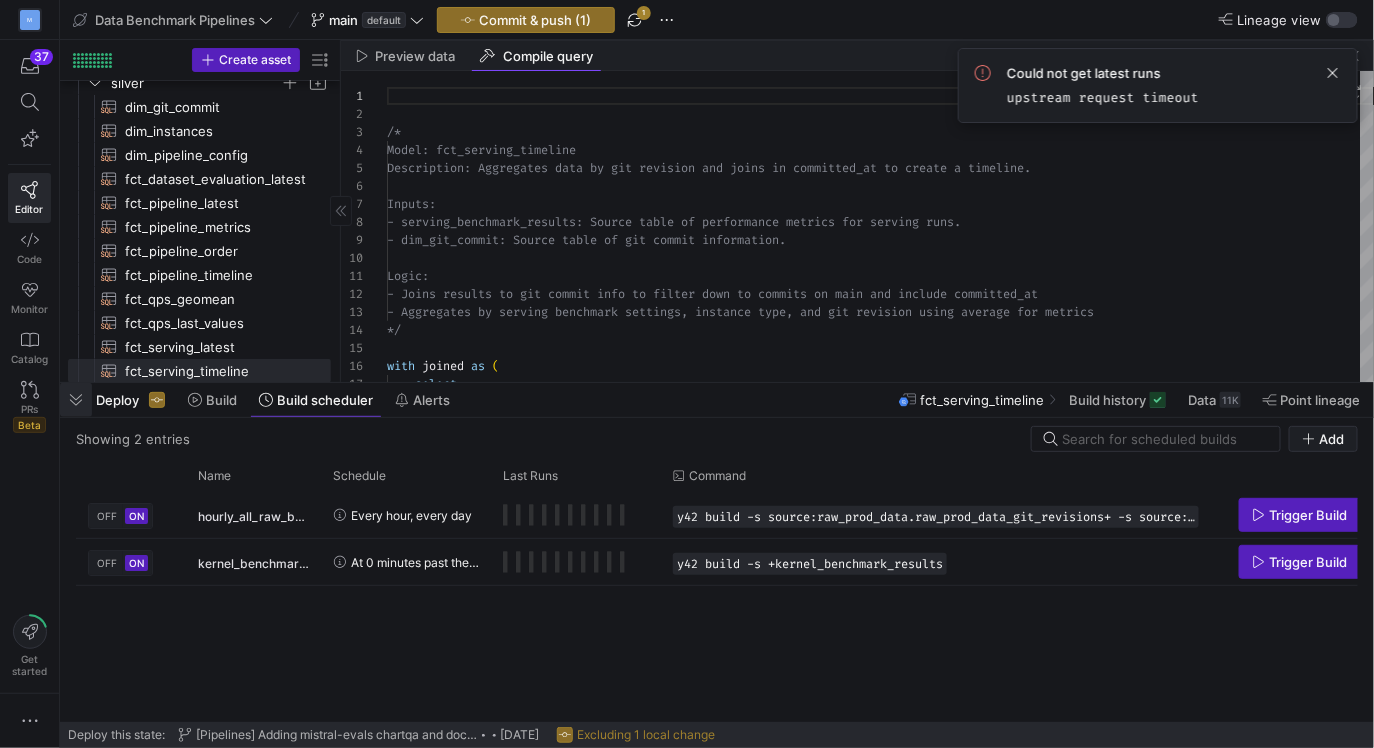 click 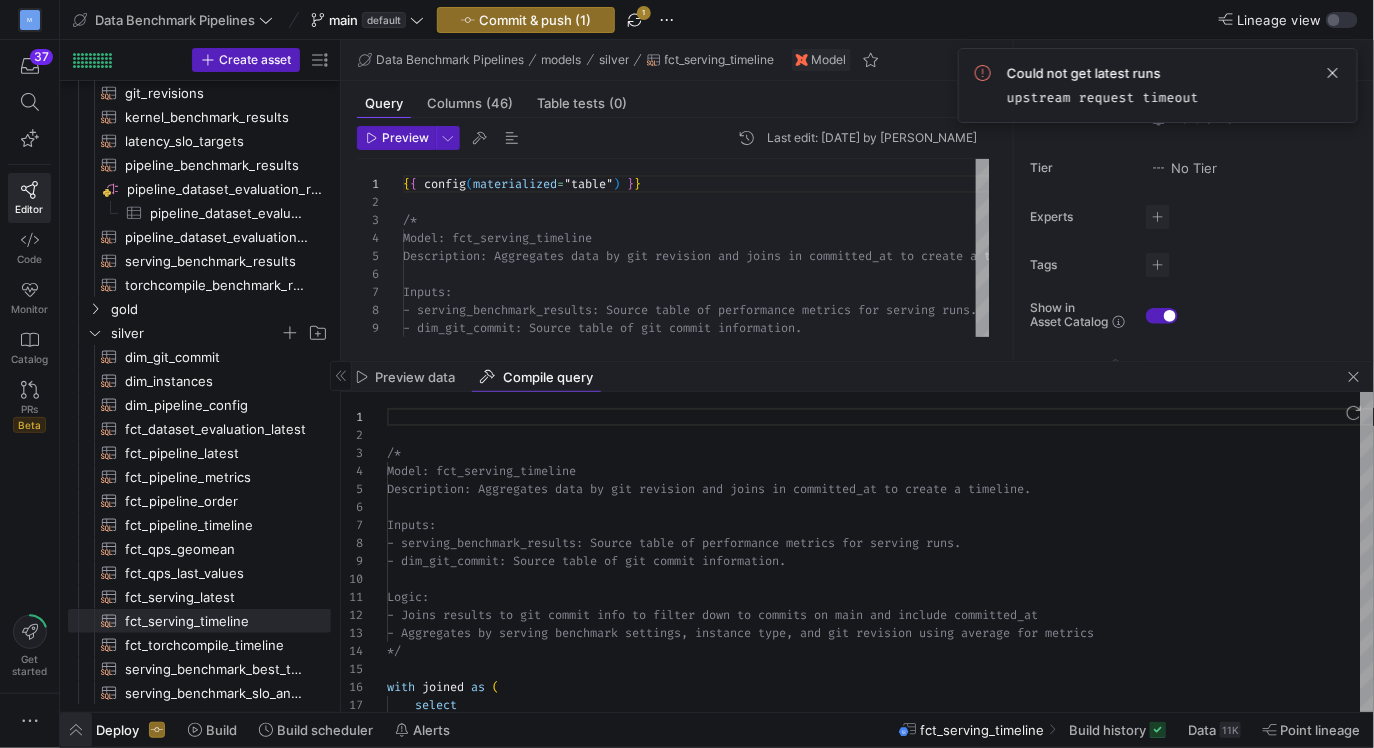 click 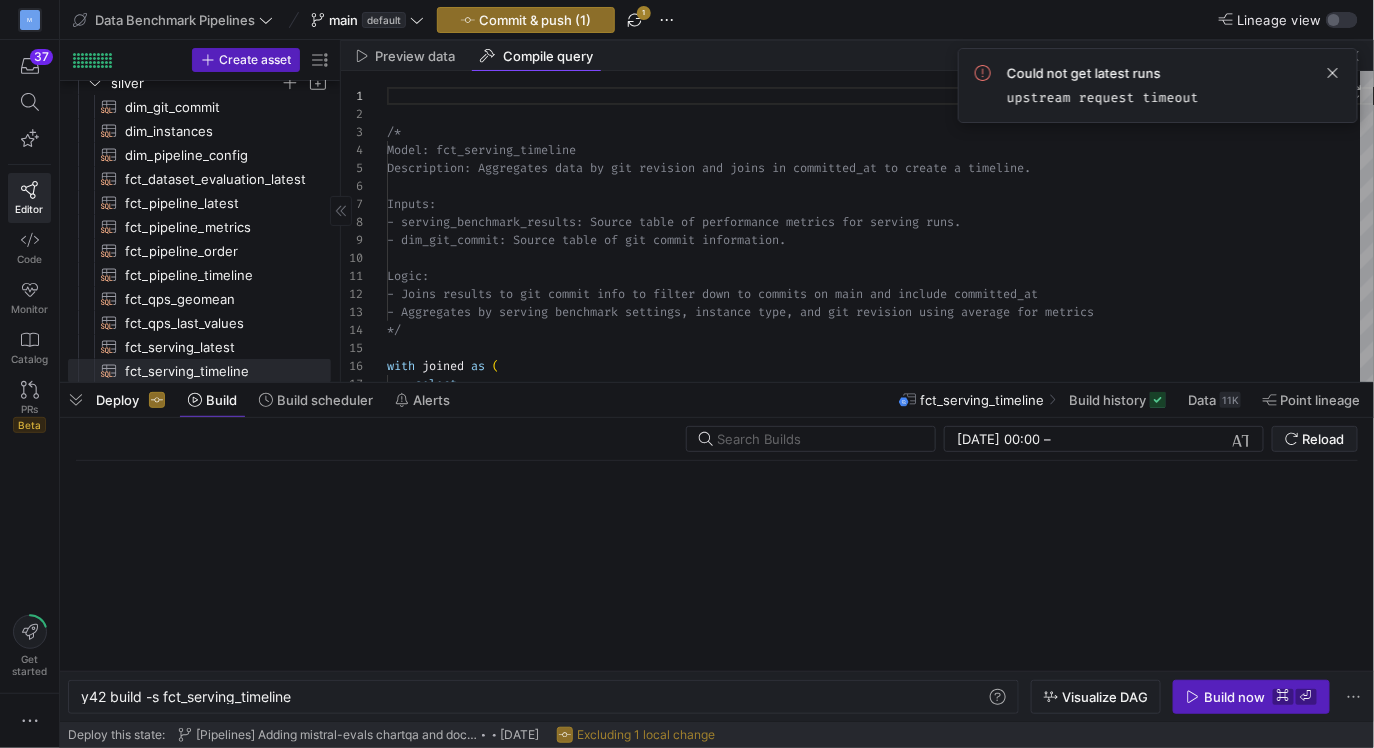 scroll, scrollTop: 0, scrollLeft: 213, axis: horizontal 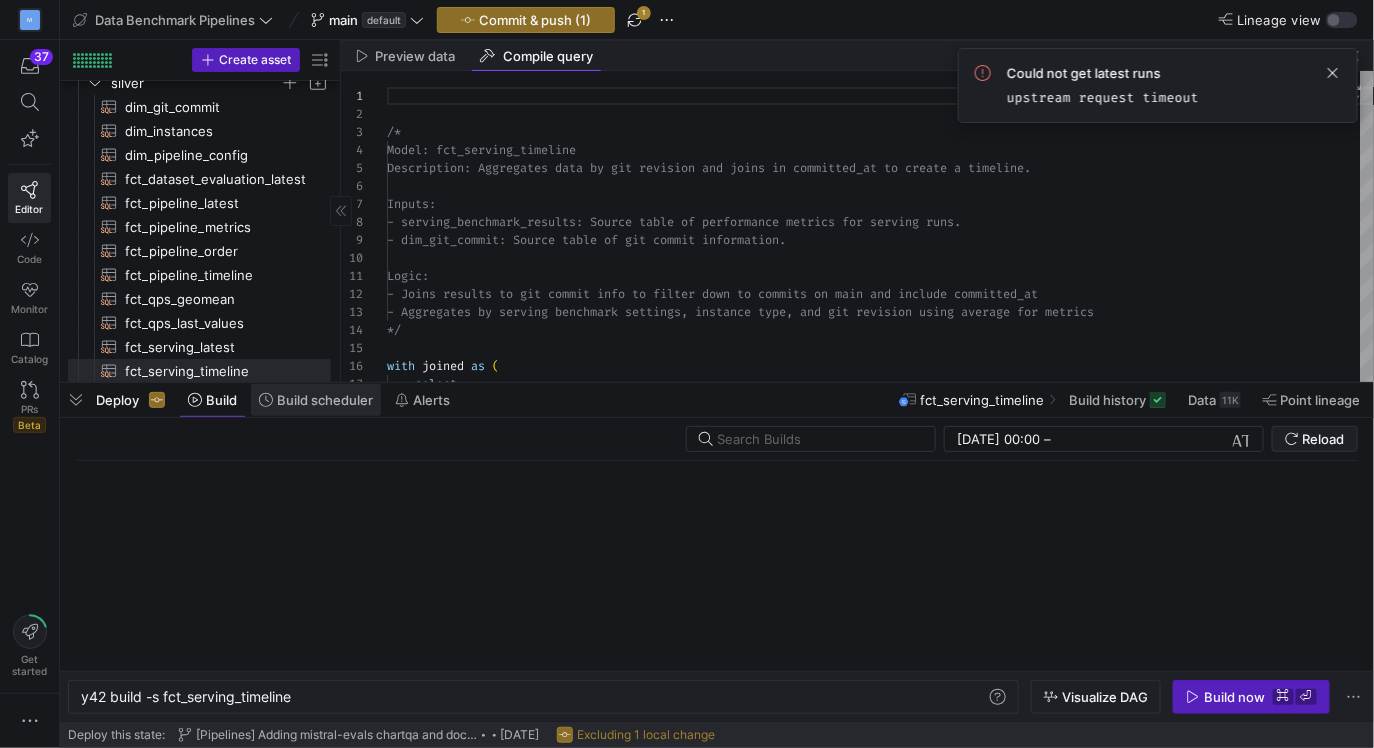 click on "Build scheduler" 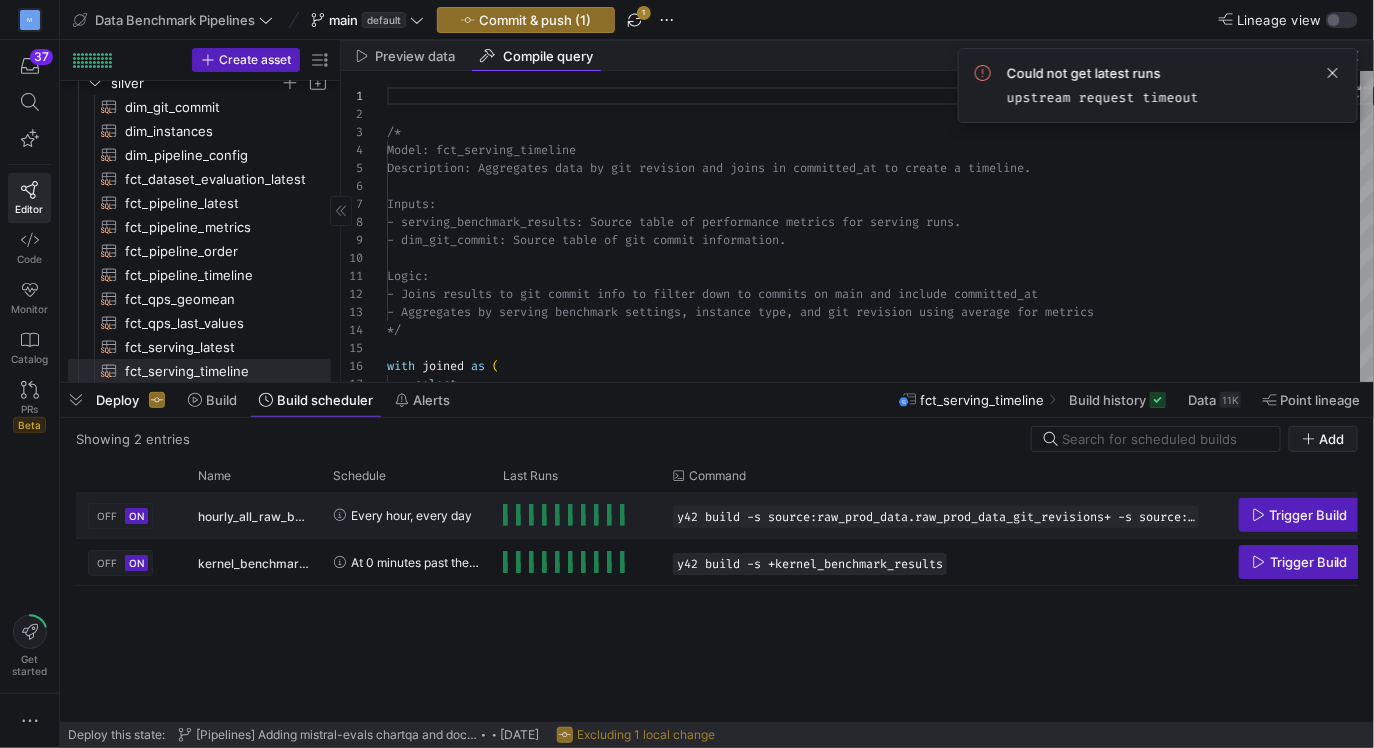 click on "hourly_all_raw_bench_data_sync" 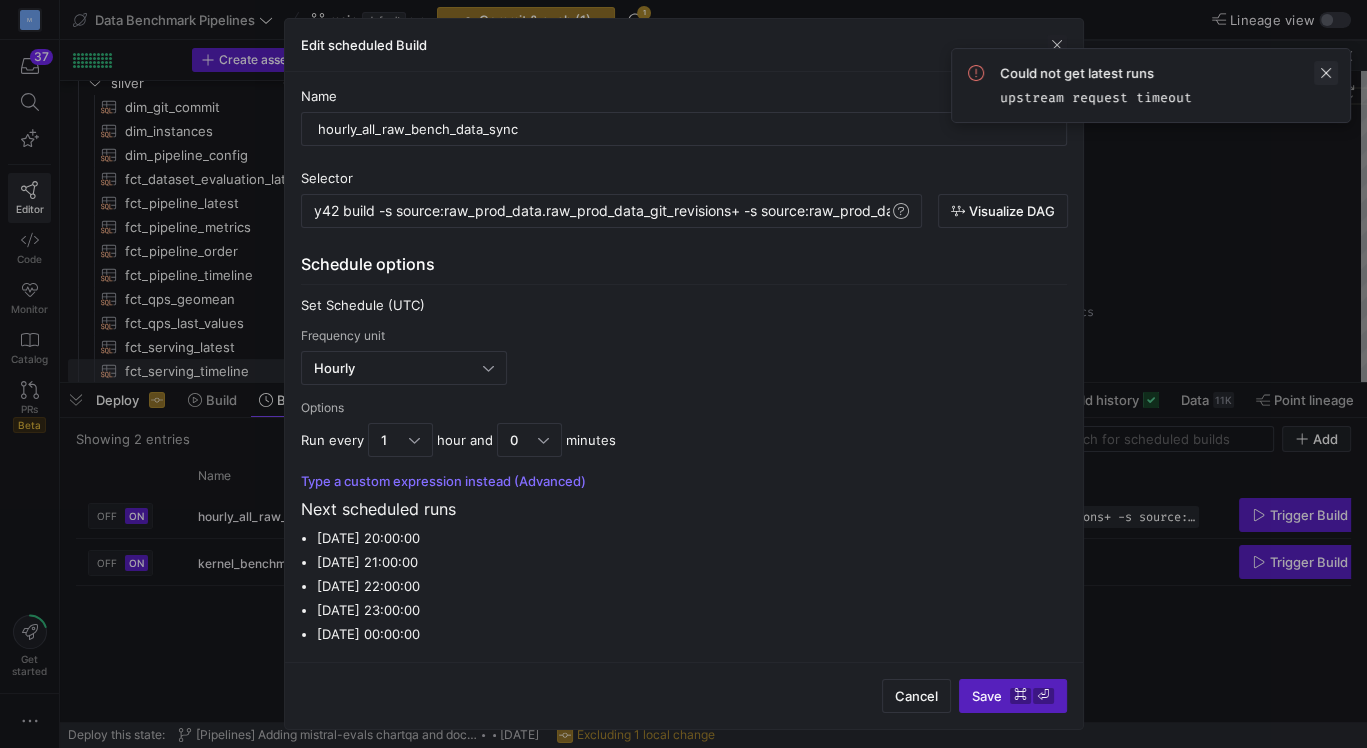click 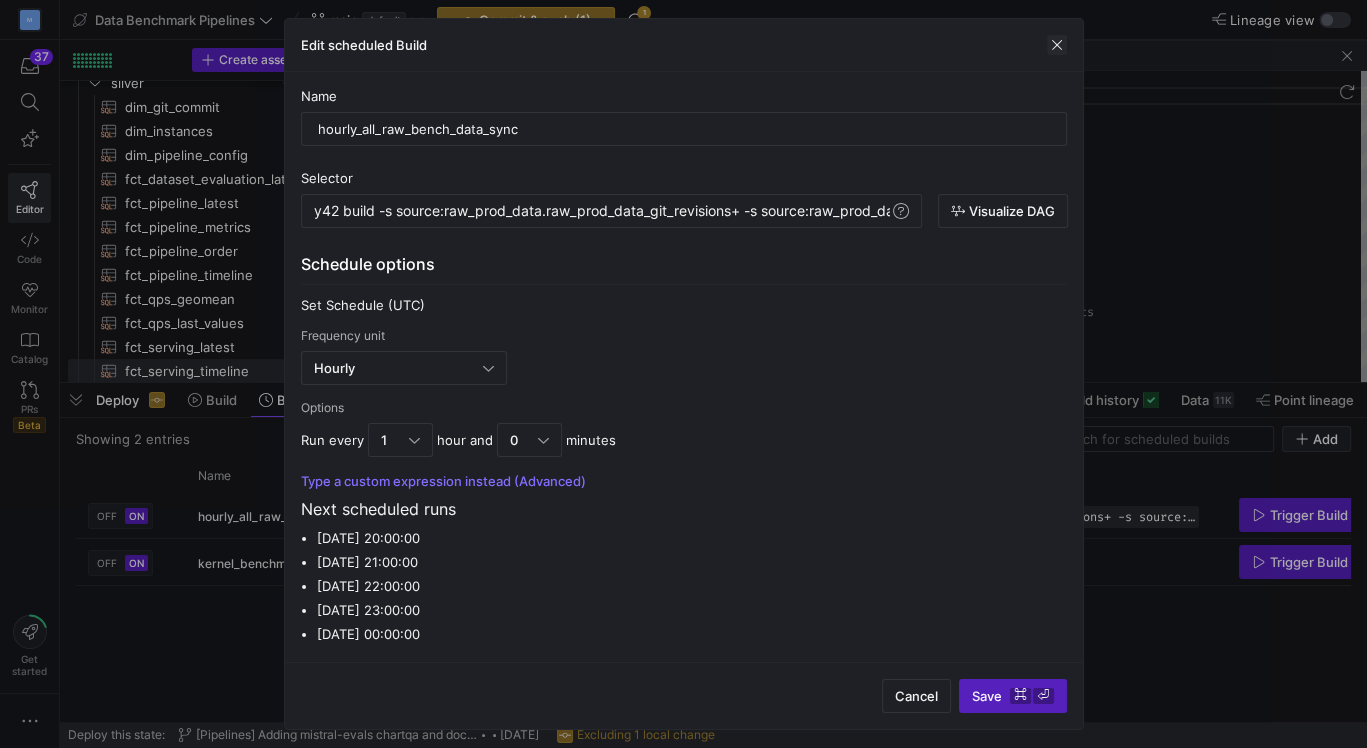 click at bounding box center [1057, 45] 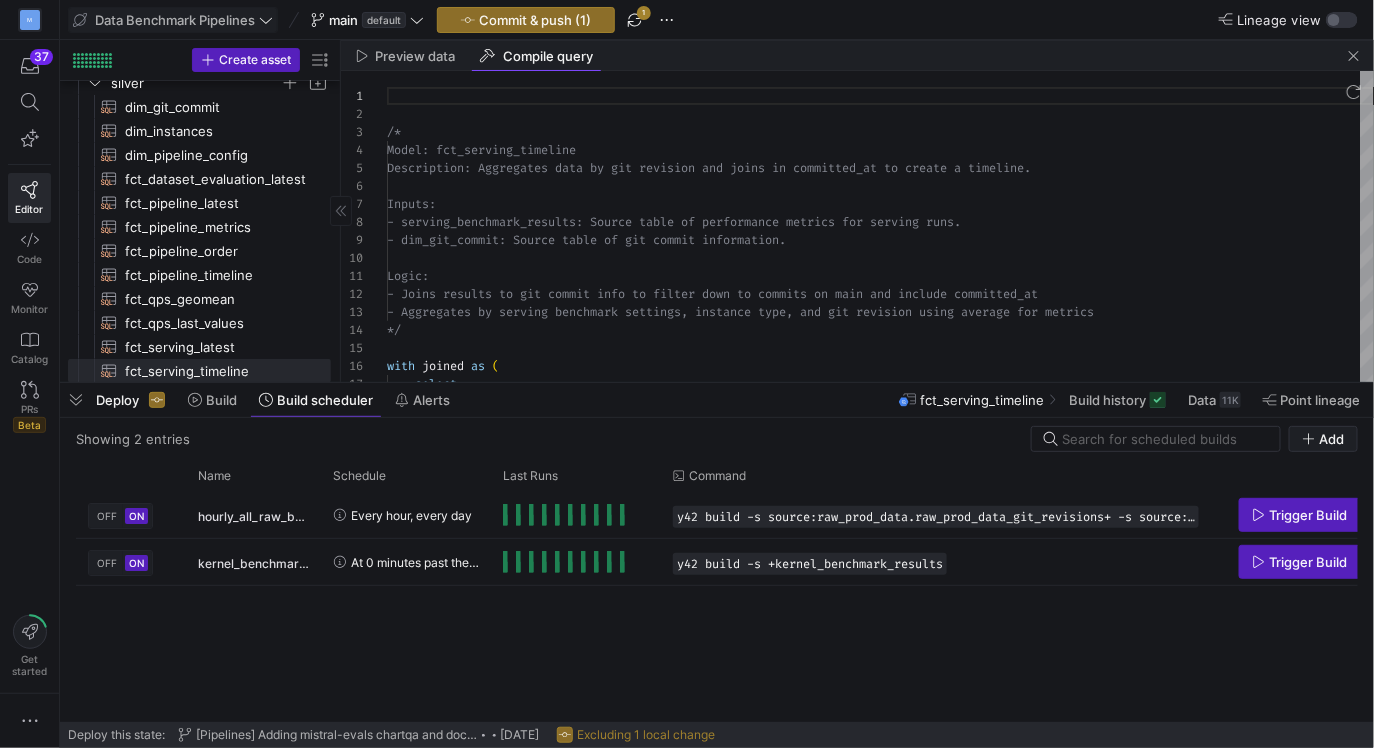 click 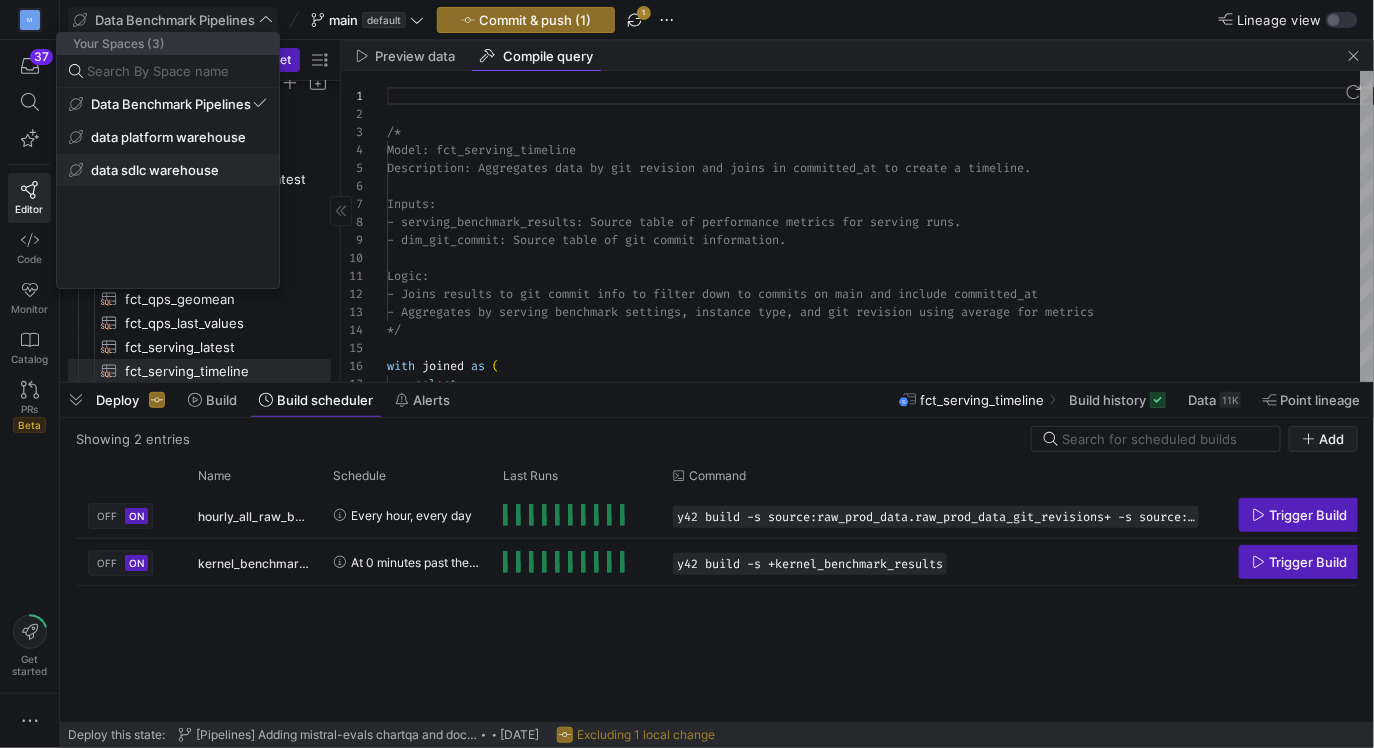 click on "data sdlc warehouse" at bounding box center (155, 170) 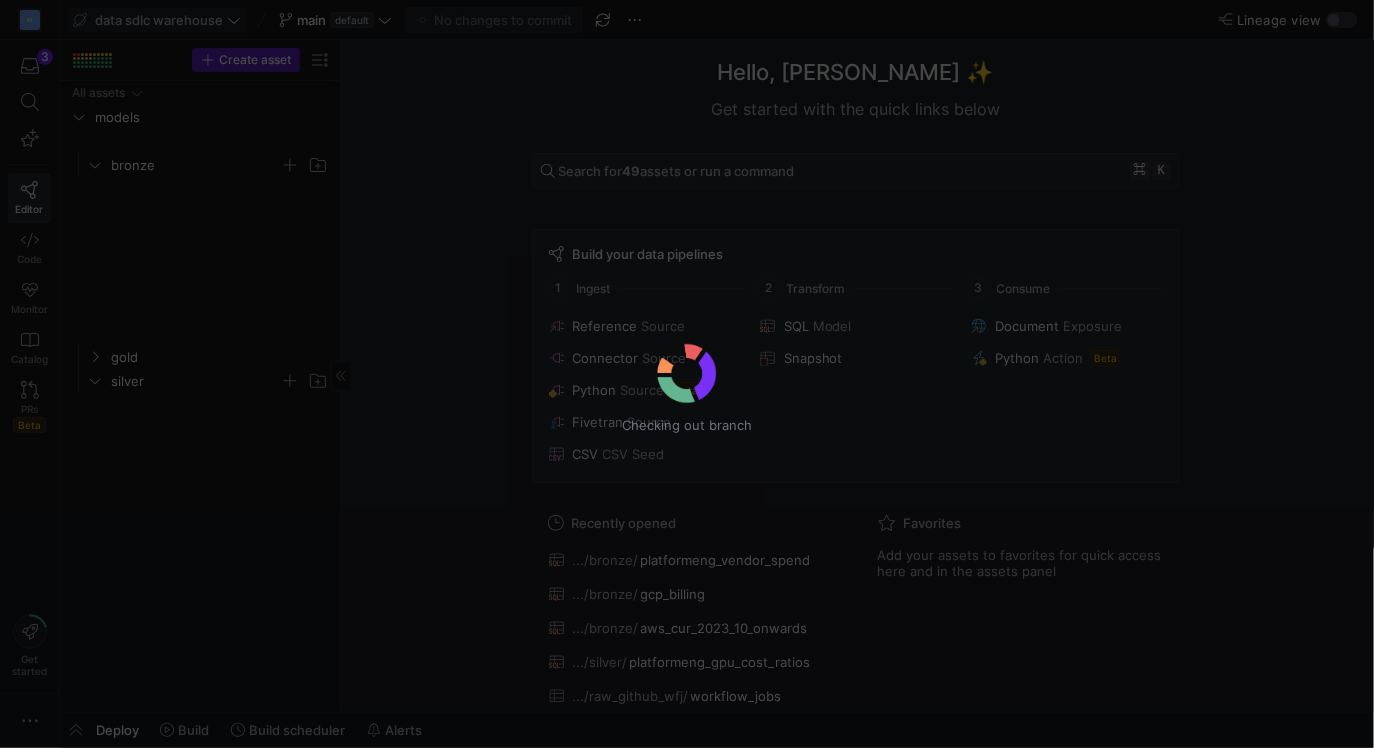 scroll, scrollTop: 0, scrollLeft: 0, axis: both 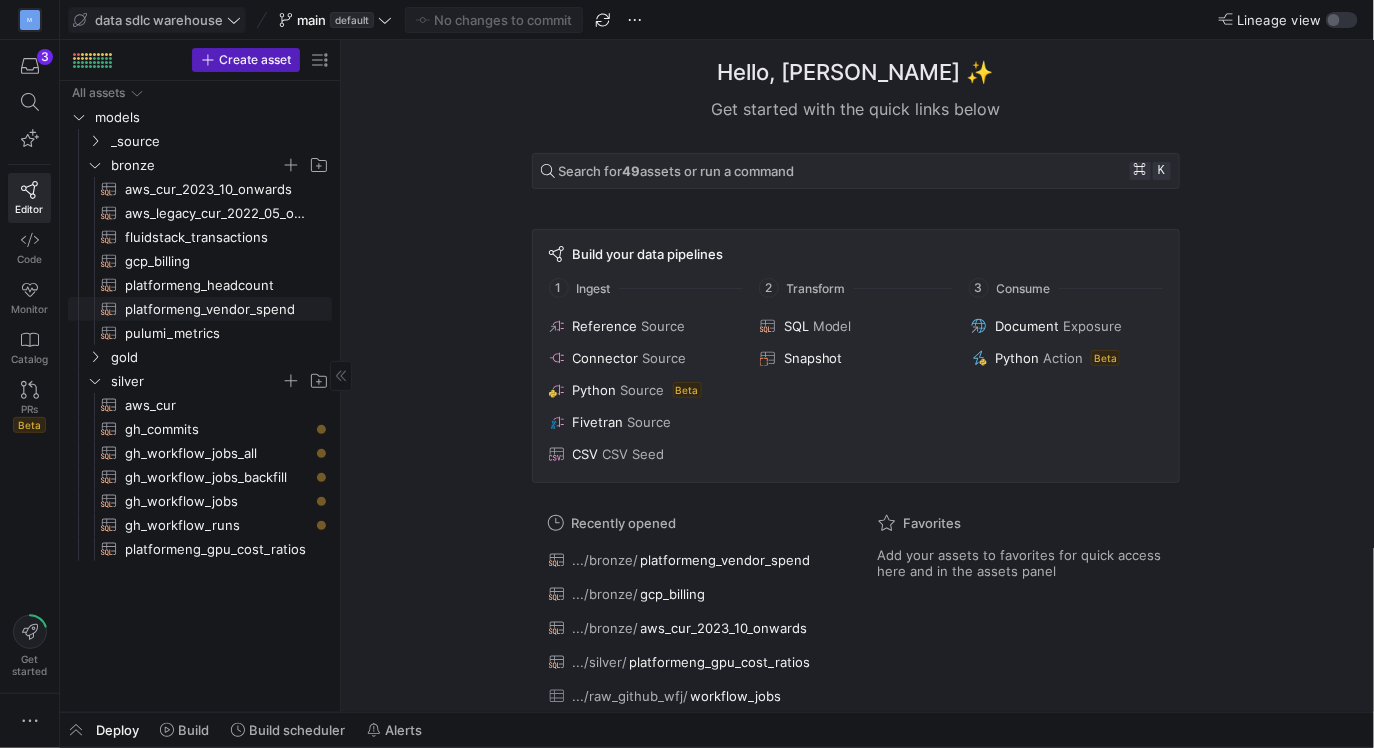 click on "platformeng_vendor_spend​​​​​​​​​​" 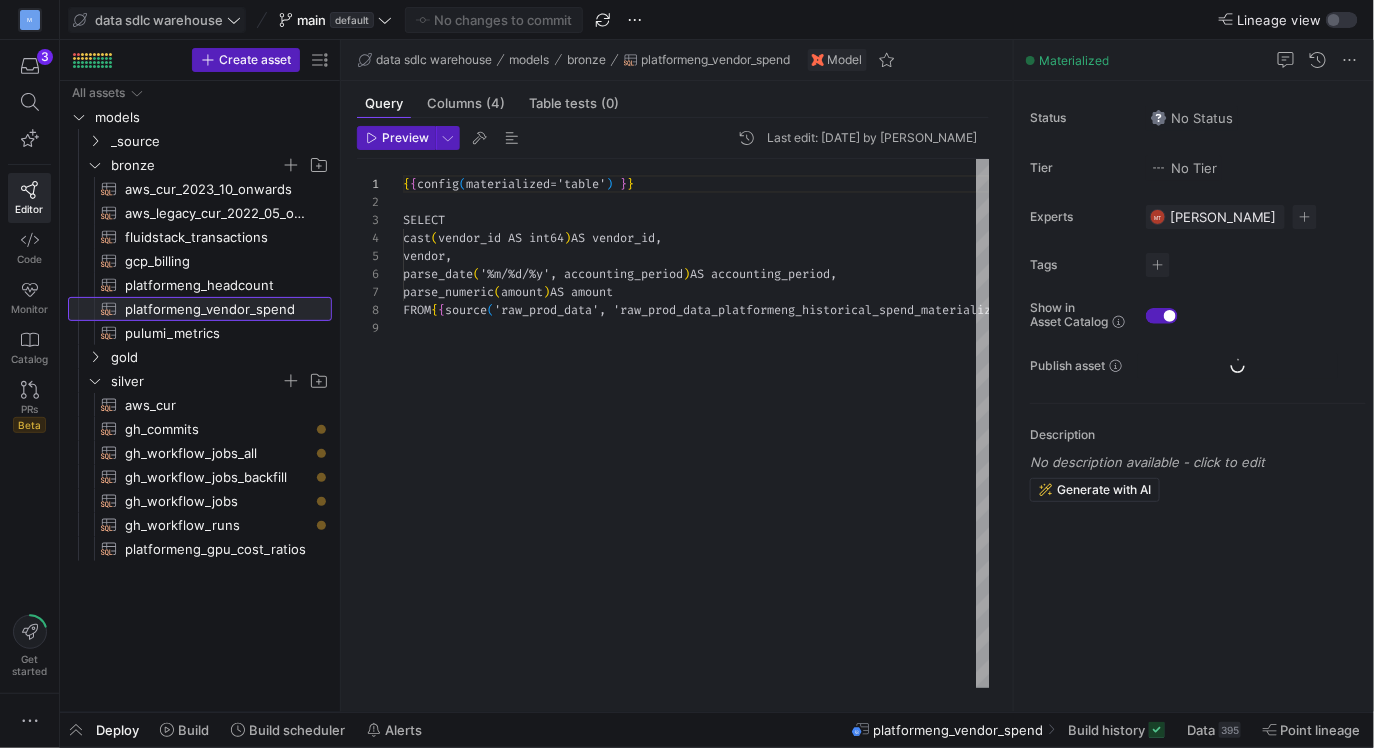 scroll, scrollTop: 143, scrollLeft: 0, axis: vertical 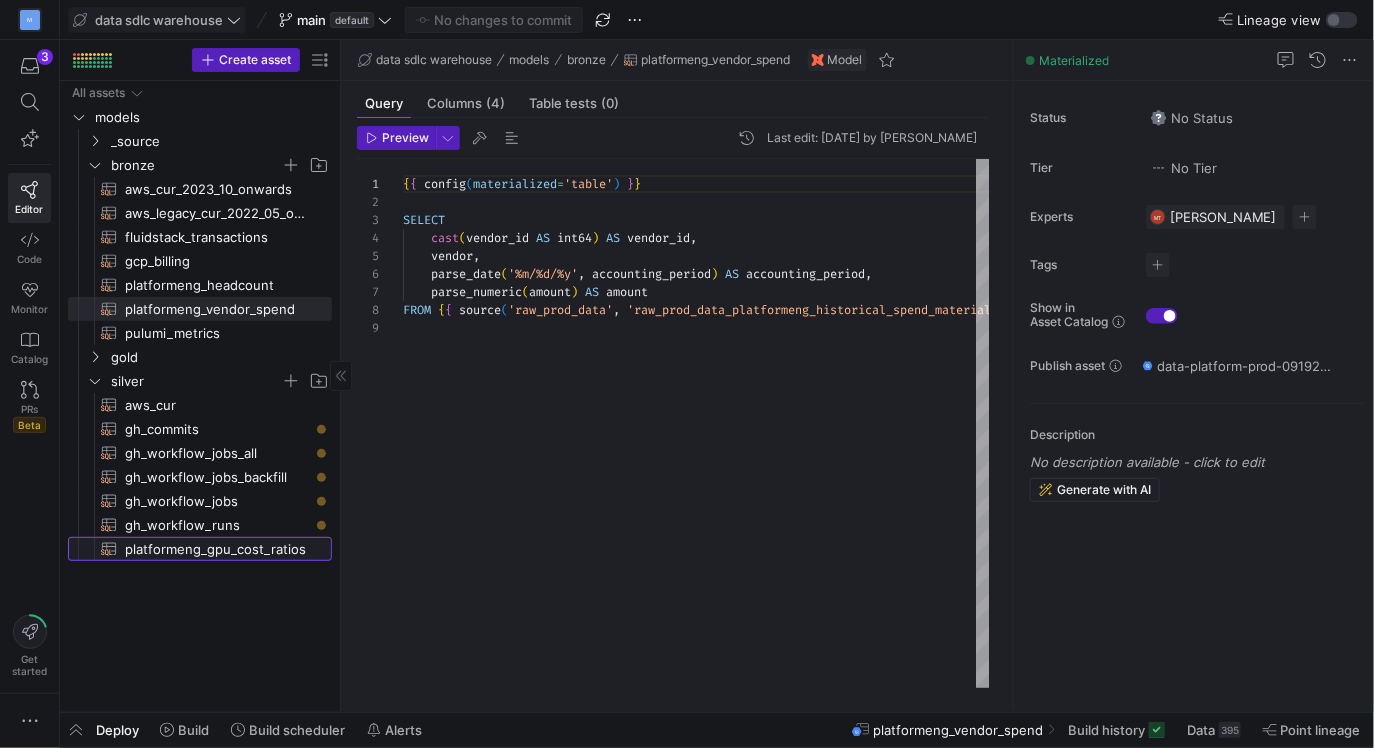 click on "platformeng_gpu_cost_ratios​​​​​​​​​​" 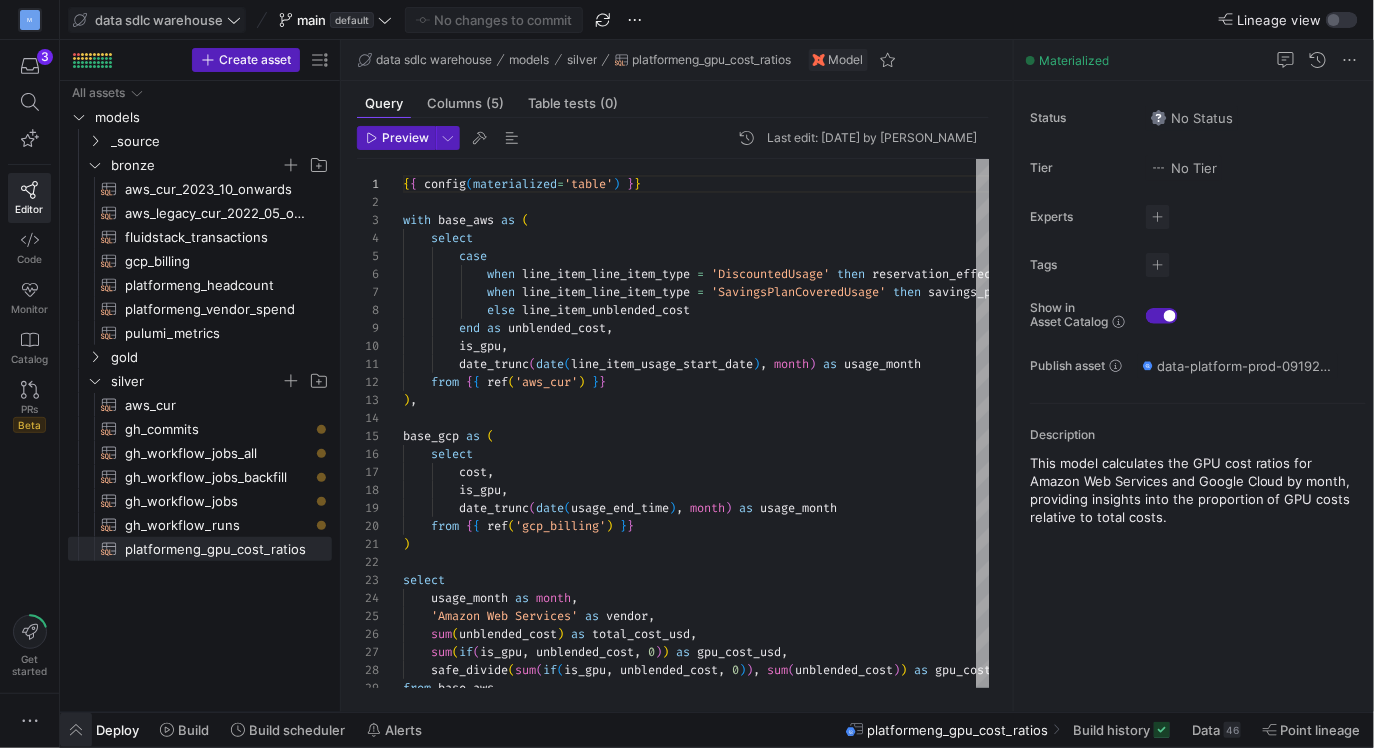 click 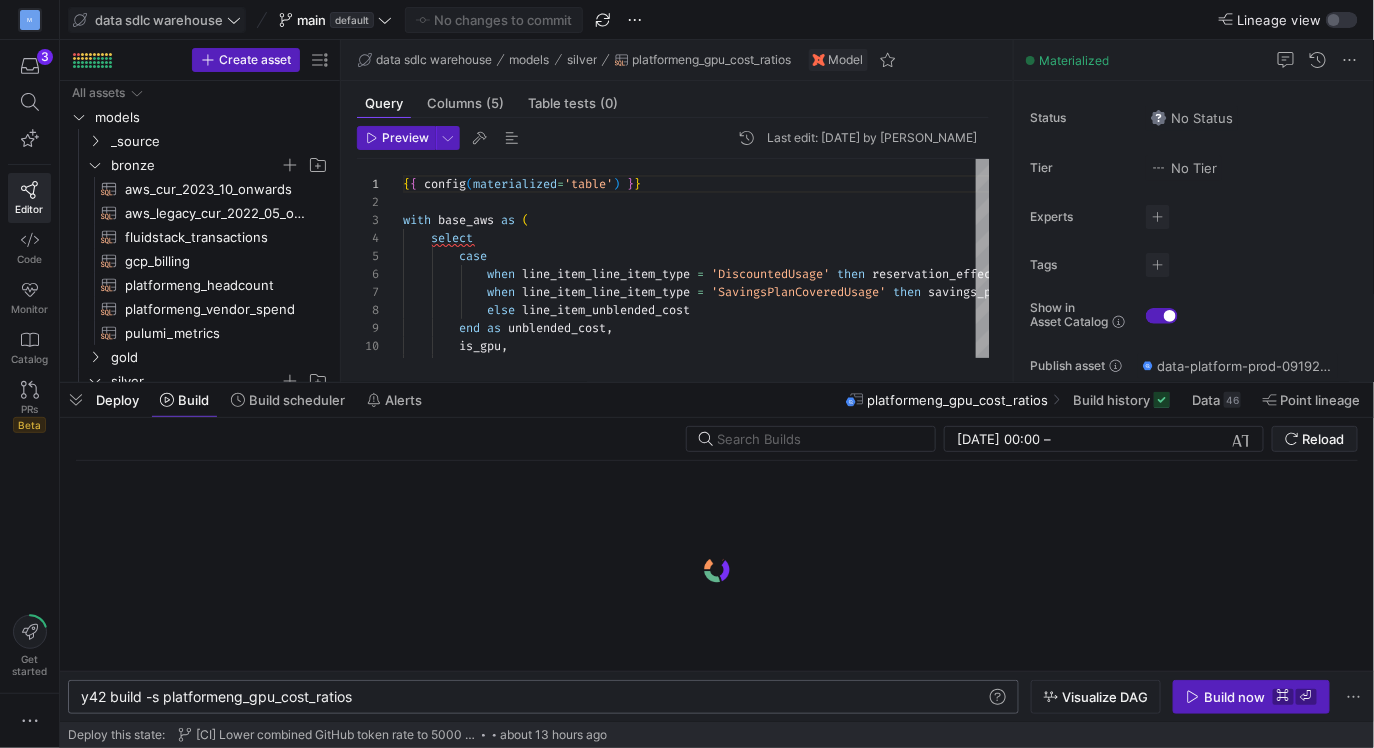 click on "y42 build -s platformeng_gpu_cost_ratios" 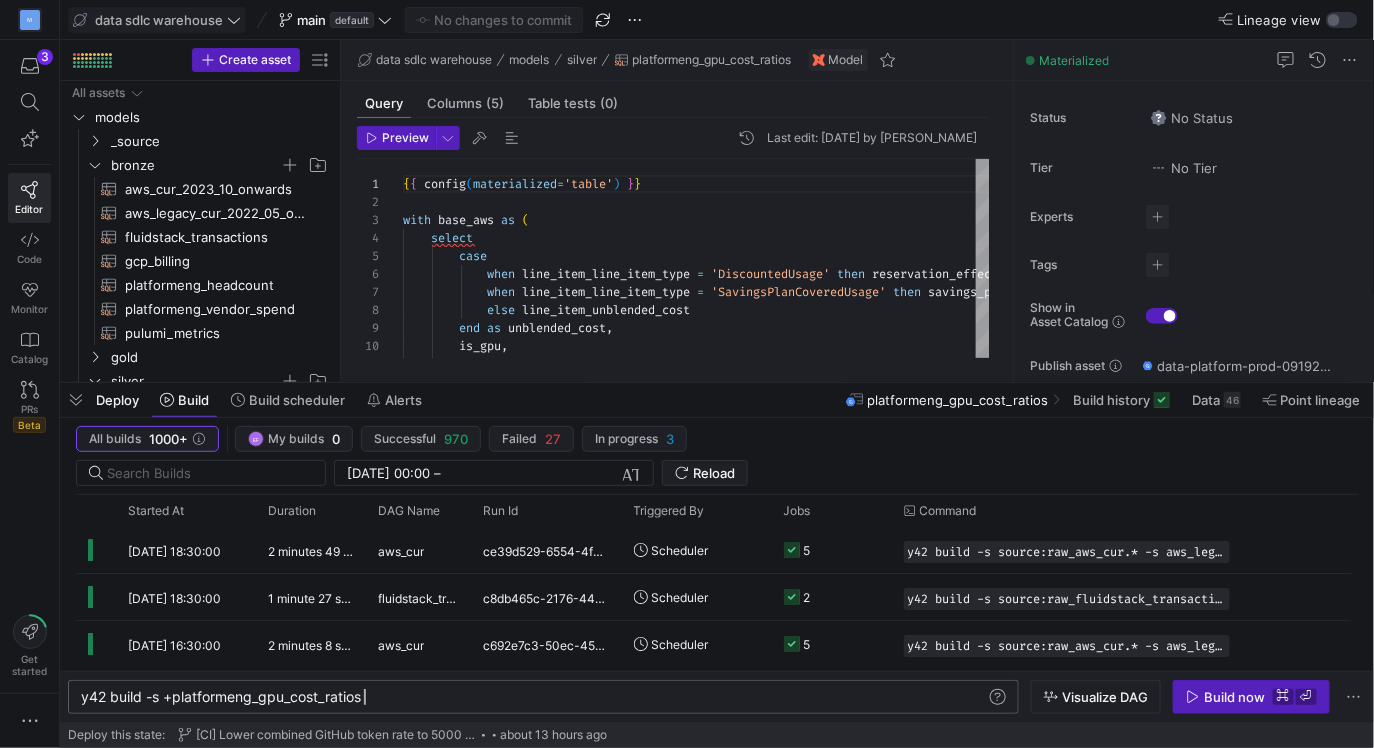 scroll, scrollTop: 0, scrollLeft: 291, axis: horizontal 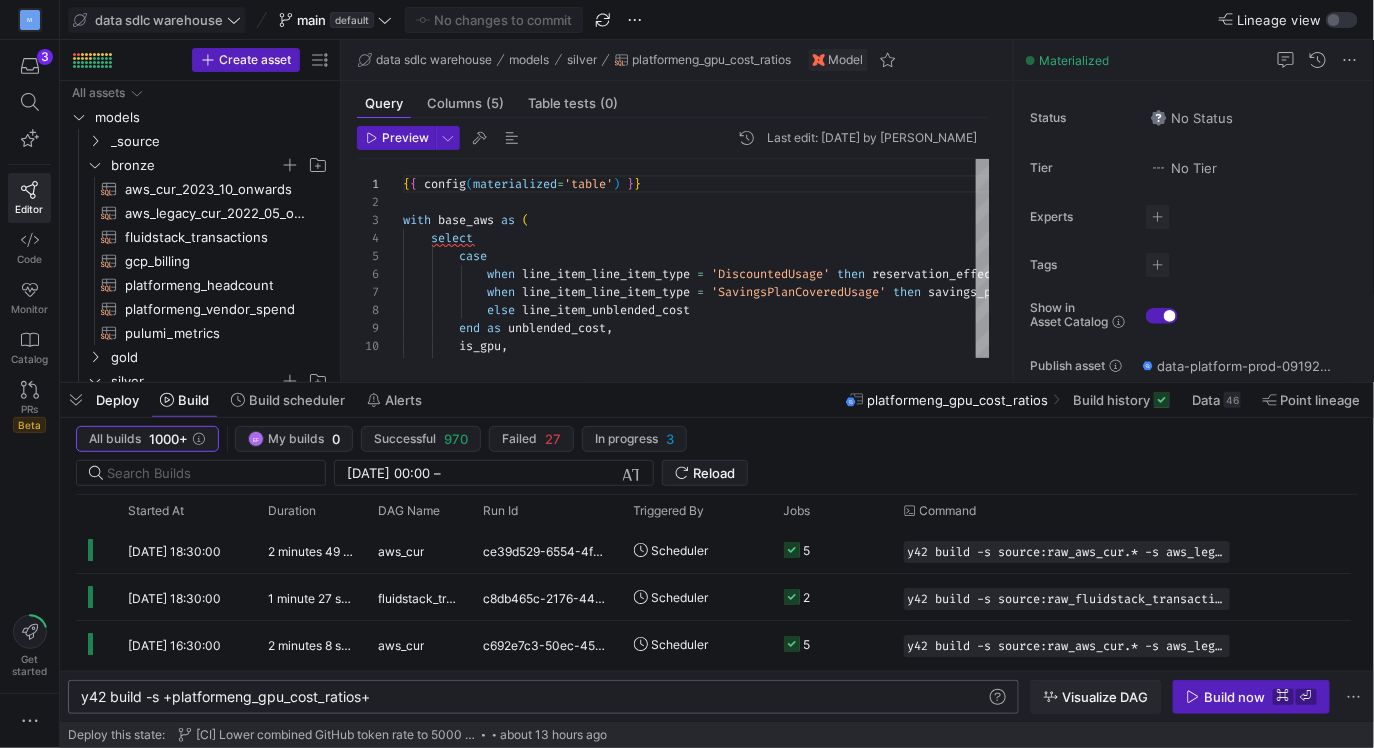 type on "y42 build -s +platformeng_gpu_cost_ratios+" 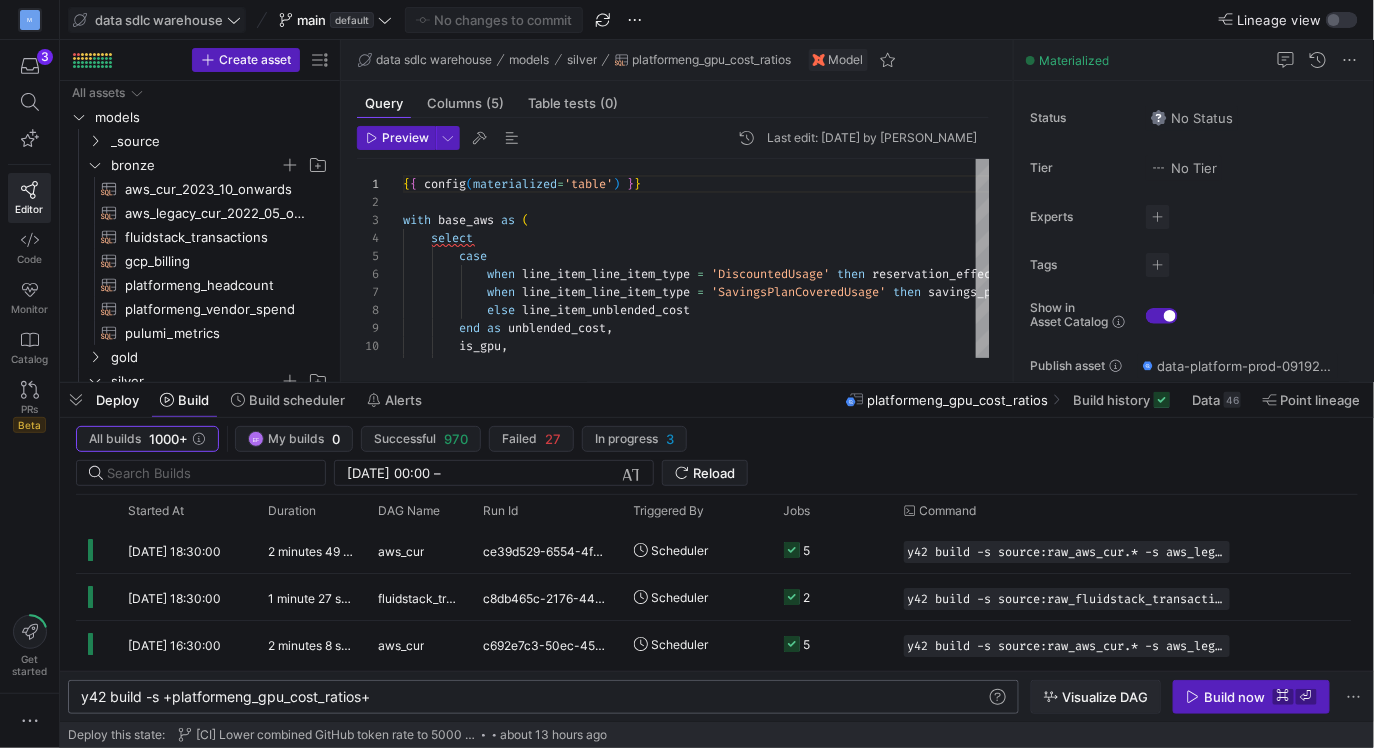 click on "Visualize DAG" at bounding box center (1105, 697) 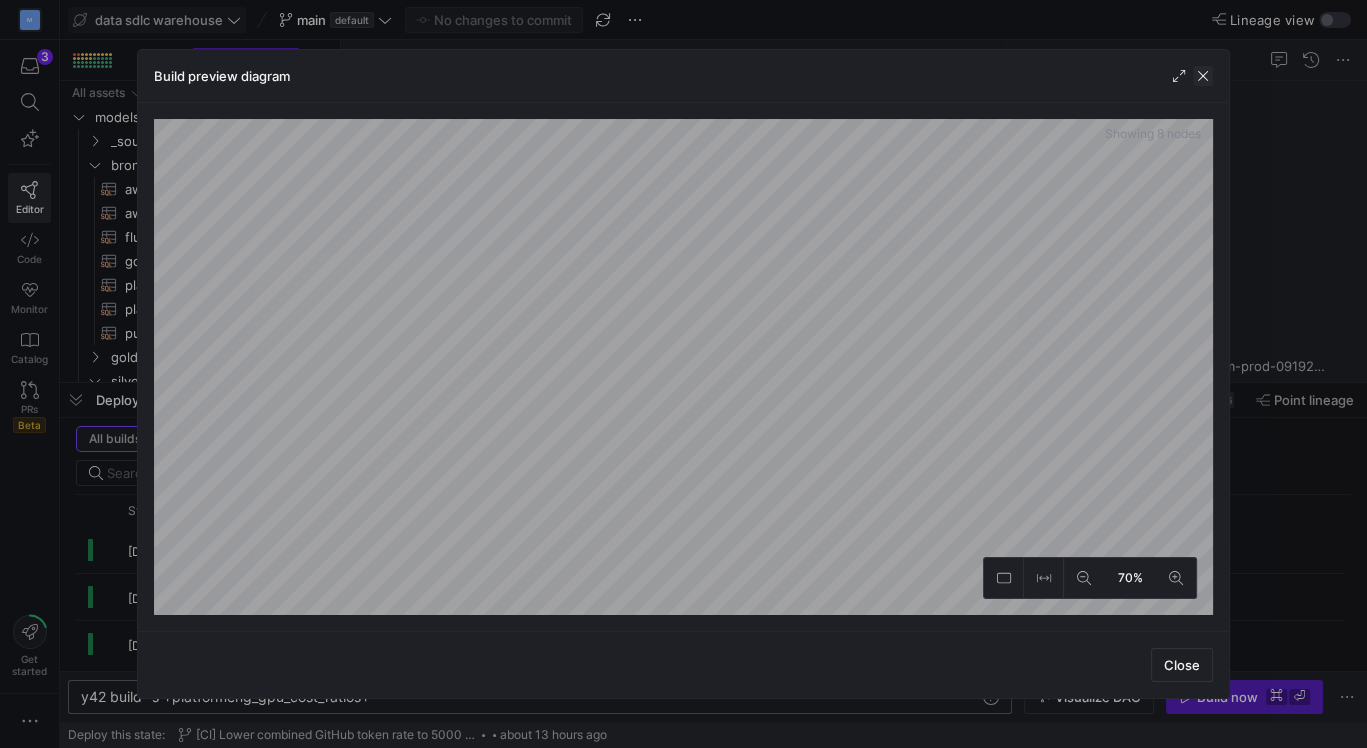 click 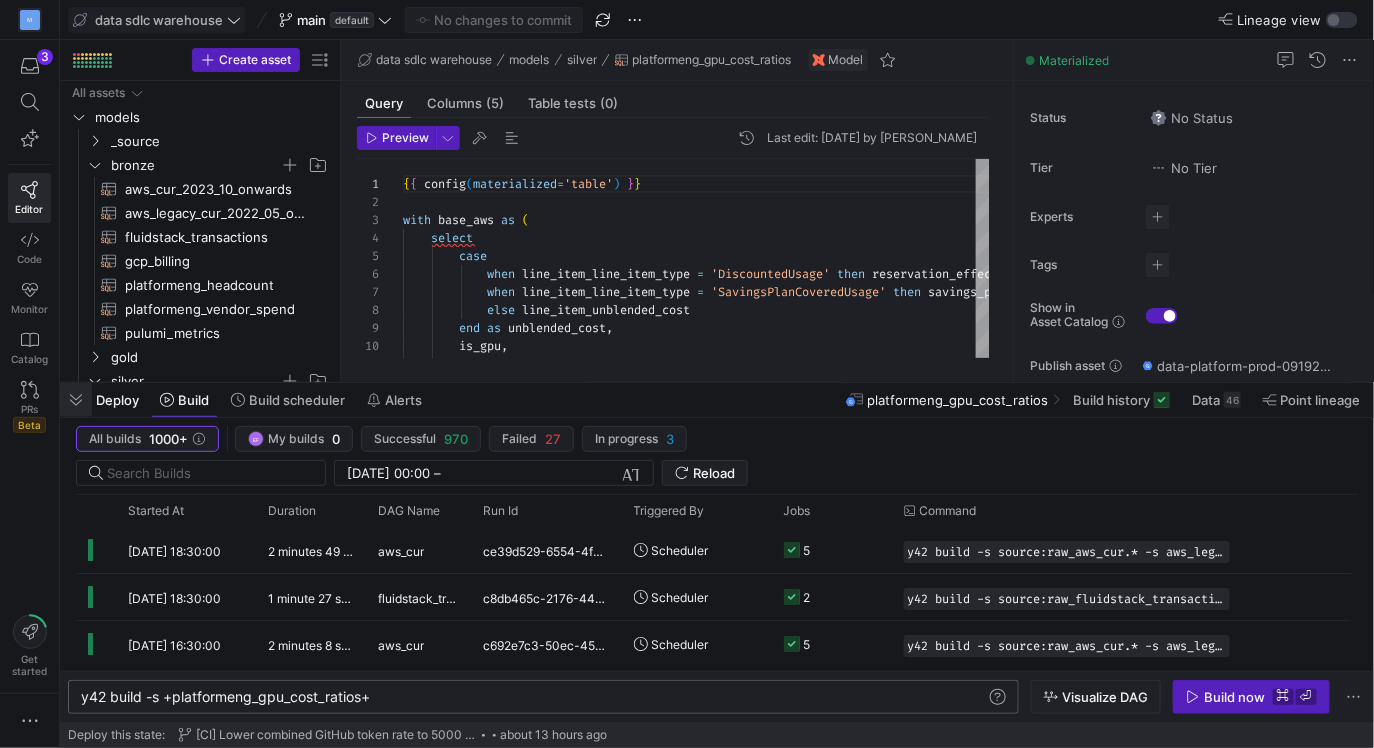 click 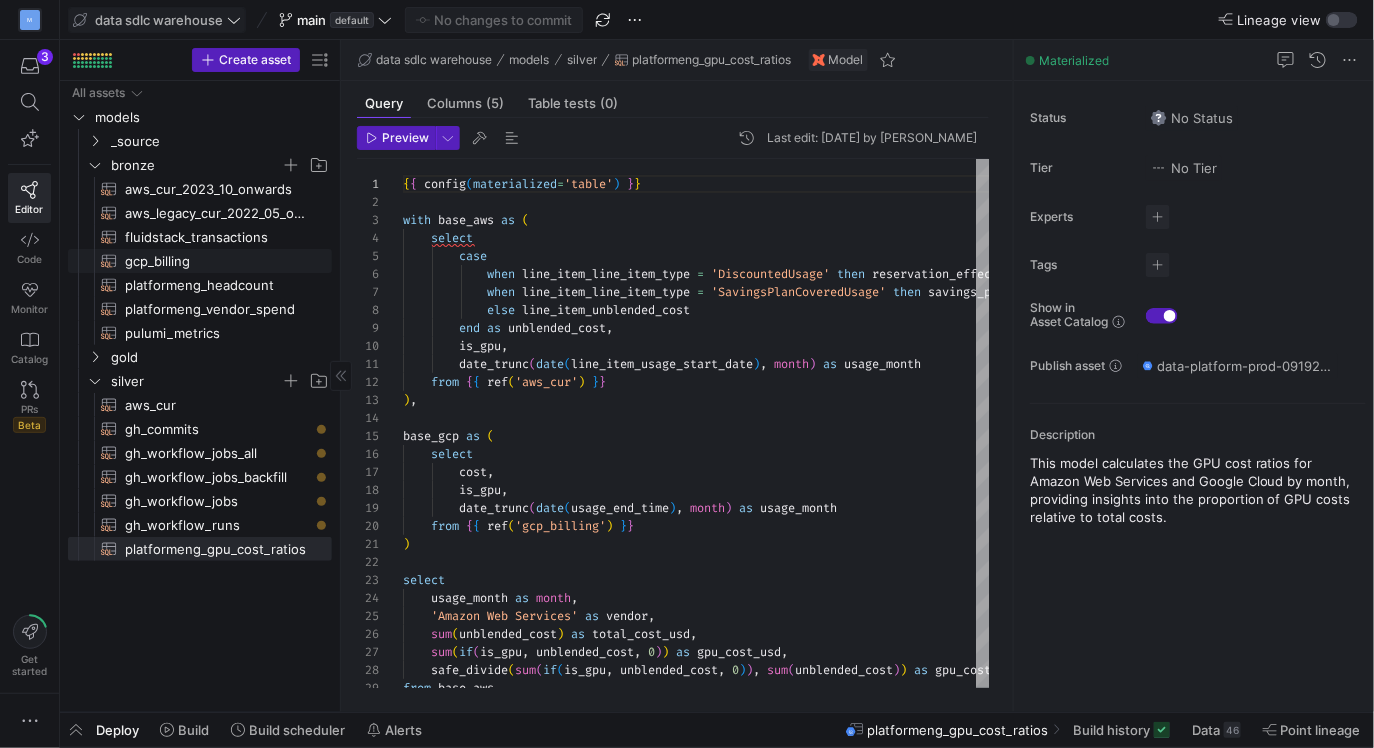 click on "gcp_billing​​​​​​​​​​" 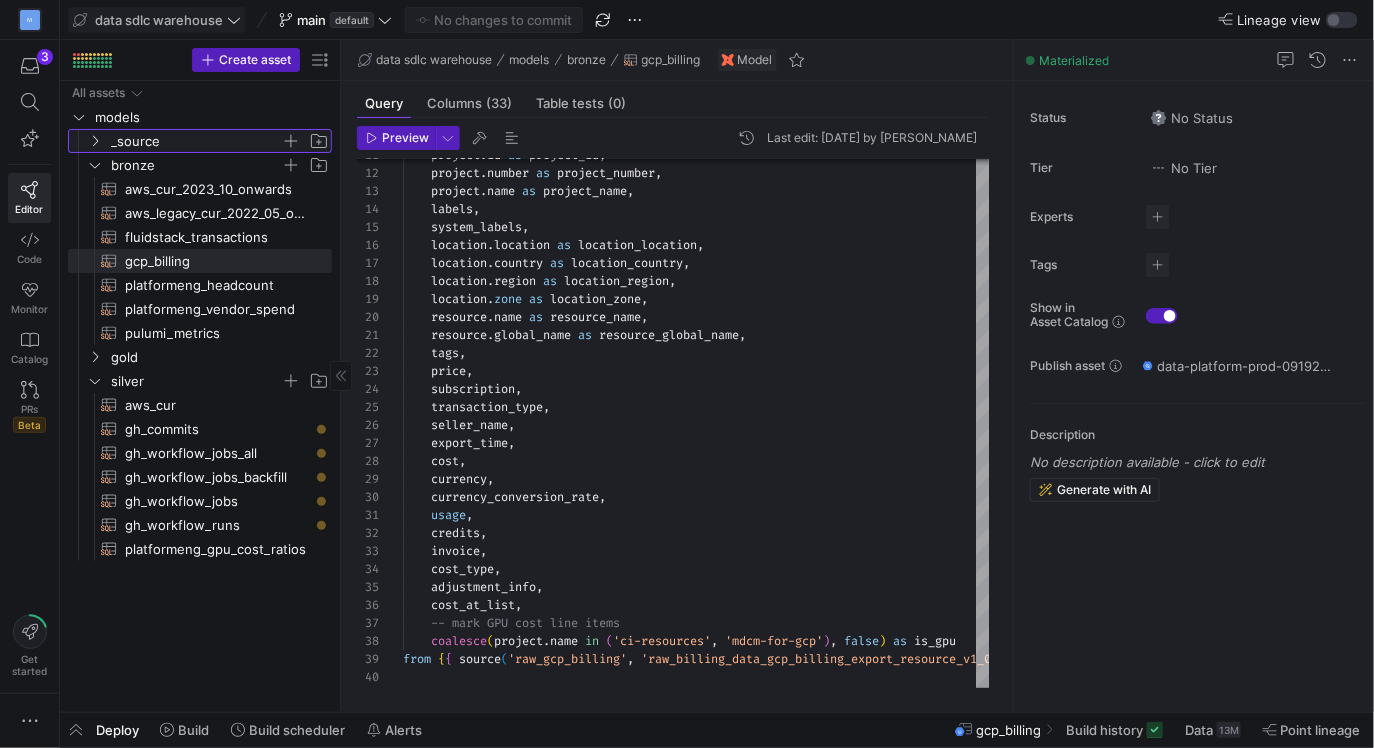 click 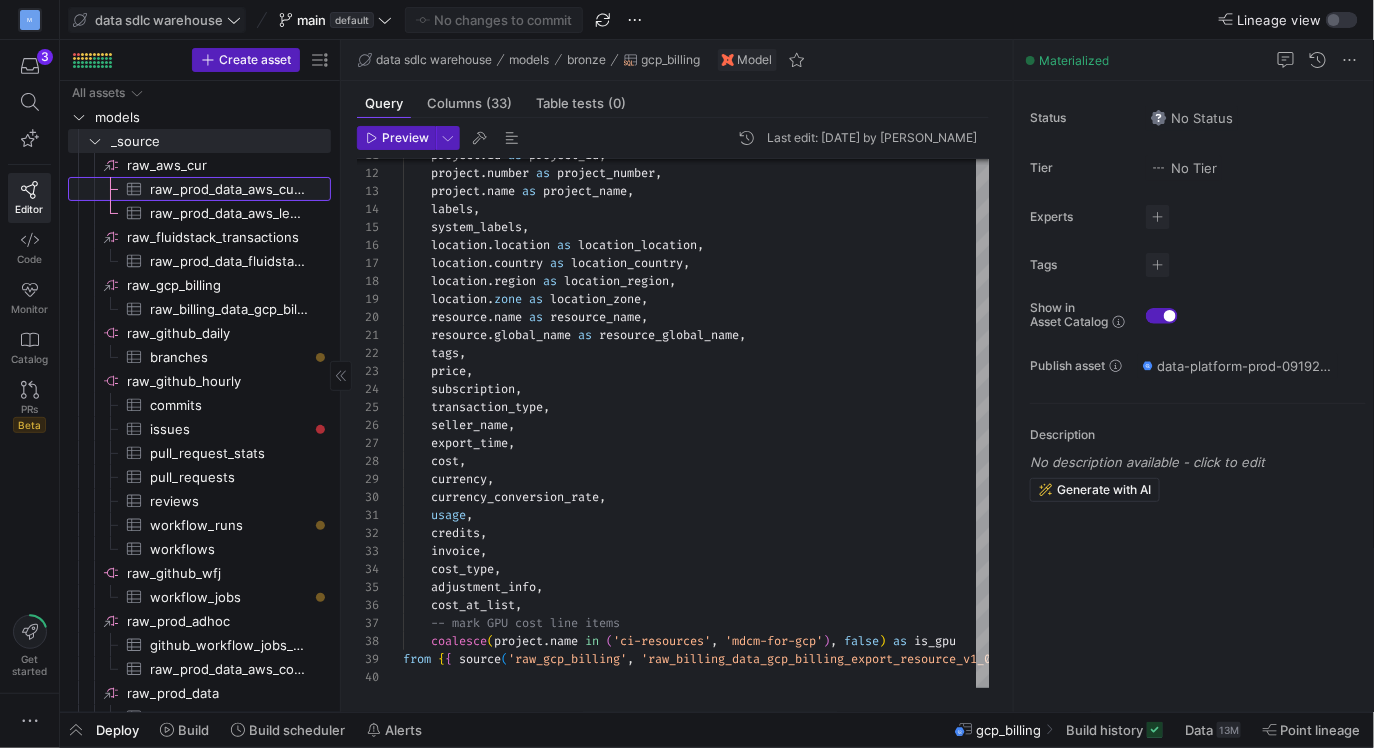 click on "raw_prod_data_aws_cur_2023_10_onward​​​​​​​​​" 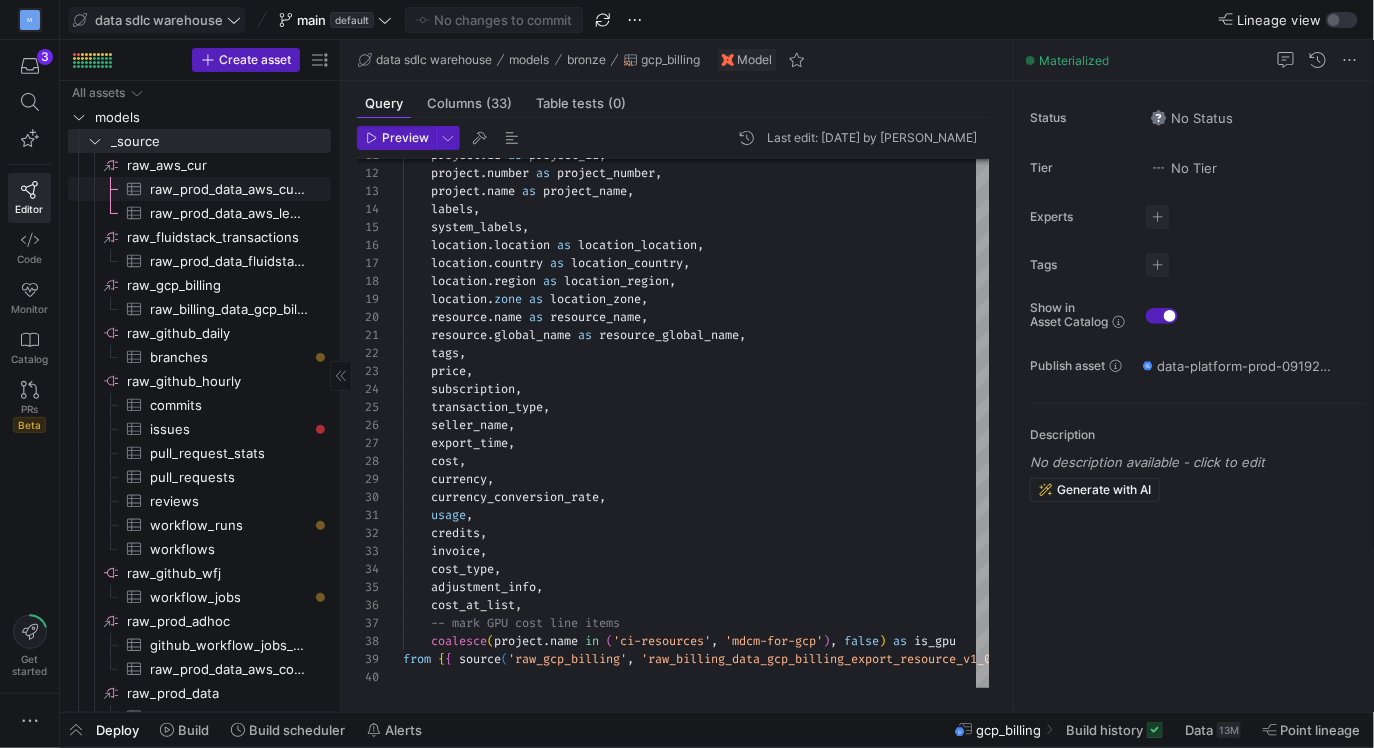 scroll, scrollTop: 0, scrollLeft: 0, axis: both 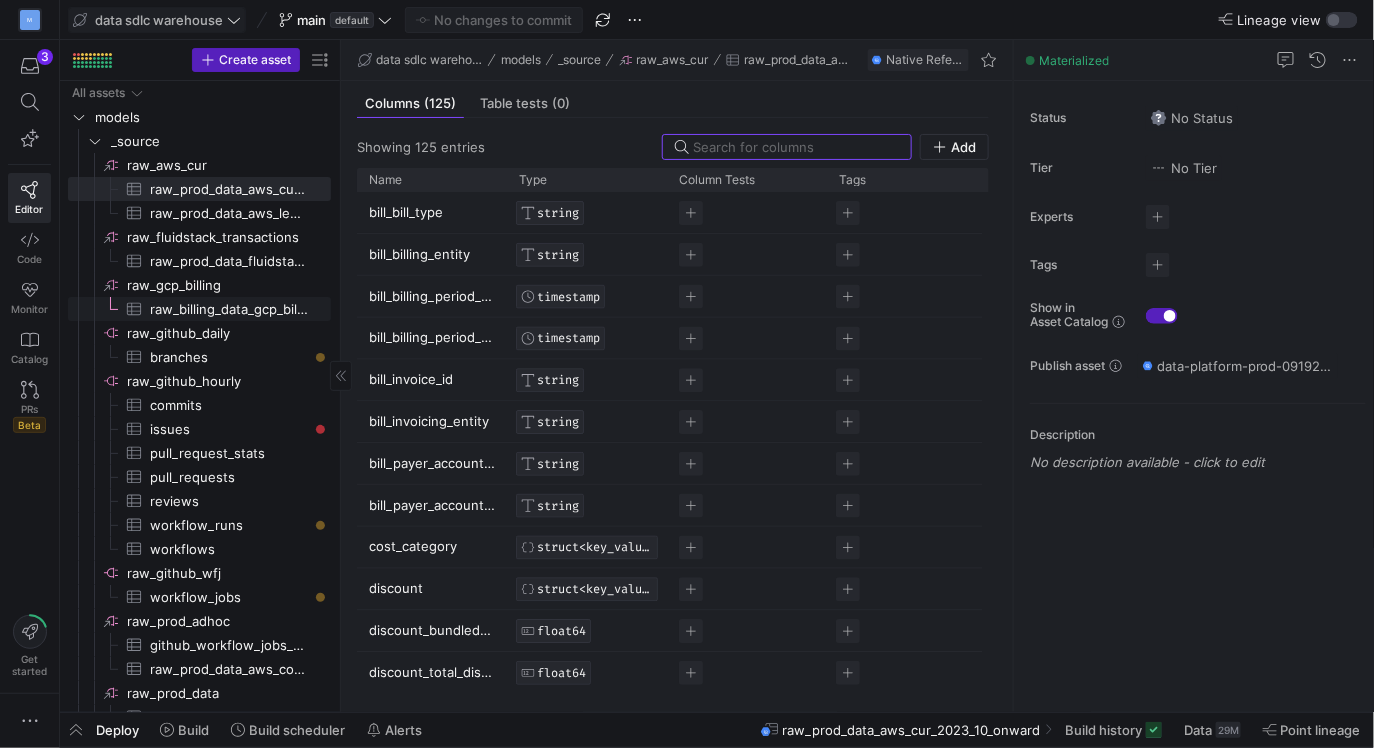 click on "raw_billing_data_gcp_billing_export_resource_v1_0136B7_ABD1FF_EAA217​​​​​​​​​" 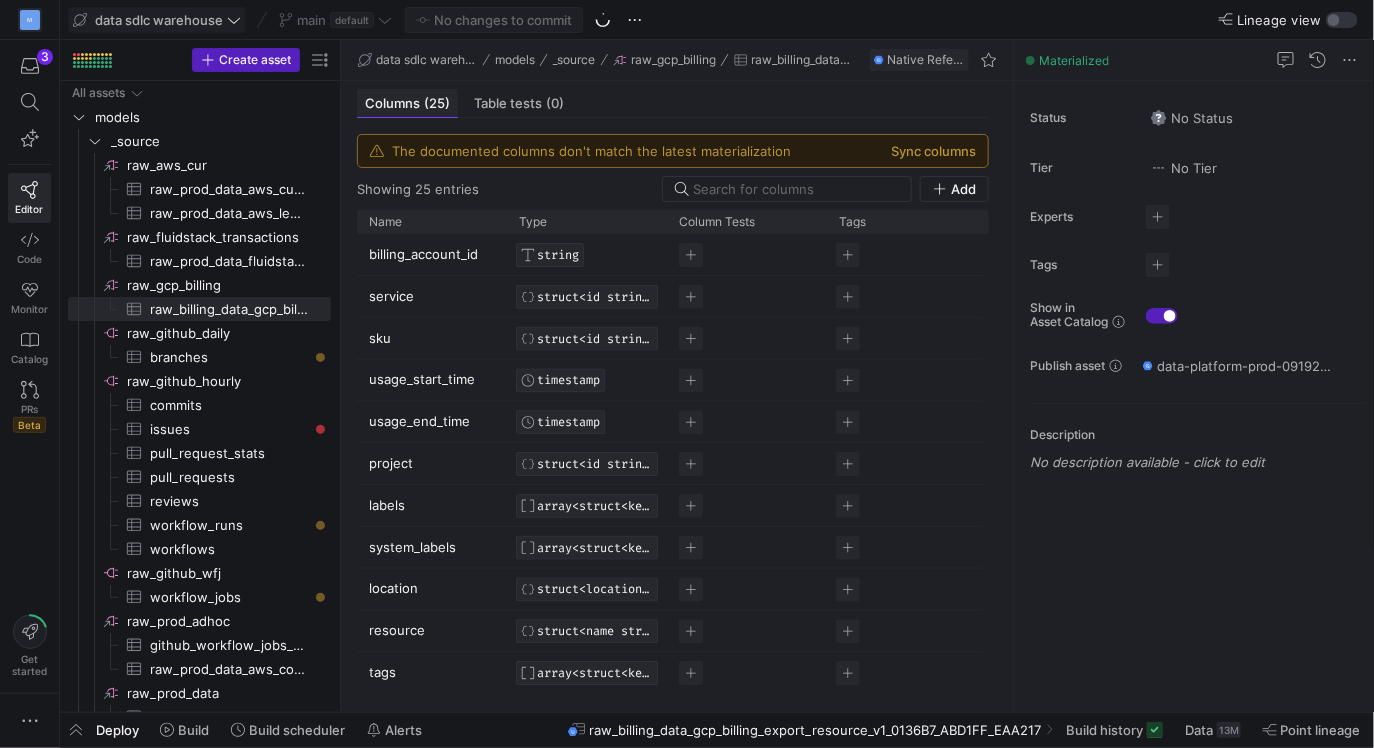 click on "Columns  (25)" at bounding box center (407, 103) 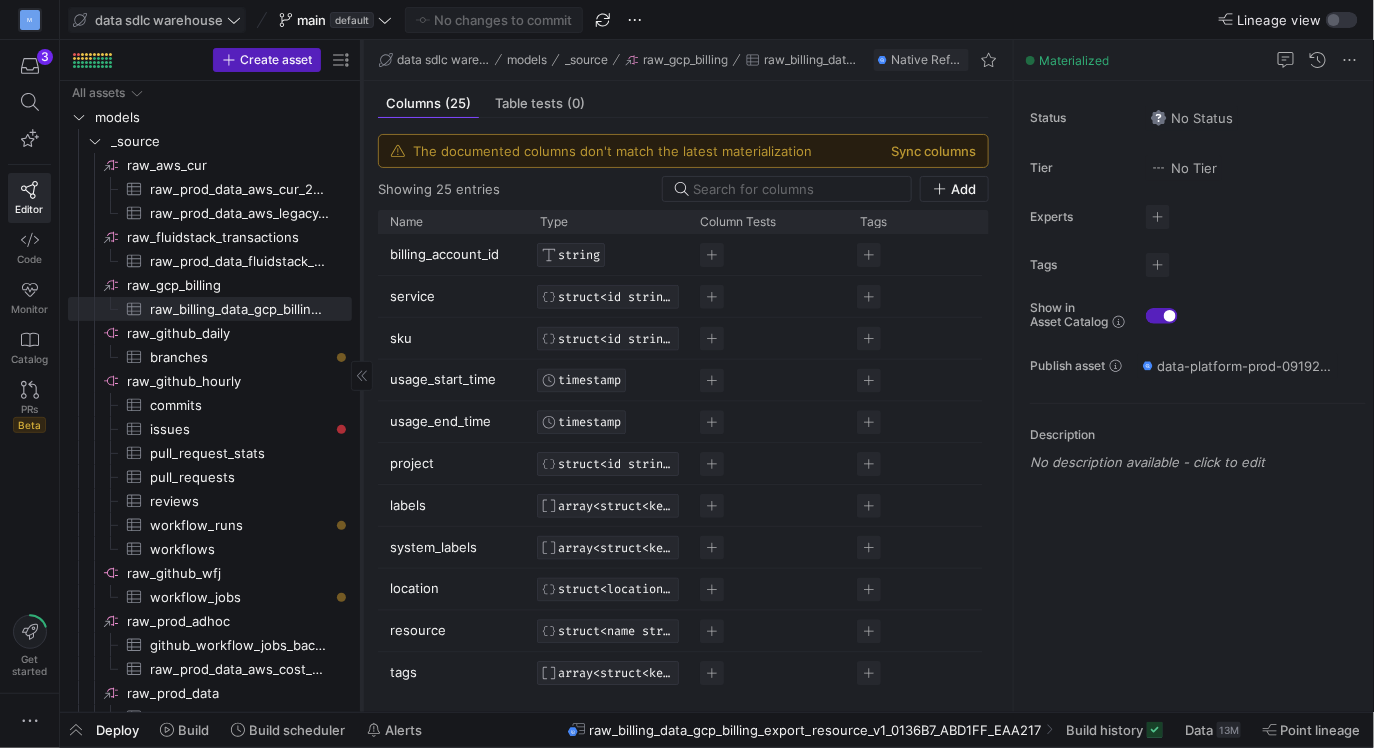 drag, startPoint x: 340, startPoint y: 294, endPoint x: 361, endPoint y: 226, distance: 71.168816 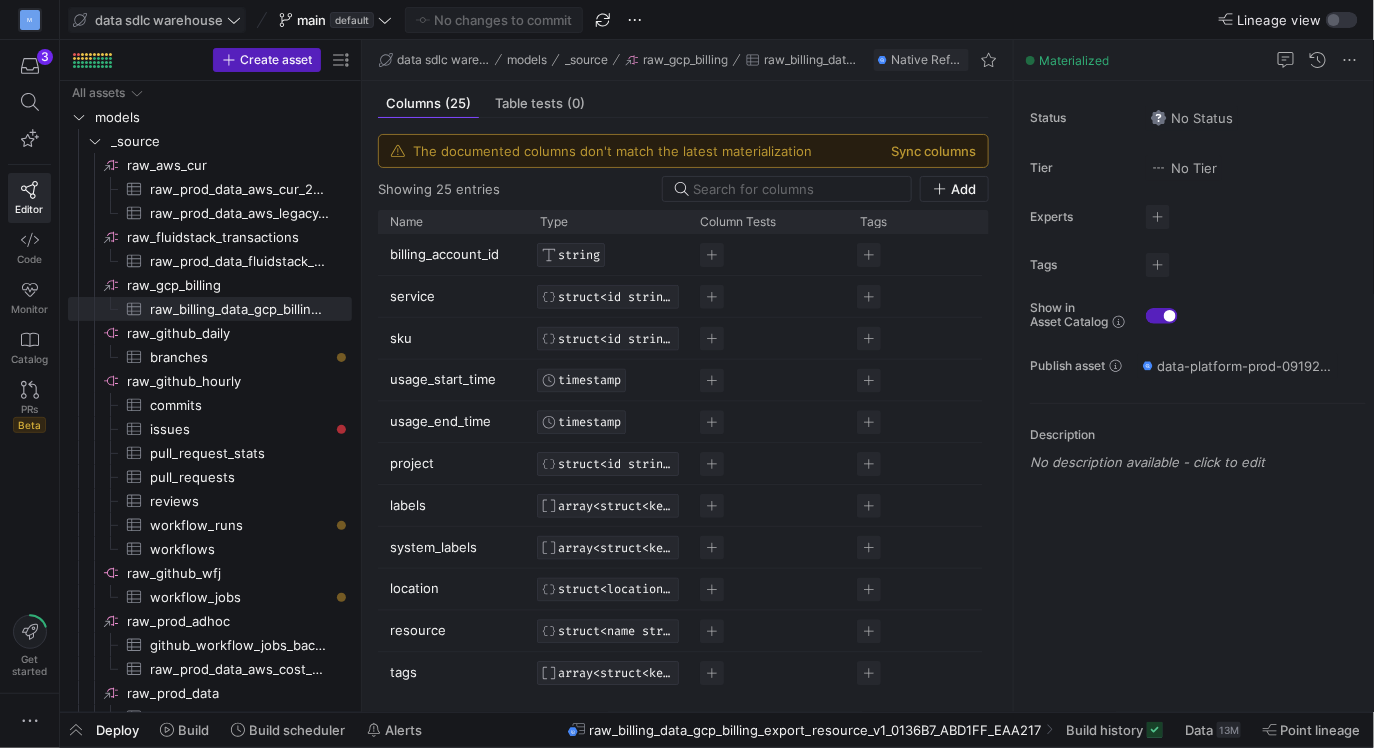 scroll, scrollTop: 24, scrollLeft: 0, axis: vertical 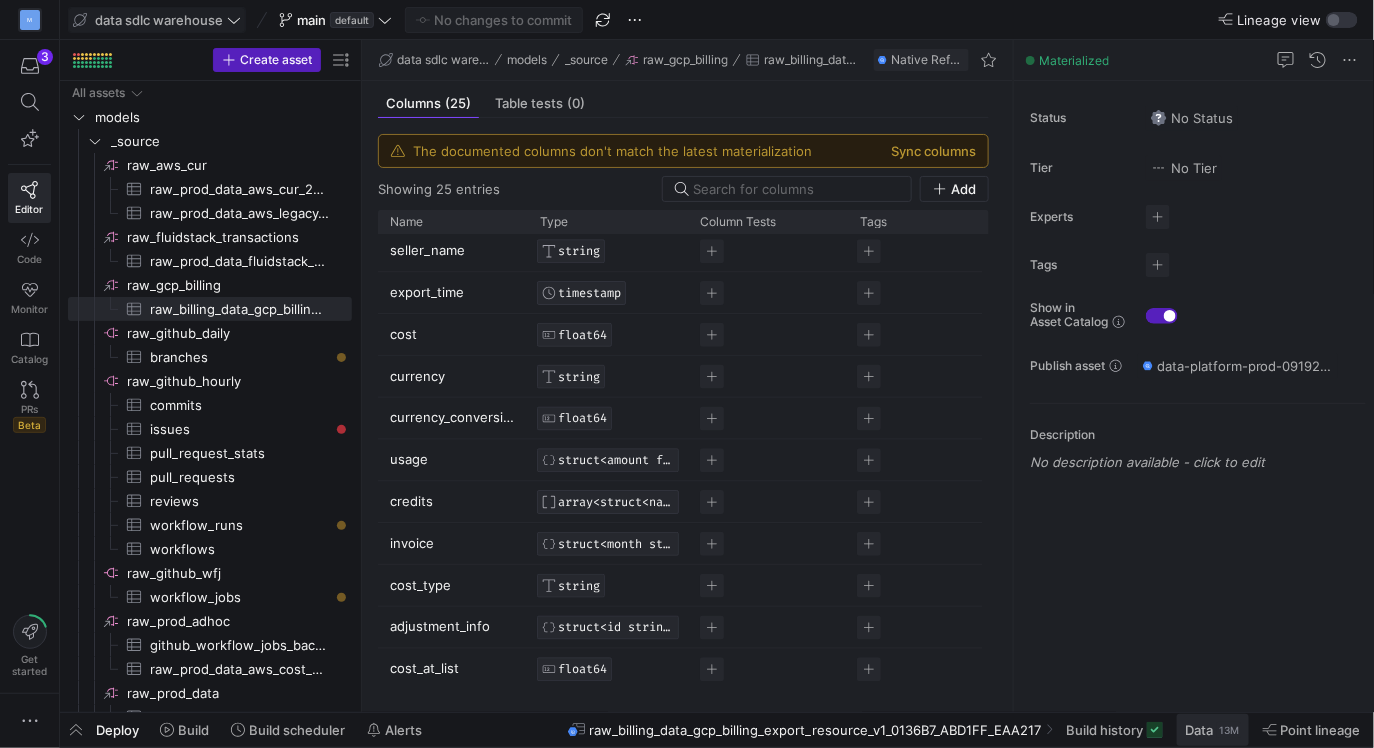 click on "Data" 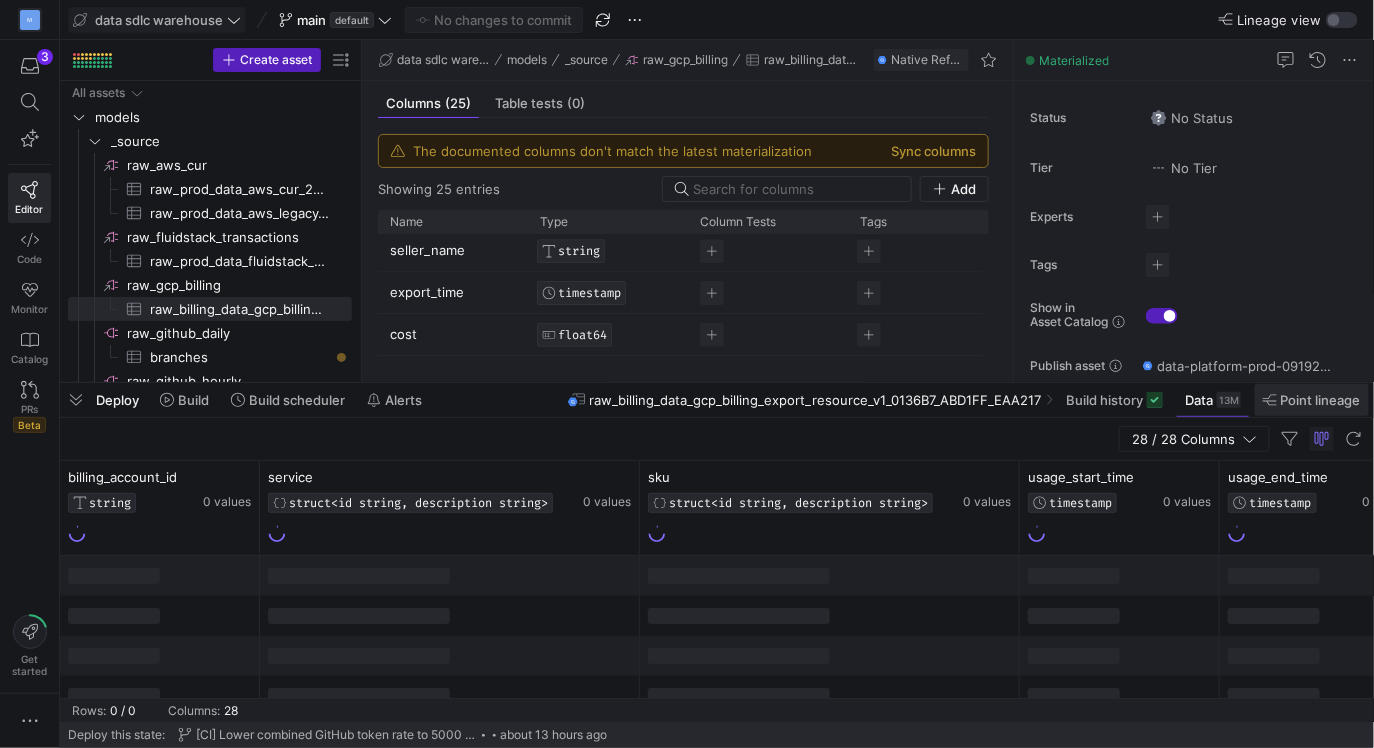 click on "Point lineage" 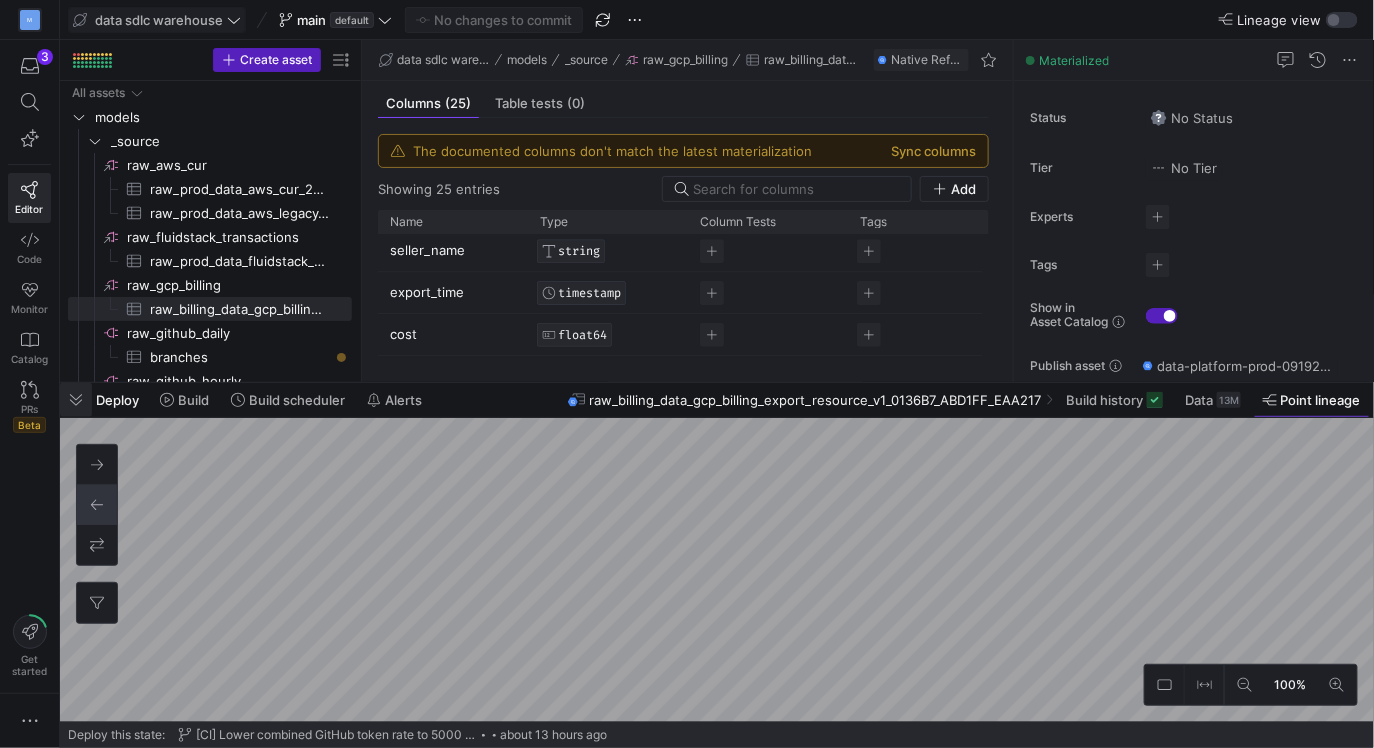 click 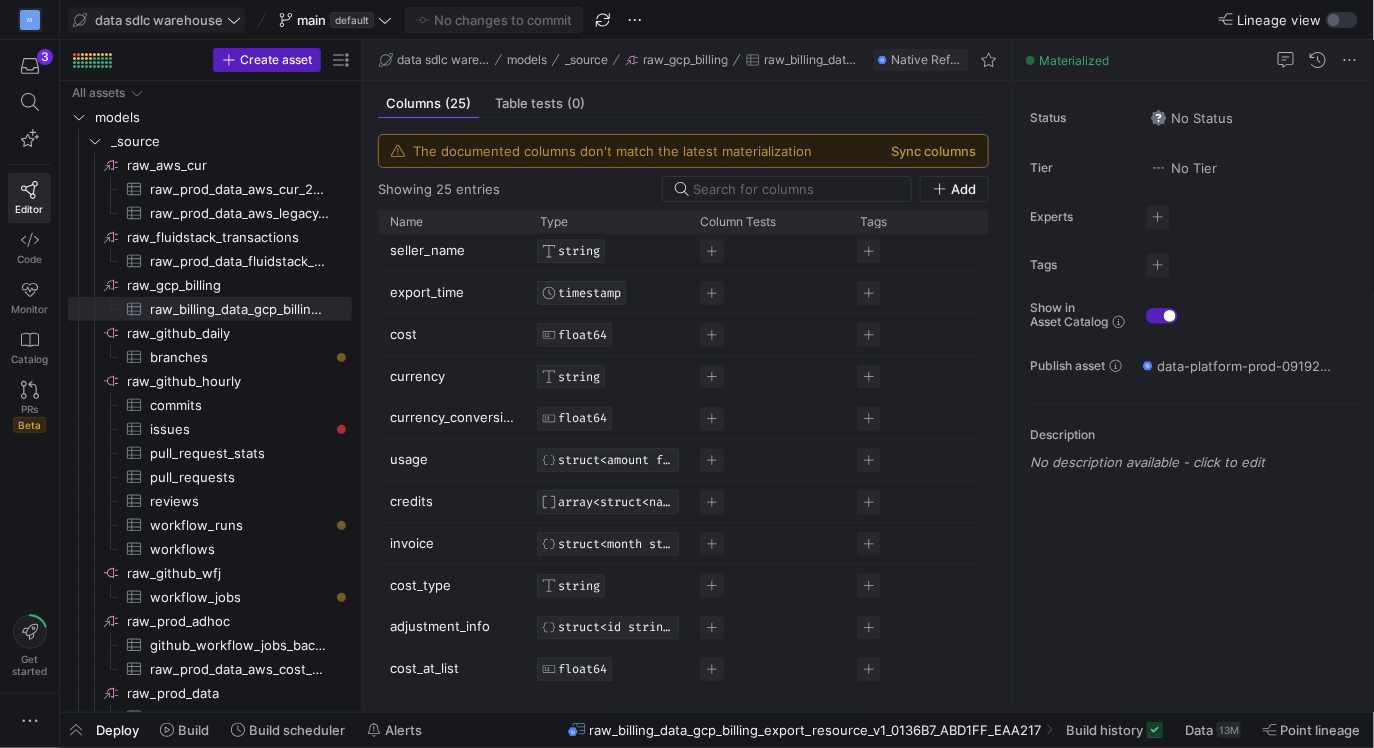 click 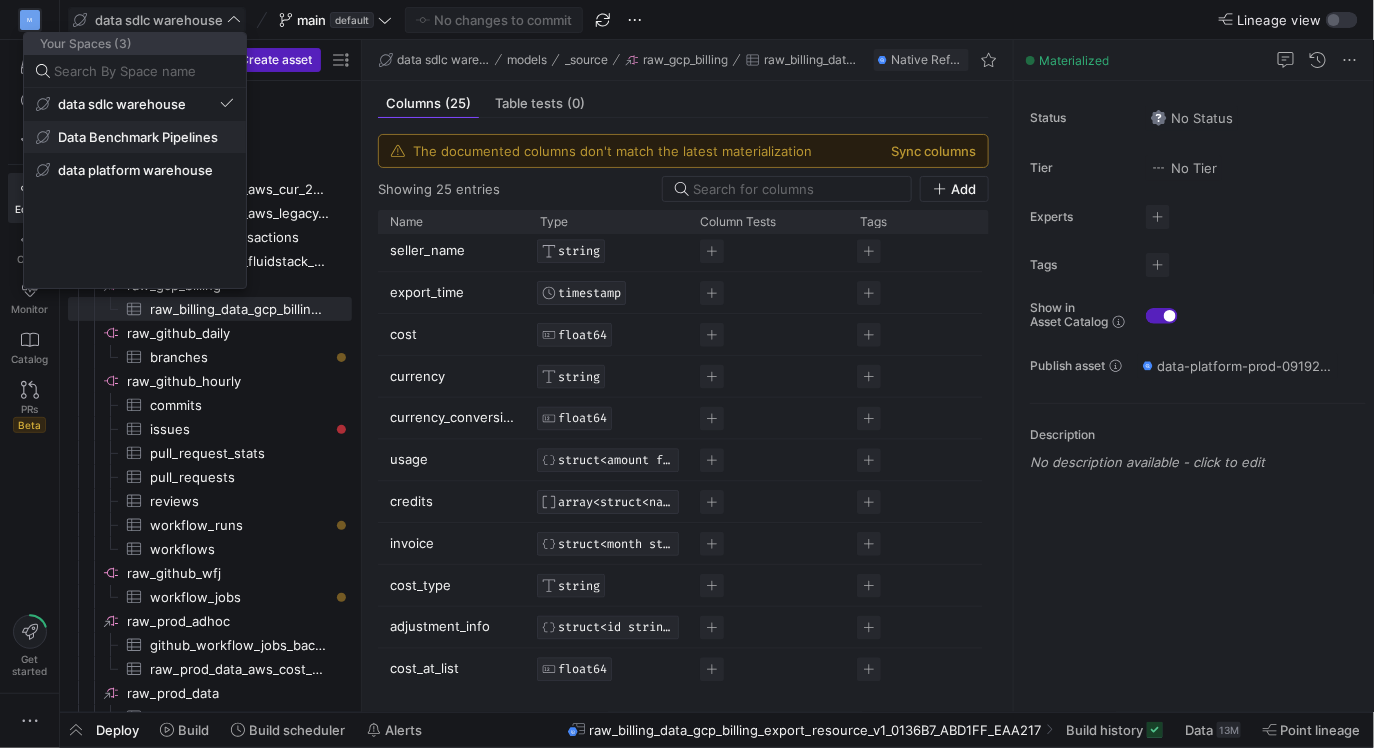 click on "Data Benchmark Pipelines" at bounding box center (138, 137) 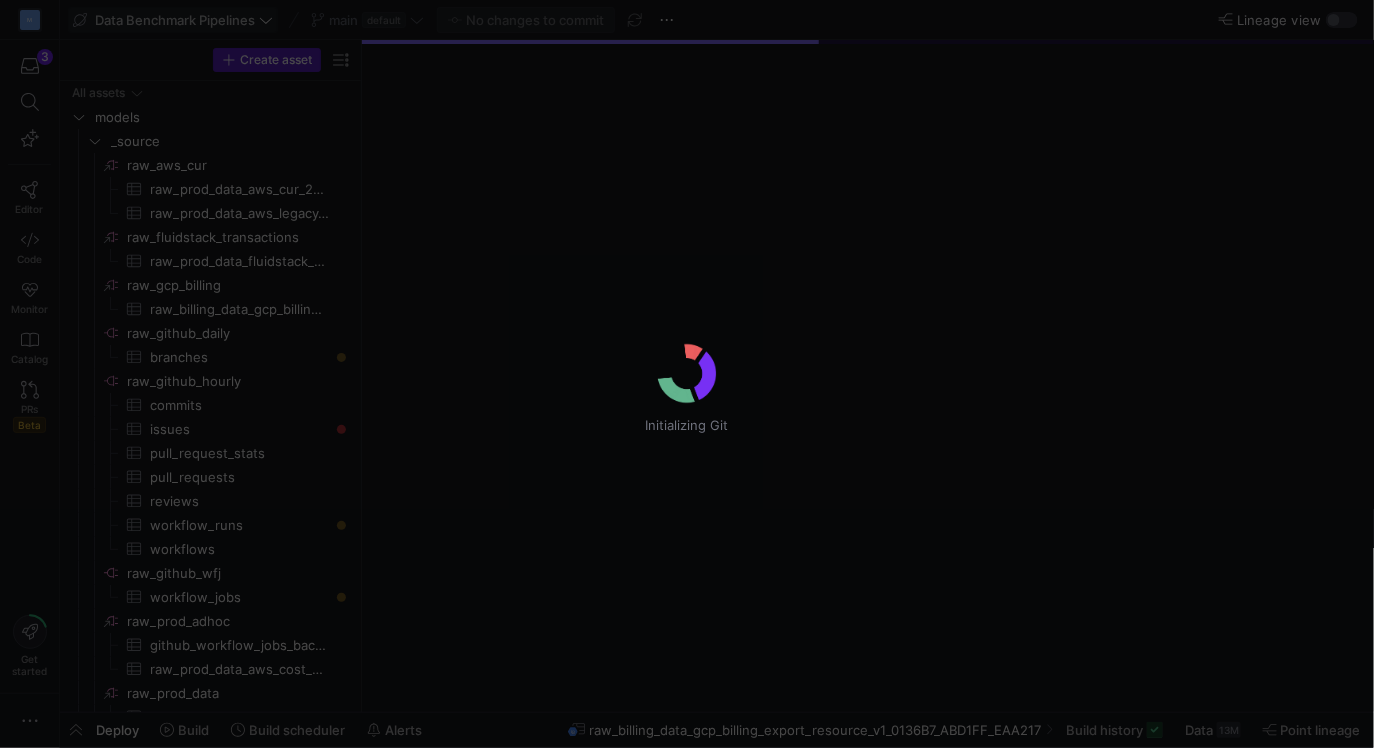 type 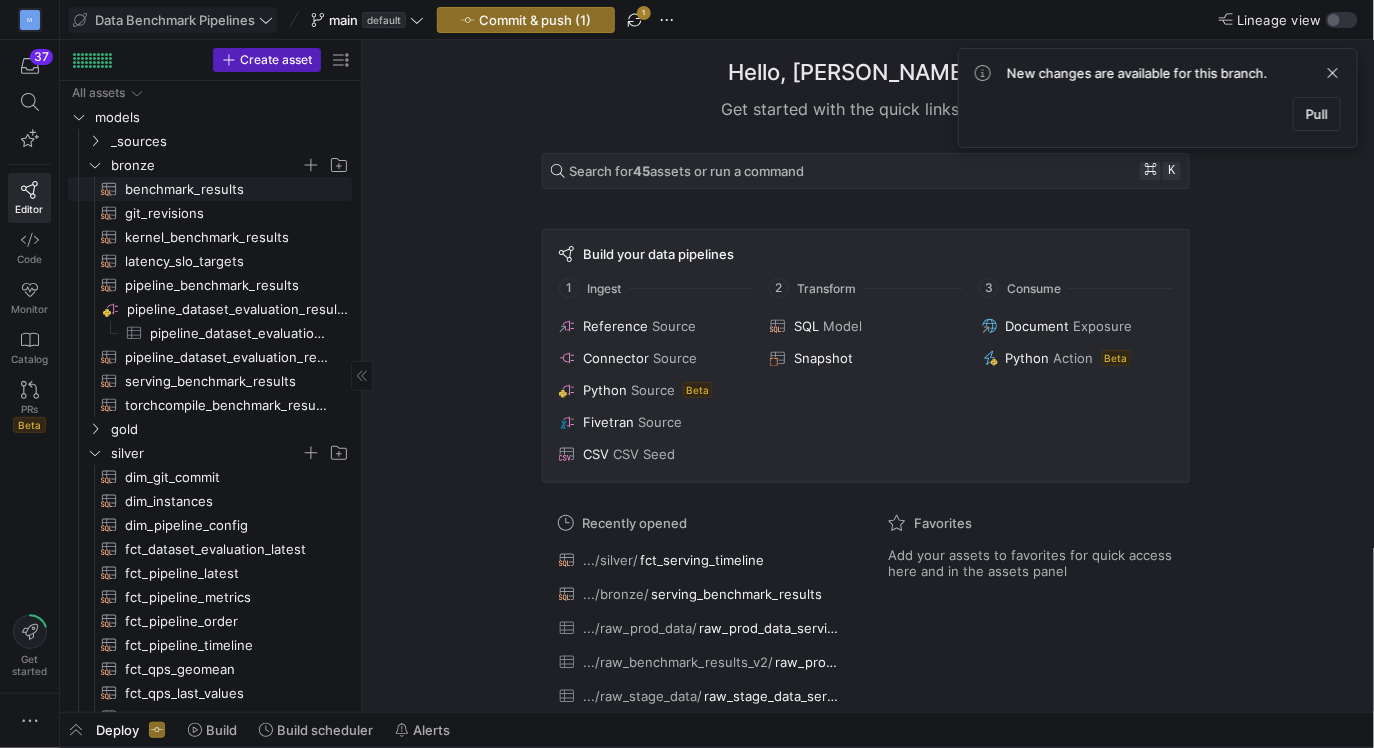 click on "benchmark_results​​​​​​​​​​" 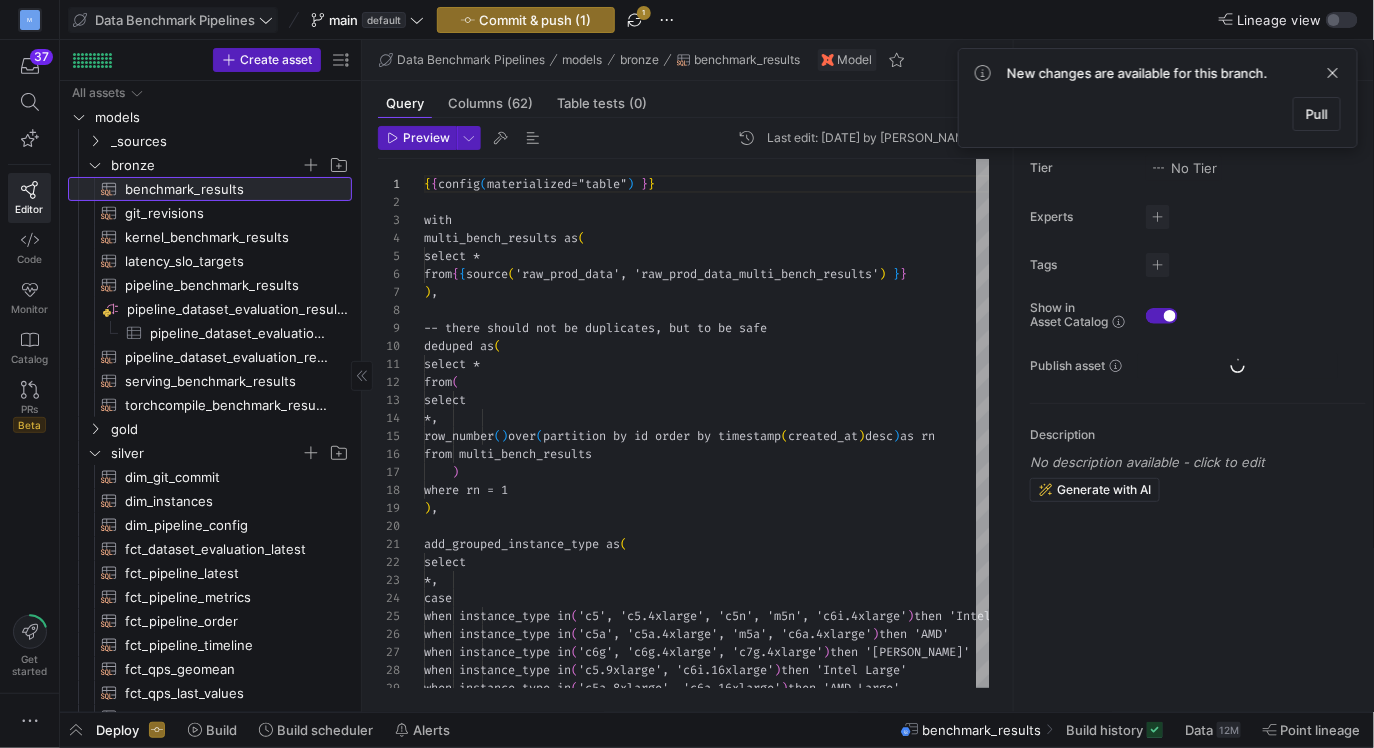 scroll, scrollTop: 180, scrollLeft: 0, axis: vertical 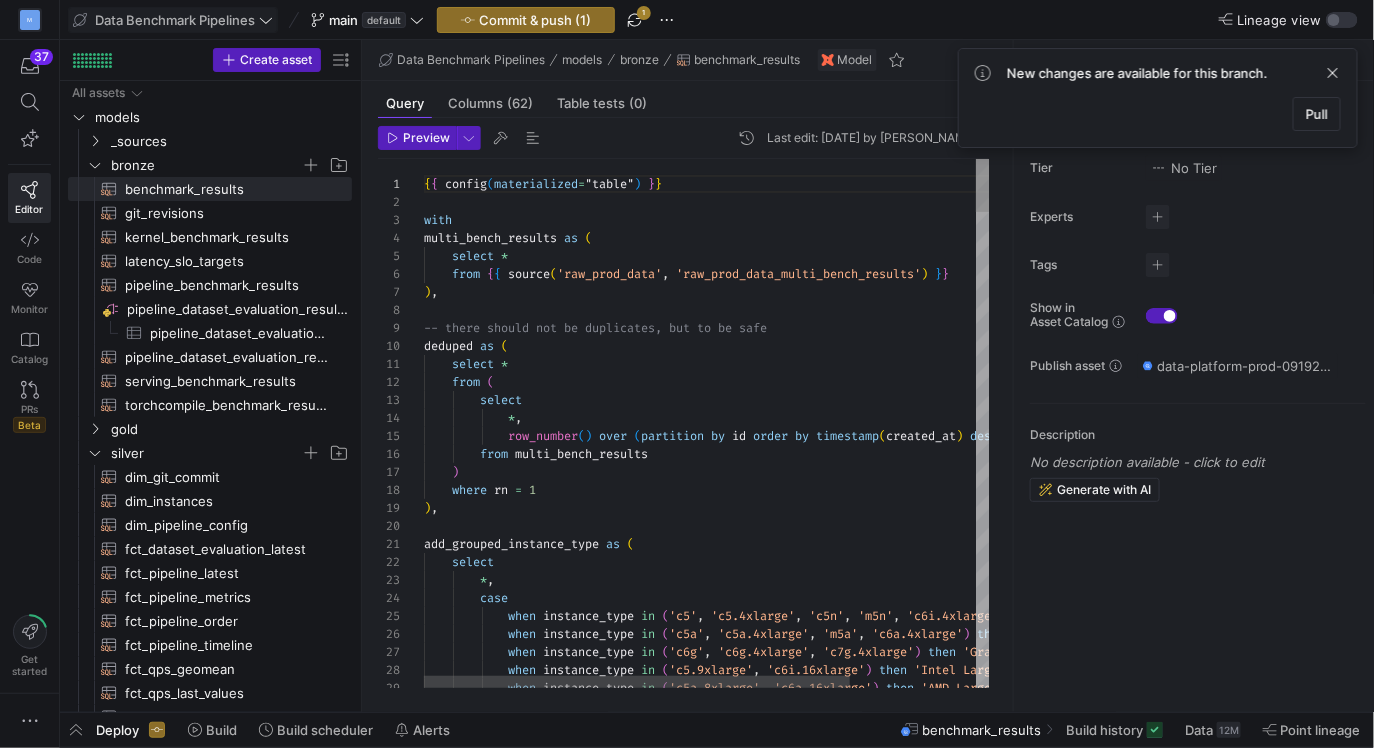 type on "select *
from (
select
*,
row_number() over (partition by id order by timestamp(created_at) desc) as rn
from multi_bench_results
)
where rn = 1
)," 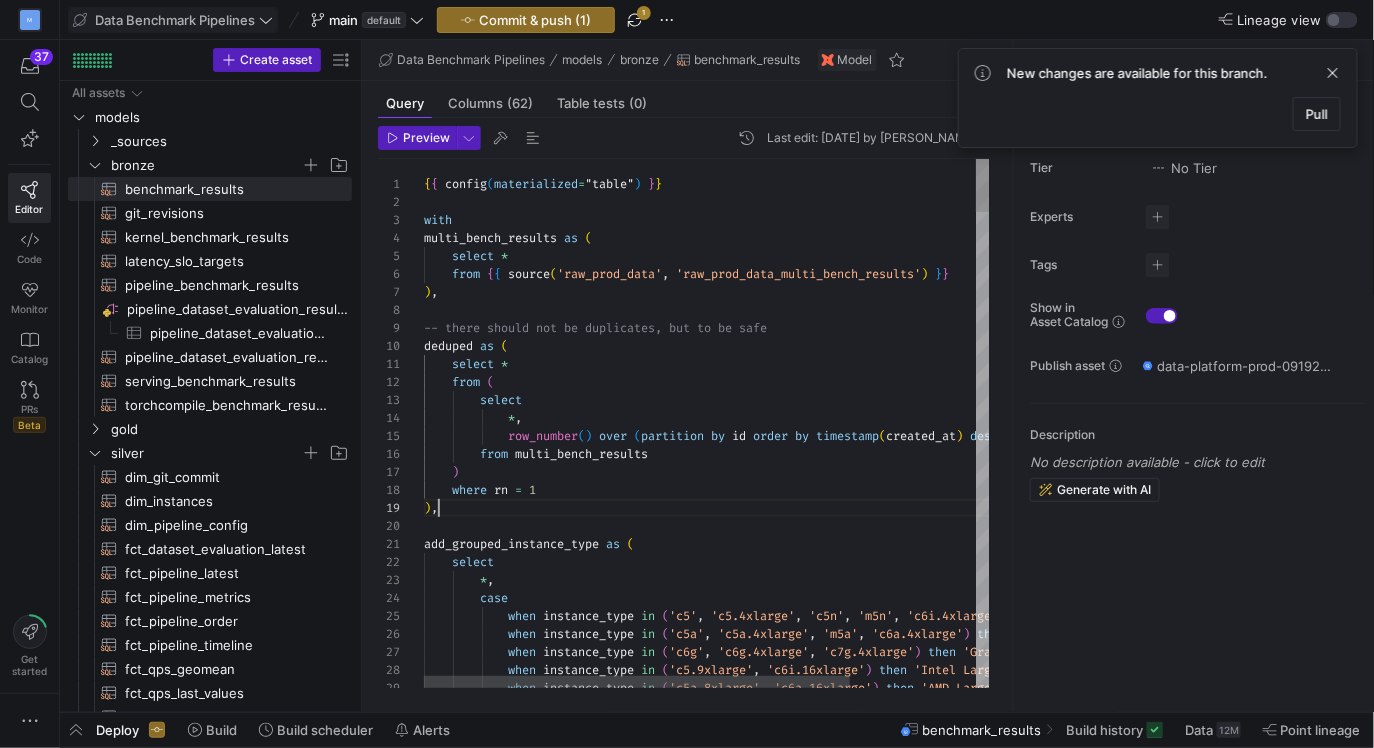 scroll, scrollTop: 144, scrollLeft: 14, axis: both 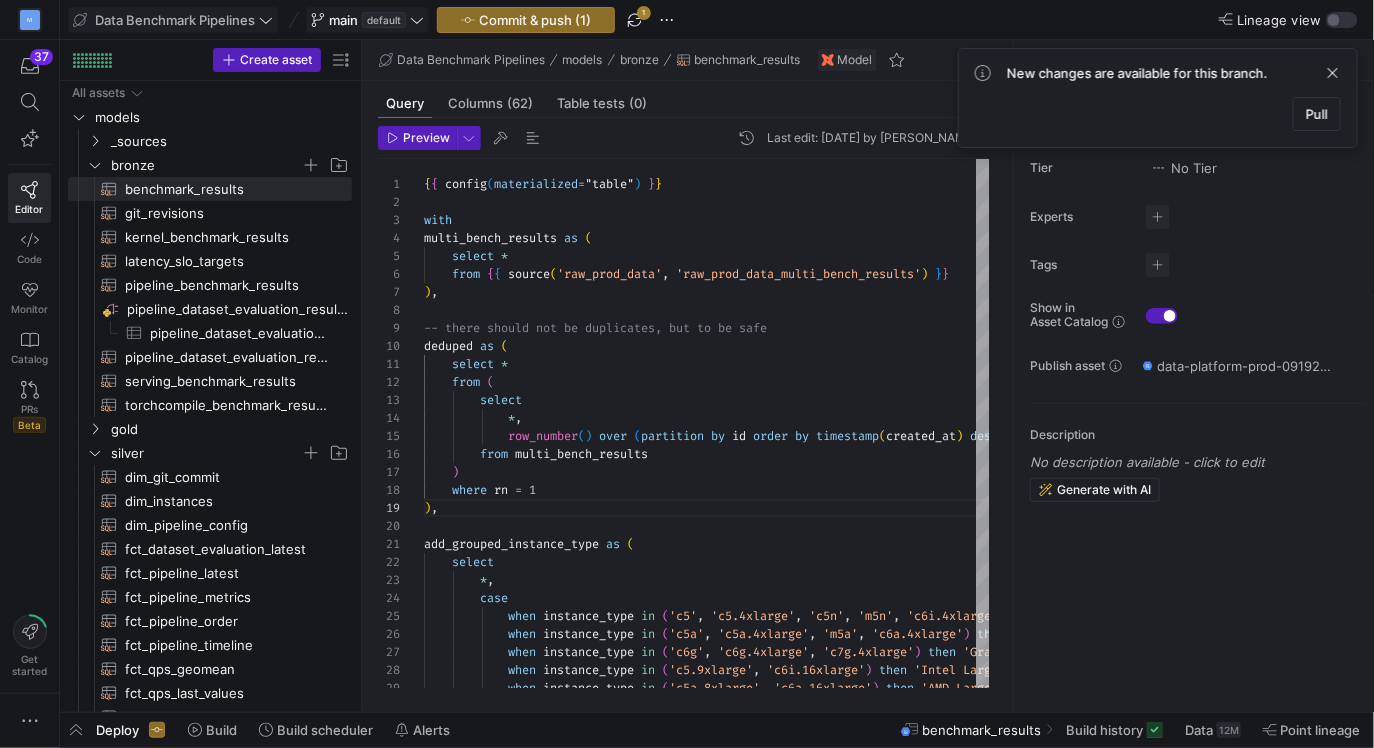 click 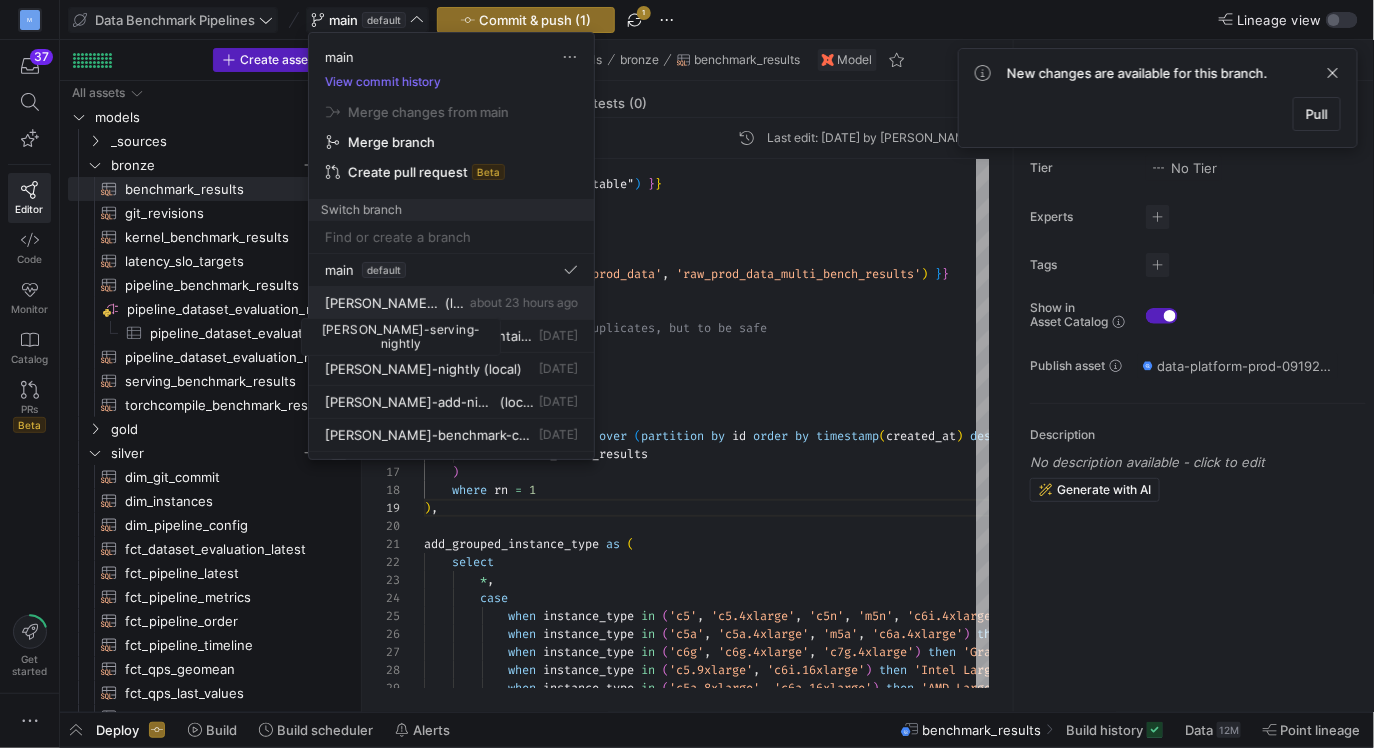 click on "[PERSON_NAME]-serving-nightly" at bounding box center (383, 303) 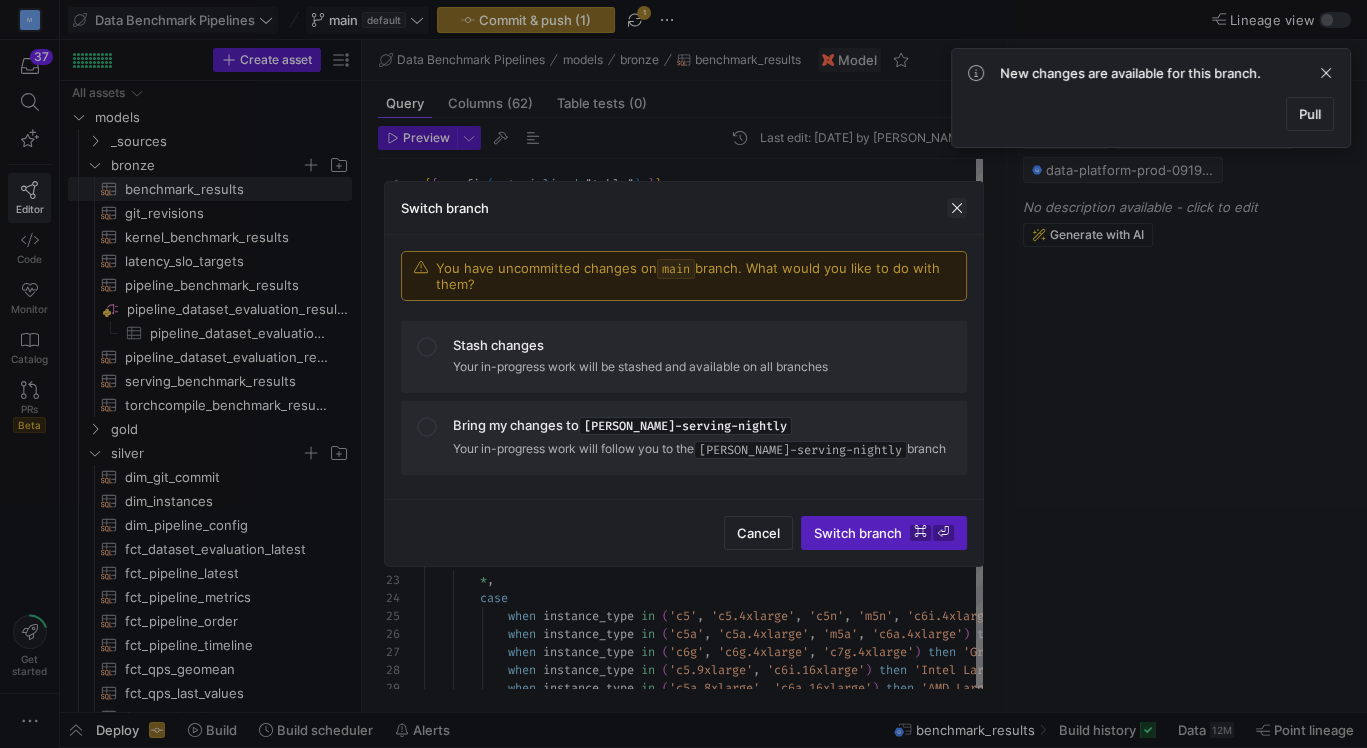 click at bounding box center [957, 208] 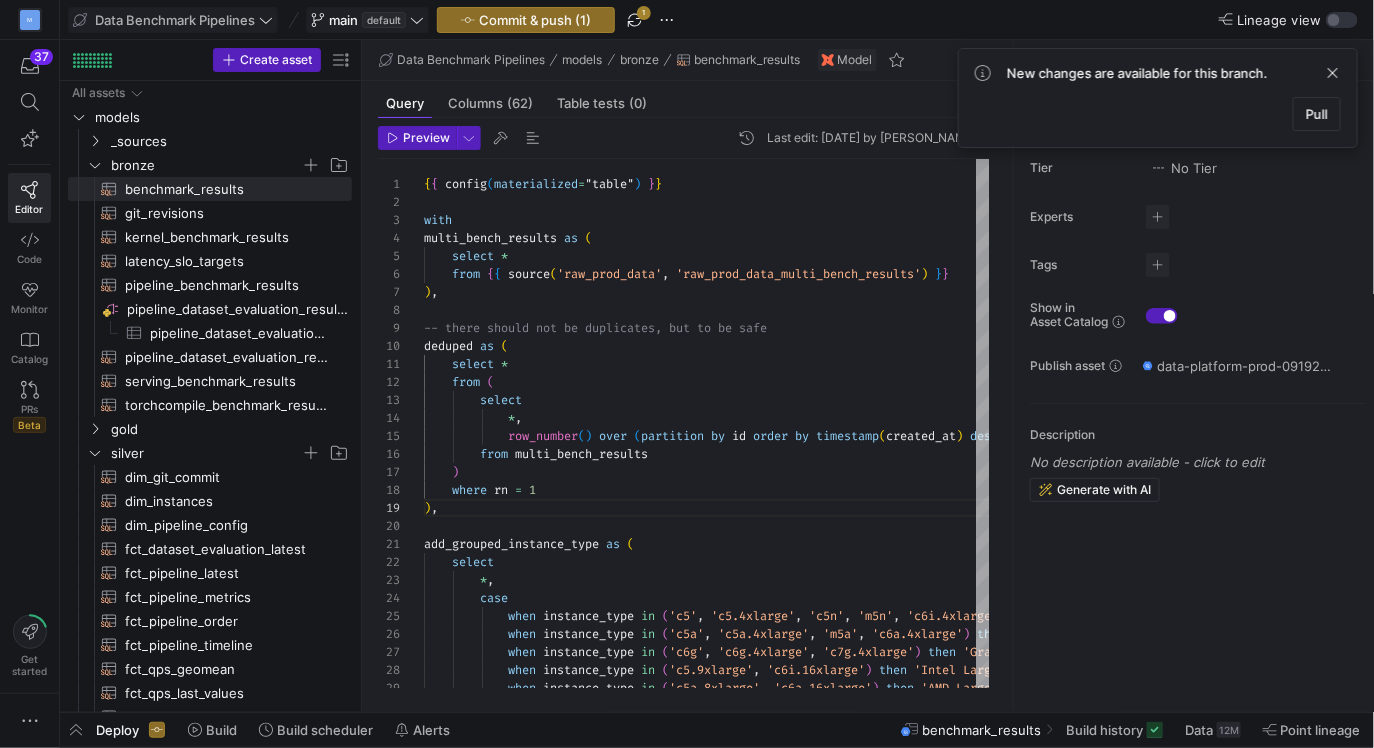 click 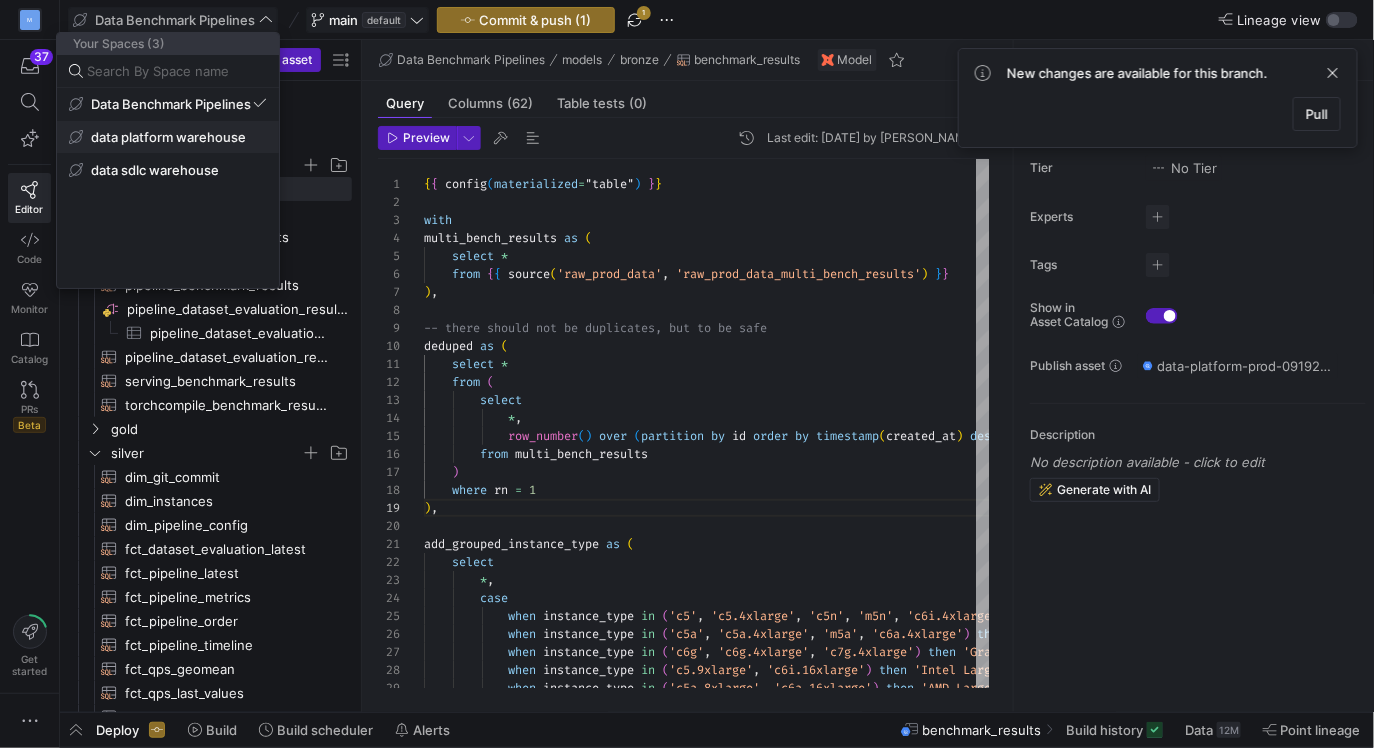 click on "data platform warehouse" at bounding box center (168, 137) 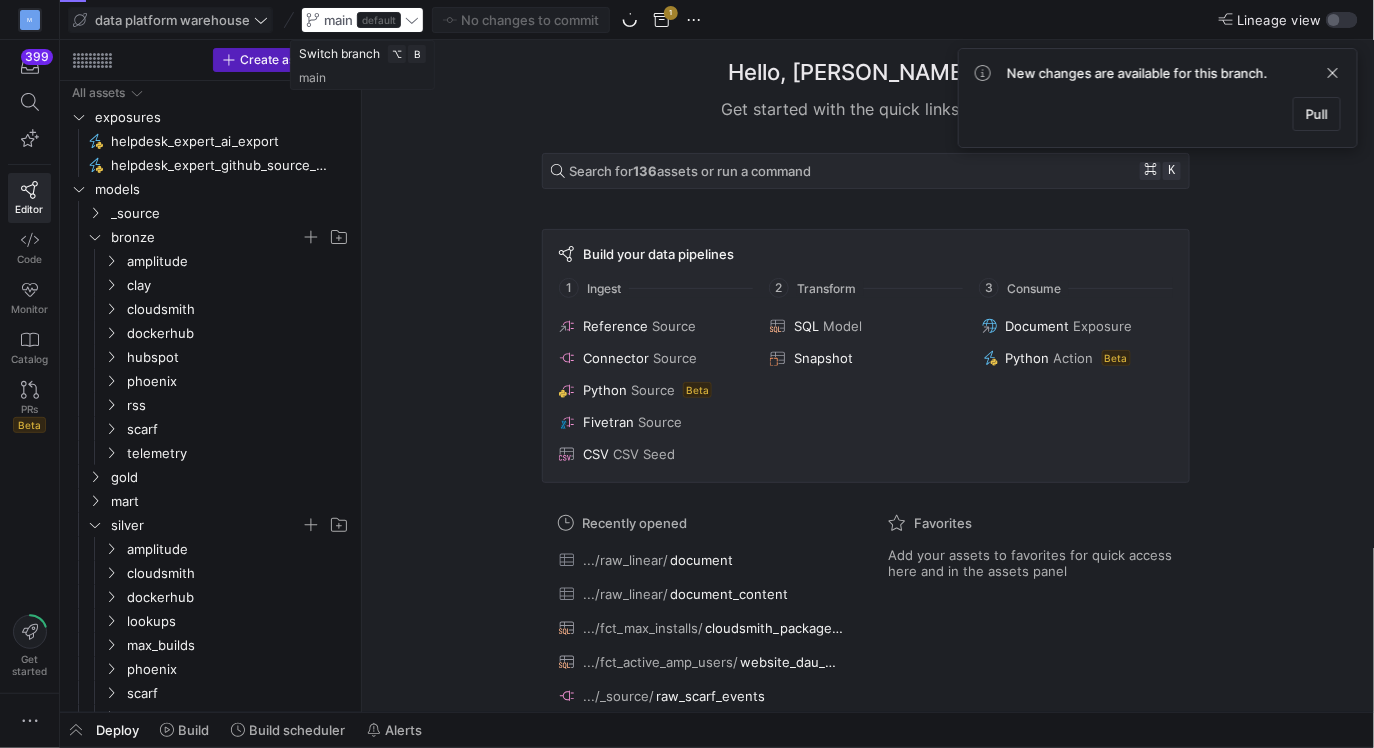 click on "main   default" 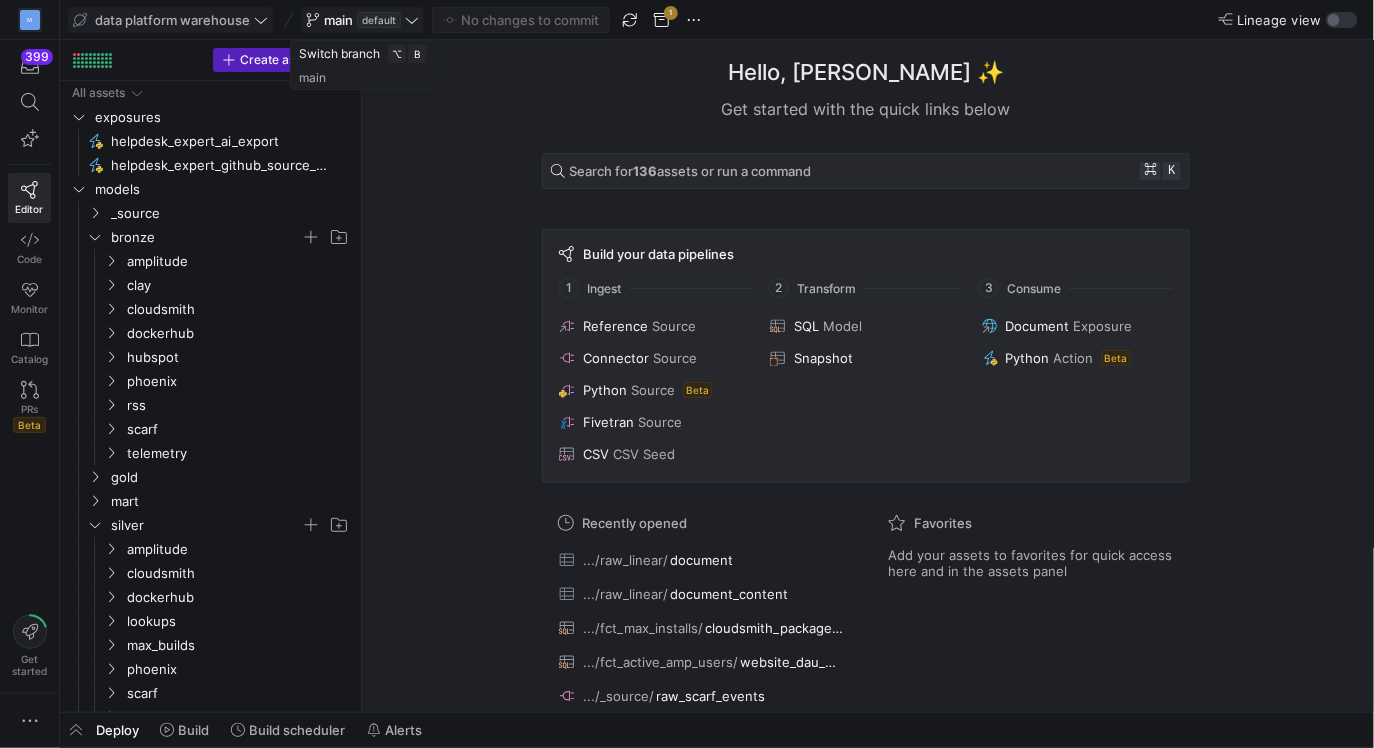 click 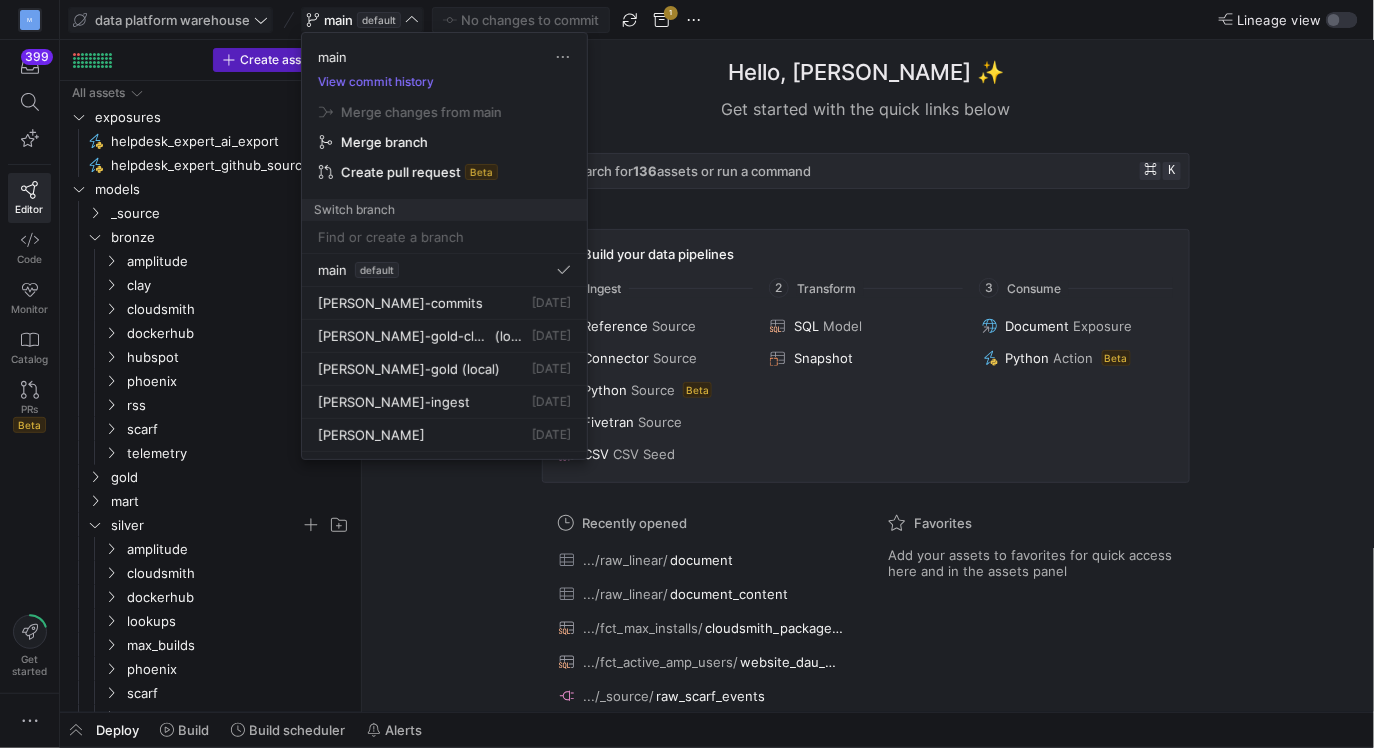 click at bounding box center [687, 374] 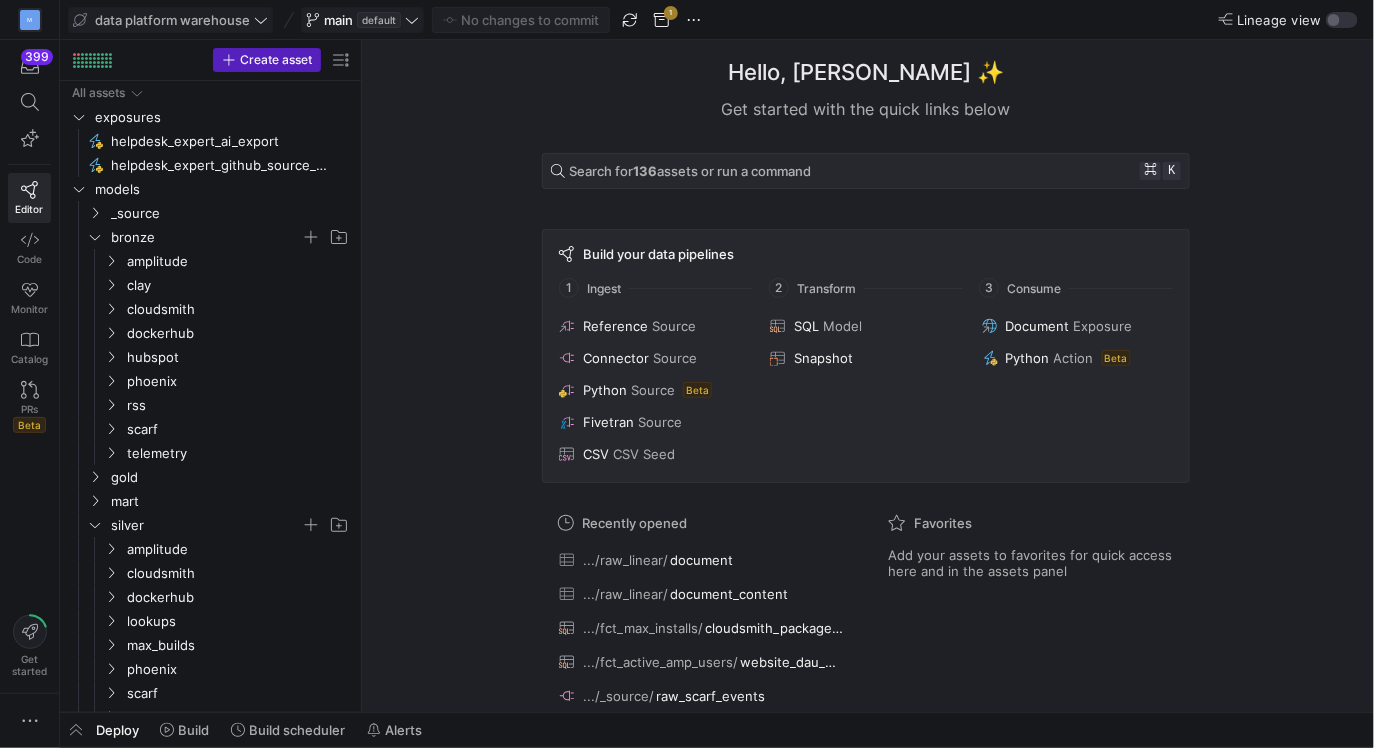 click 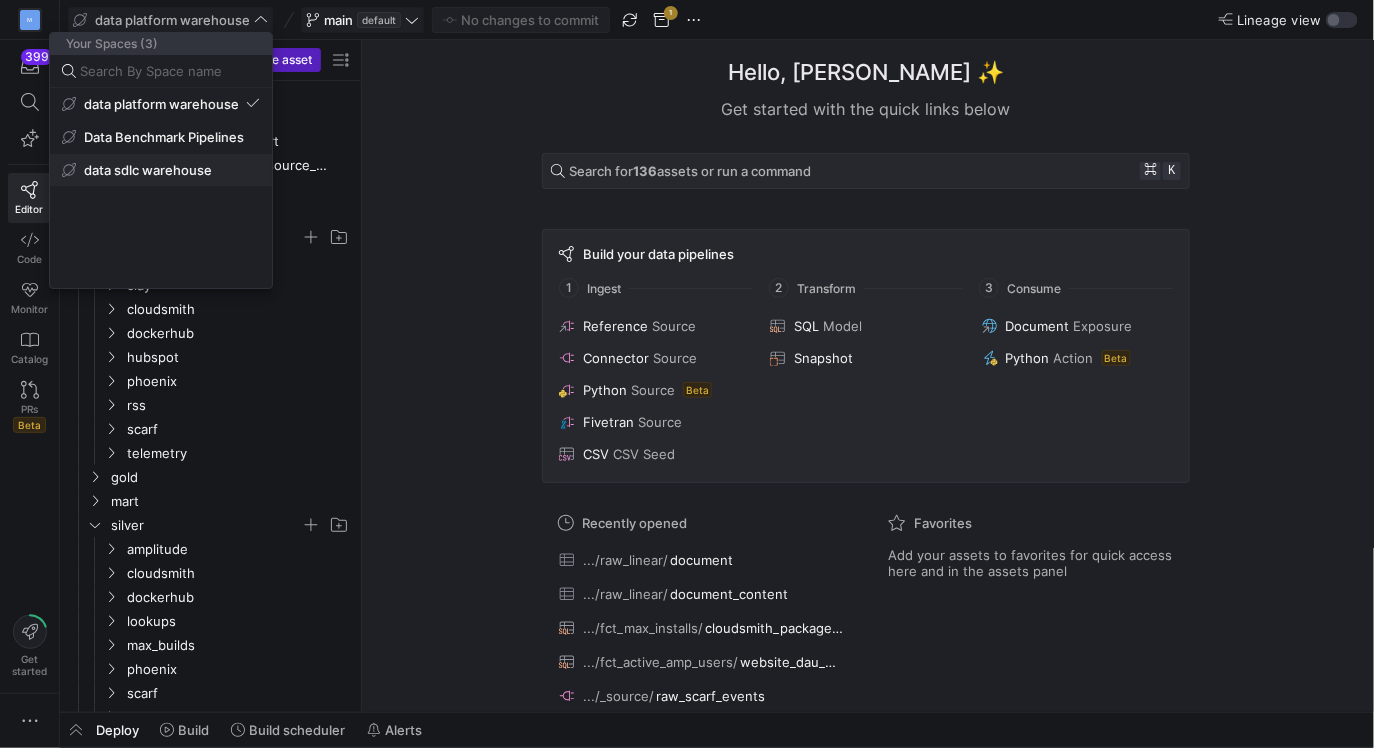 click on "data sdlc warehouse" at bounding box center (161, 170) 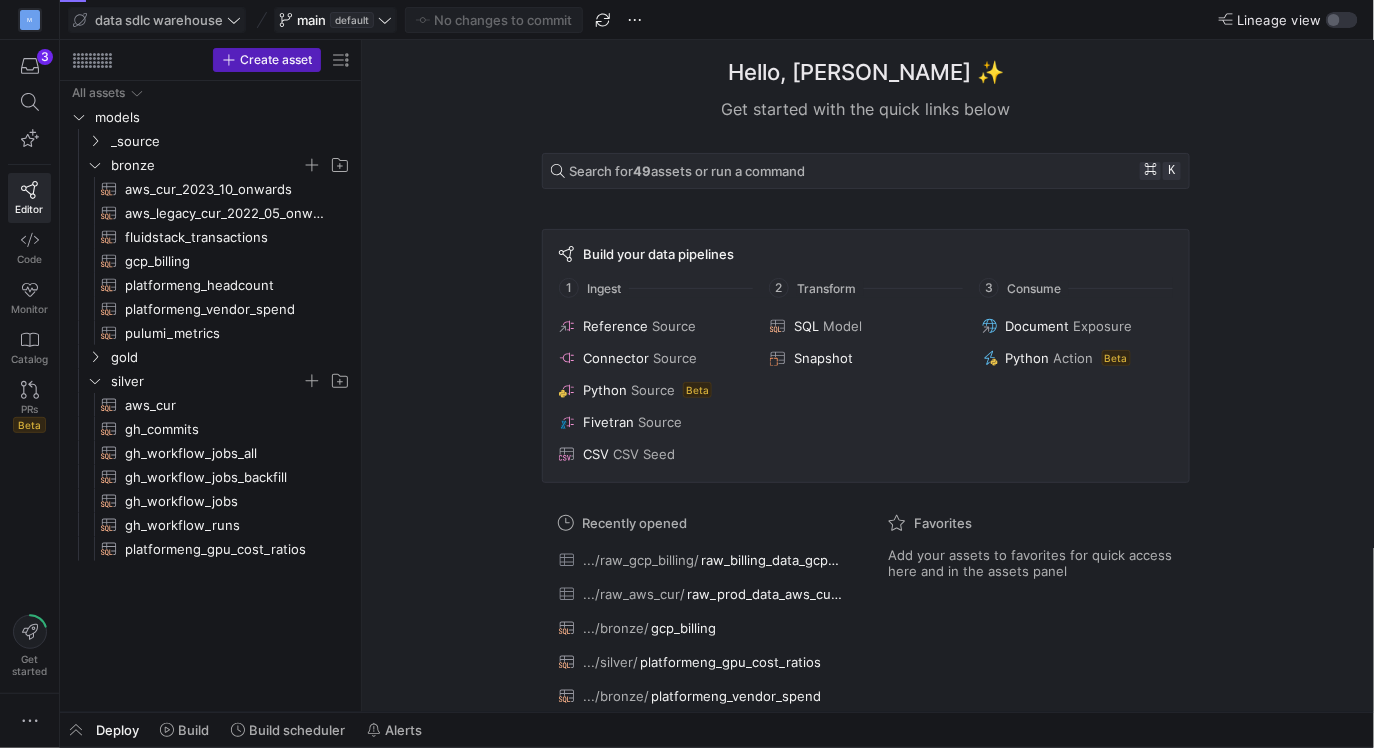 click on "main   default" 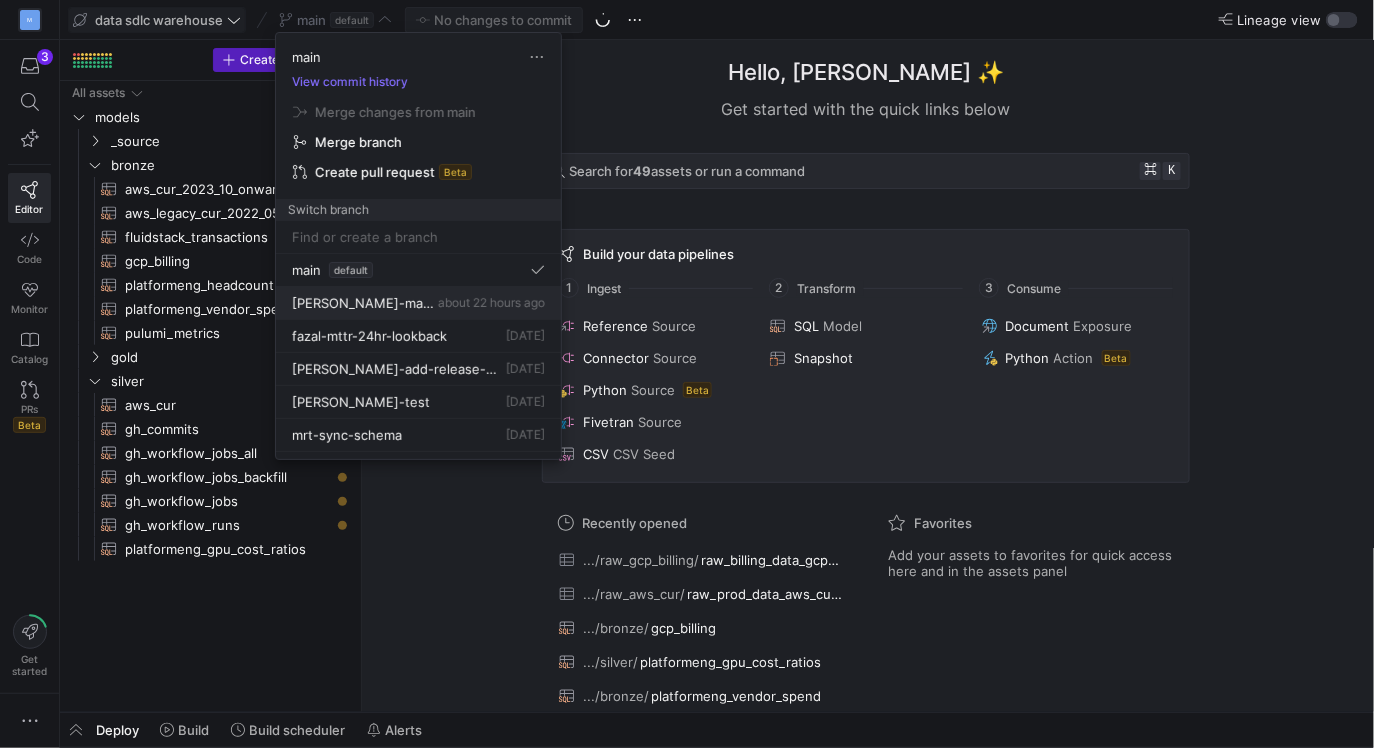 click on "[PERSON_NAME]-materialize-alerts about 22 hours ago" at bounding box center (418, 303) 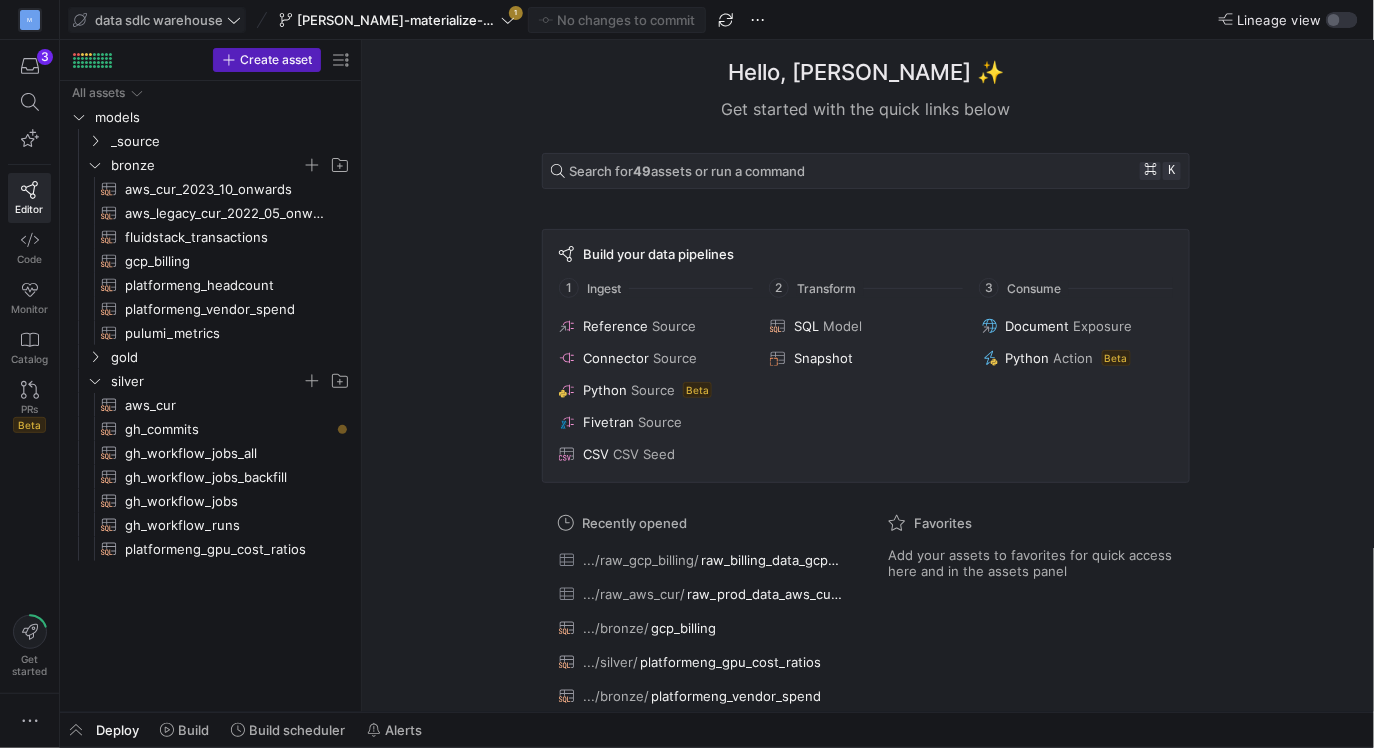 click 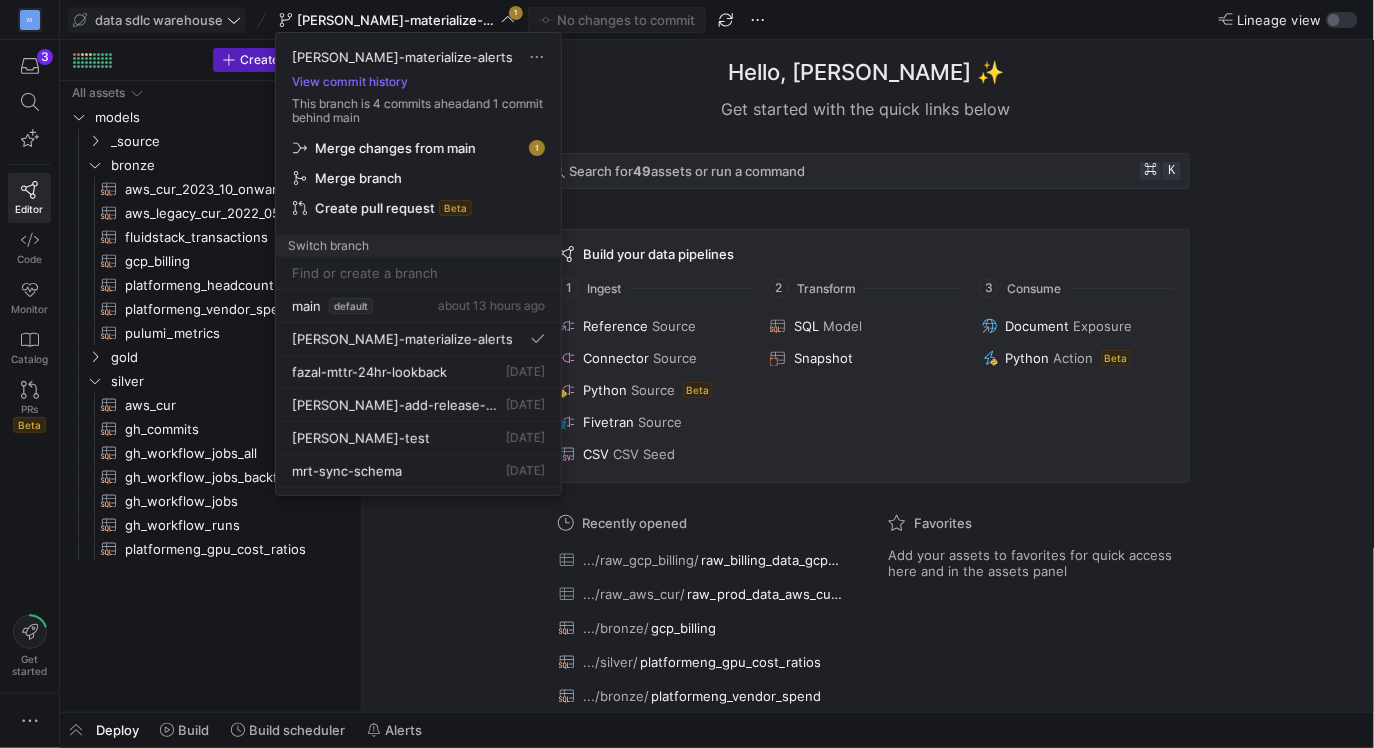 click on "Merge changes from main" at bounding box center (395, 148) 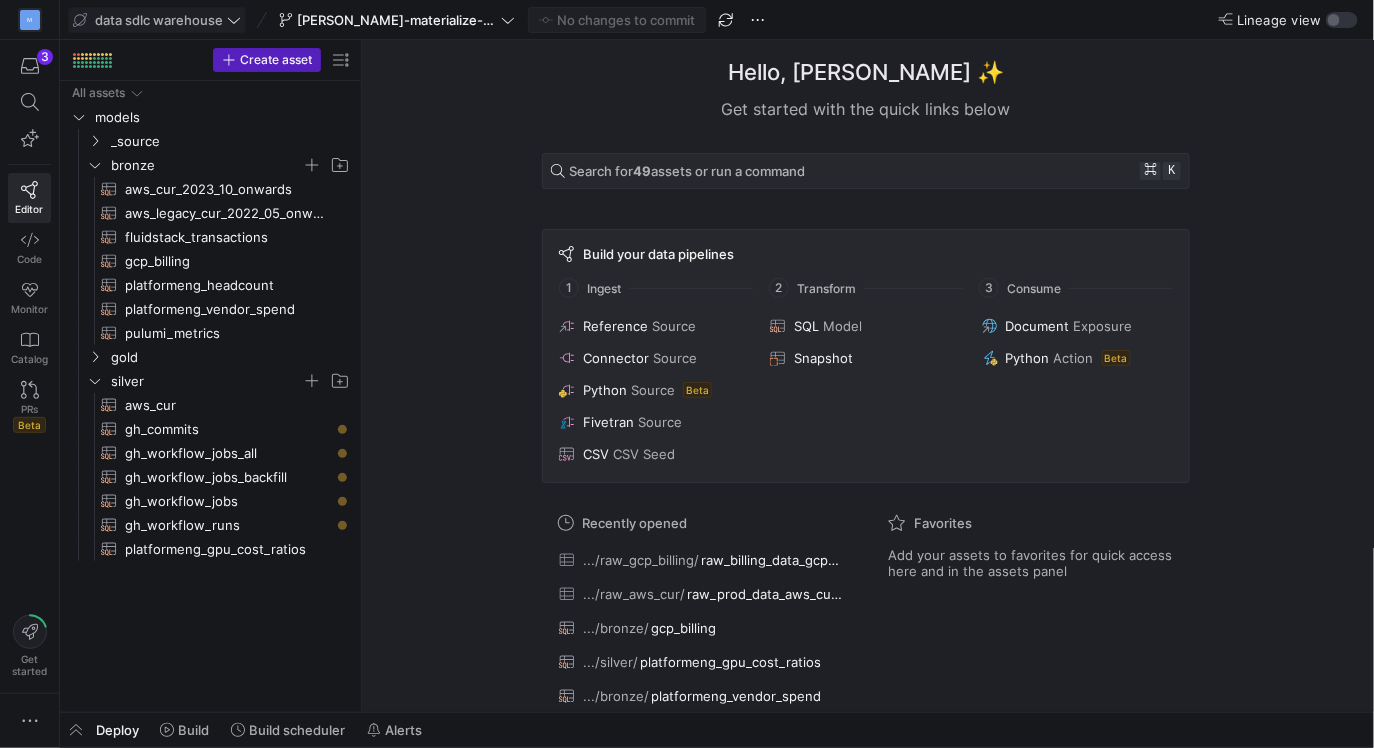 click on "Hello, [PERSON_NAME] ✨  Get started with the quick links below  Search for  49  assets or run a command ⌘ k  Build your data pipelines  1 Ingest 2 Transform 3 Consume
Reference Source
Connector Source
Python Source  Beta
Fivetran Source
CSV CSV Seed
SQL Model
Snapshot
Document Exposure
Python Action  Beta
Recently opened
.../raw_gcp_billing/ raw_billing_data_gcp_billing_export_resource_v1_0136B7_ABD1FF_EAA217
.../raw_aws_cur/ raw_prod_data_aws_cur_2023_10_onward
.../bronze/ gcp_billing
.../silver/ platformeng_gpu_cost_ratios
.../bronze/ platformeng_vendor_spend  Favorites   Add your assets to favorites for quick access here and in the assets panel" 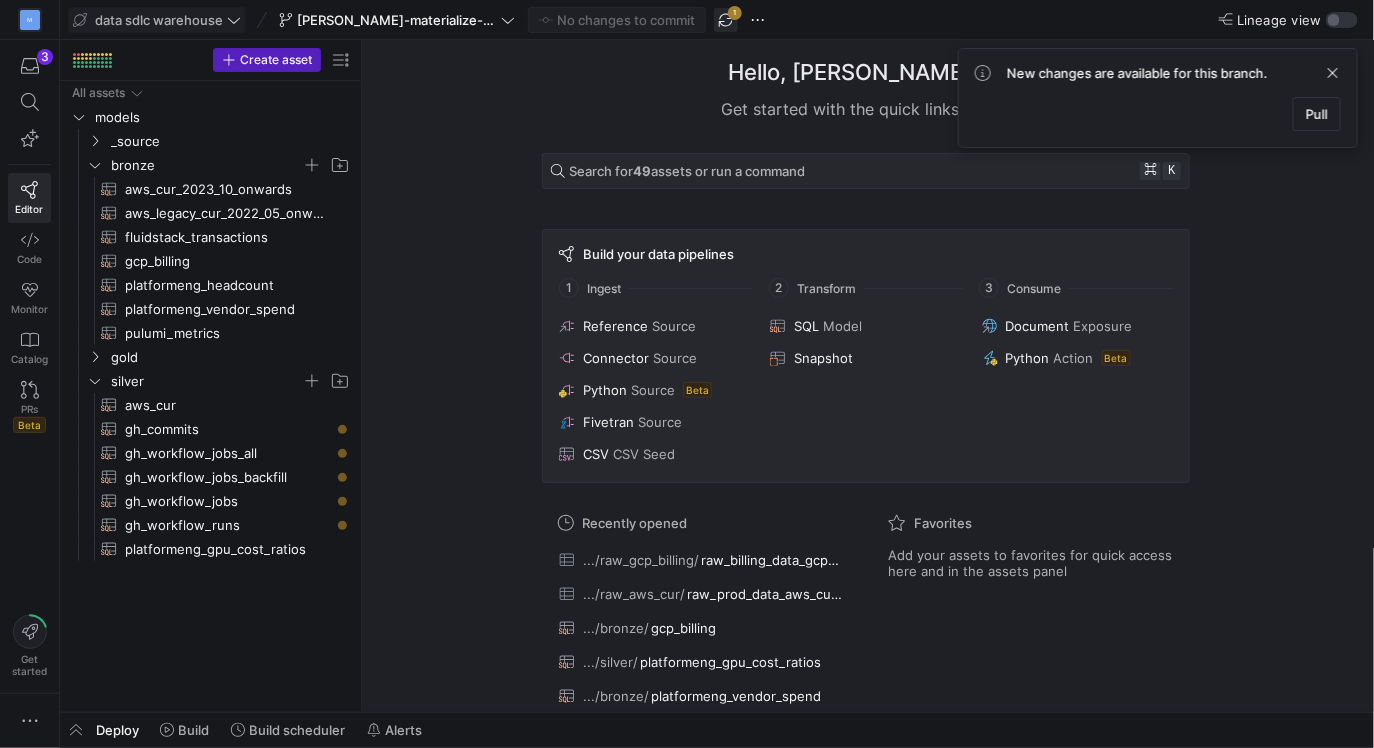 click 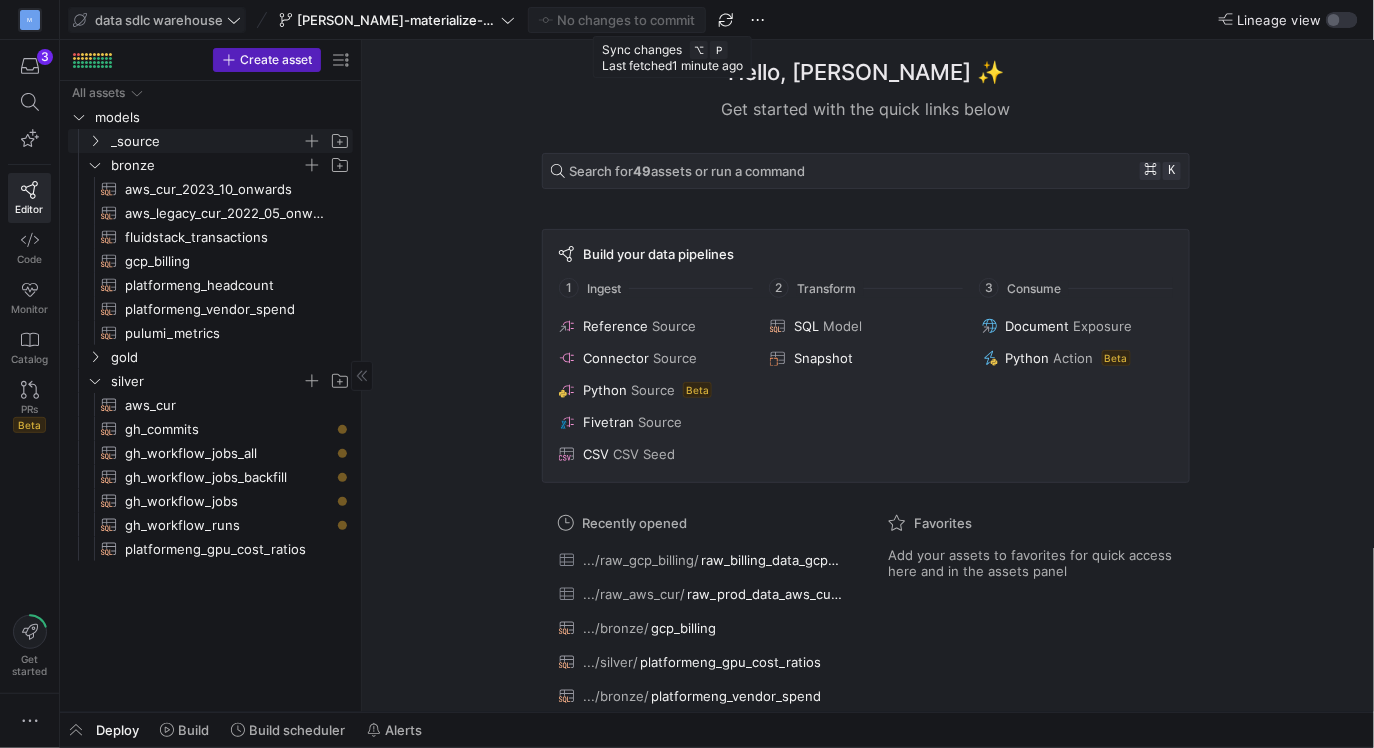 click 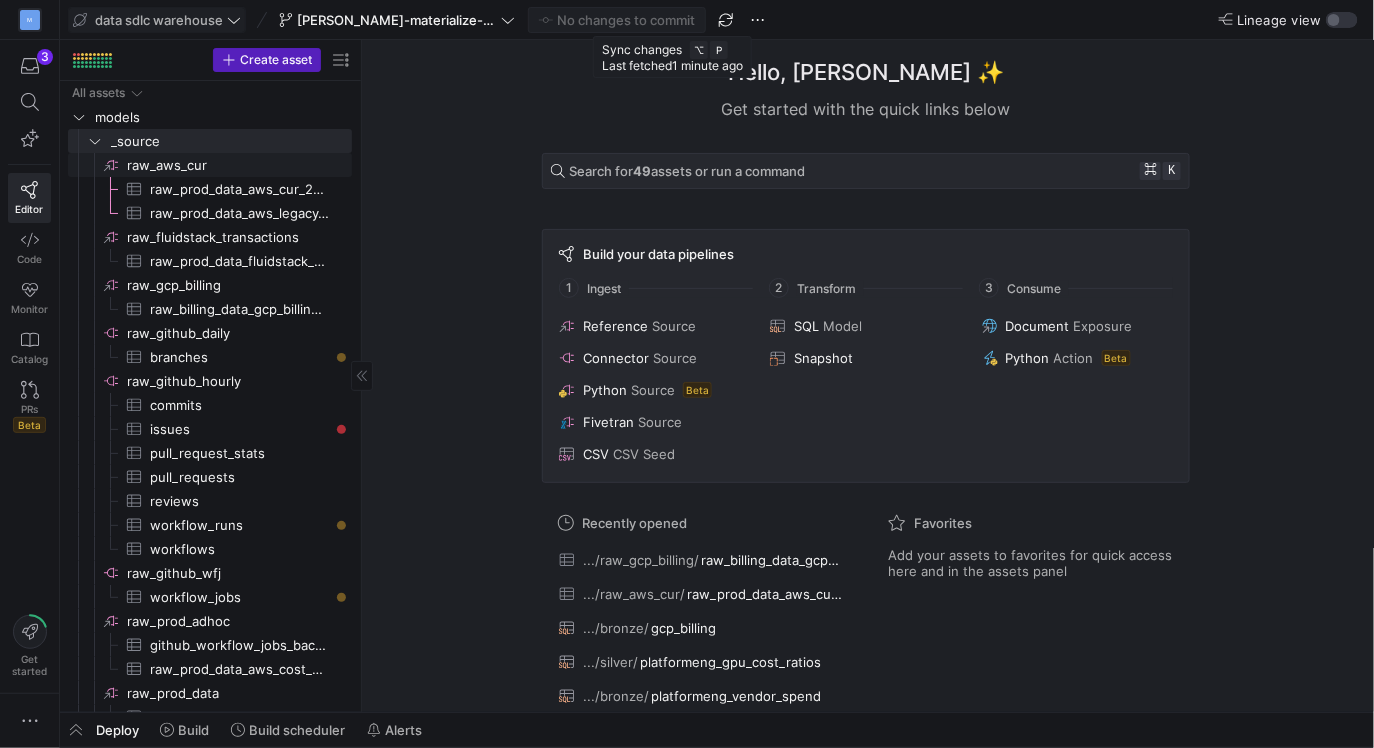 click on "raw_aws_cur​​​​​​​​" 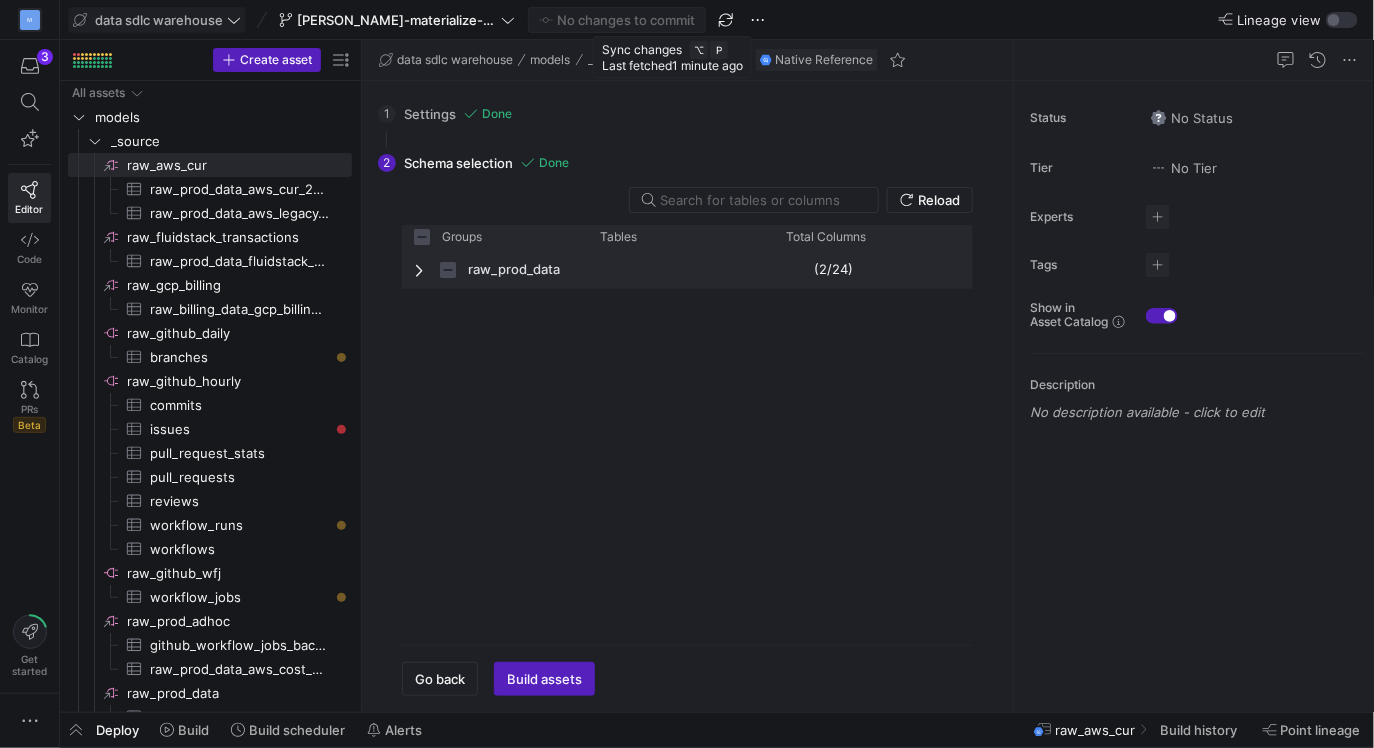 click at bounding box center [421, 270] 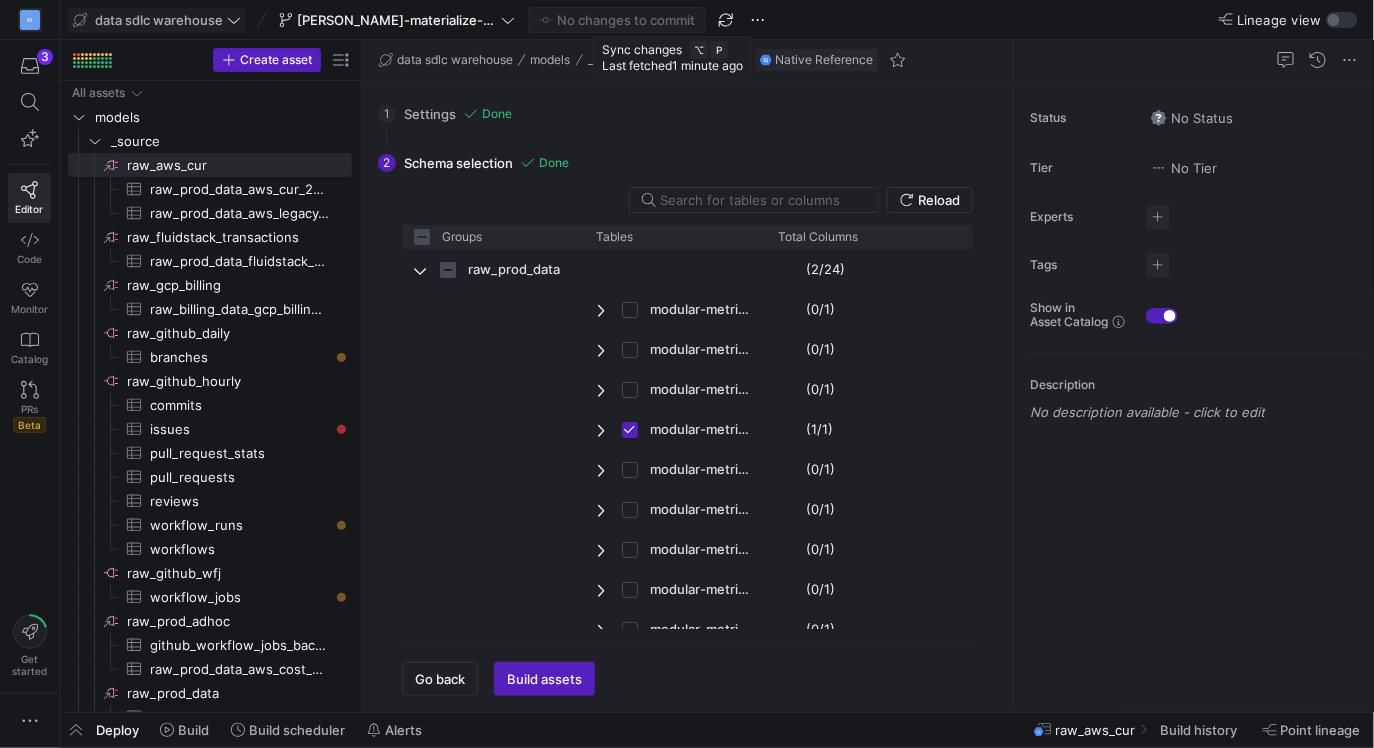 click on "1 Settings Done  Configure the database/project and schema/dataset of the tables you want to load.  Project modular-metrics Dataset raw_prod_data  Next" 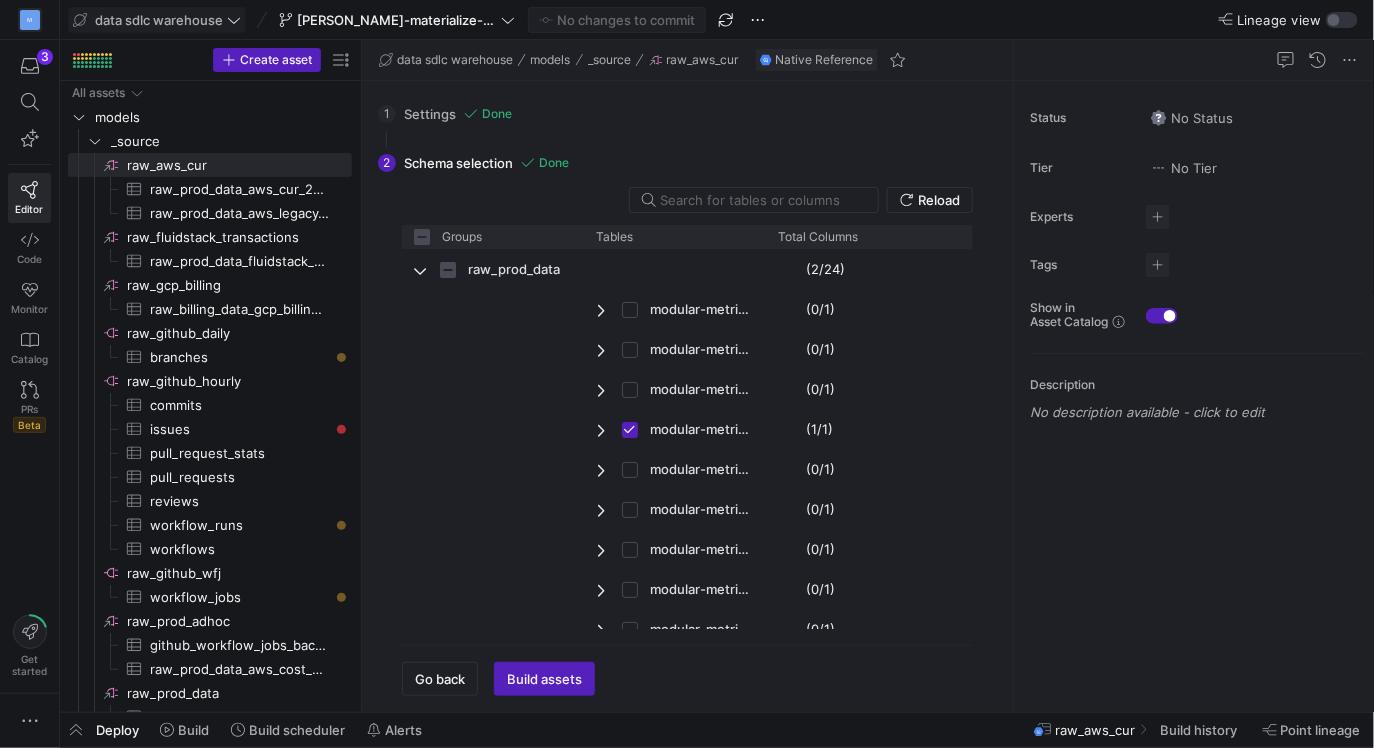 click on "Native Reference" 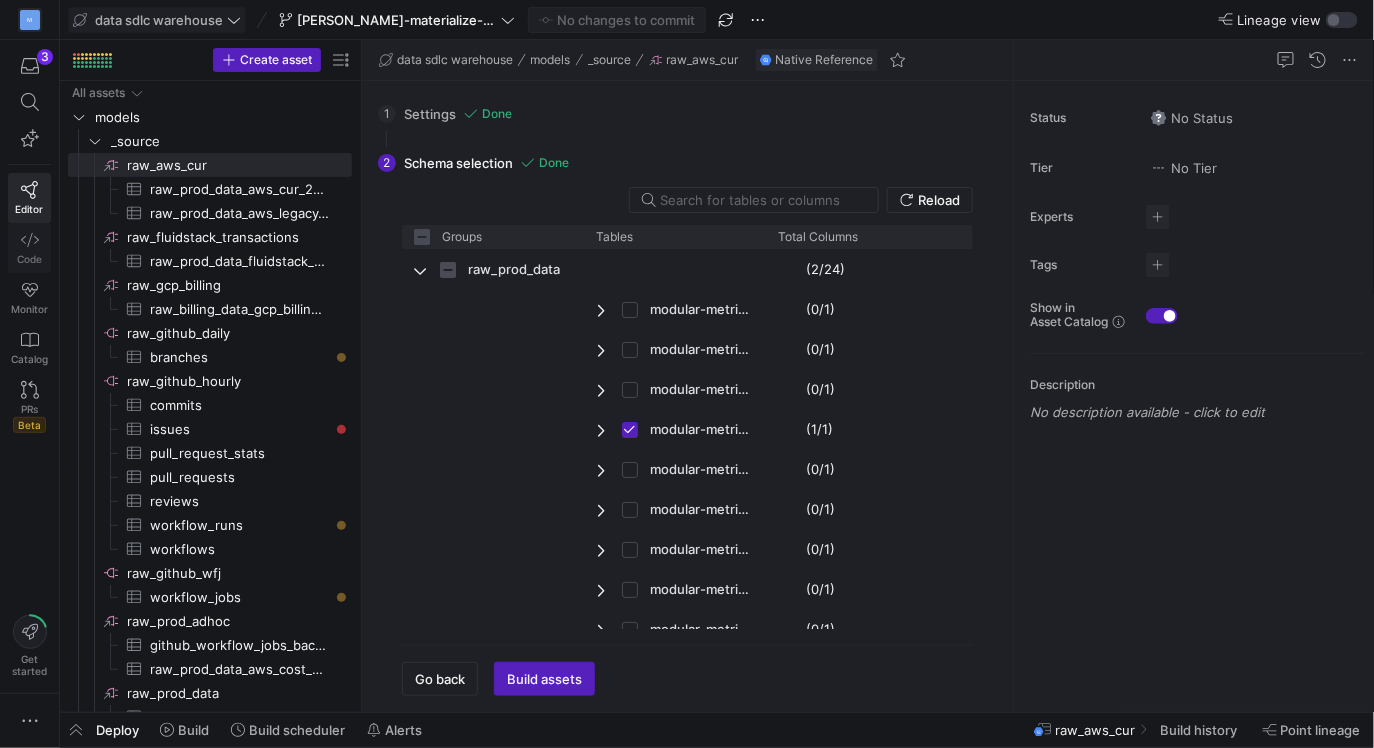 click 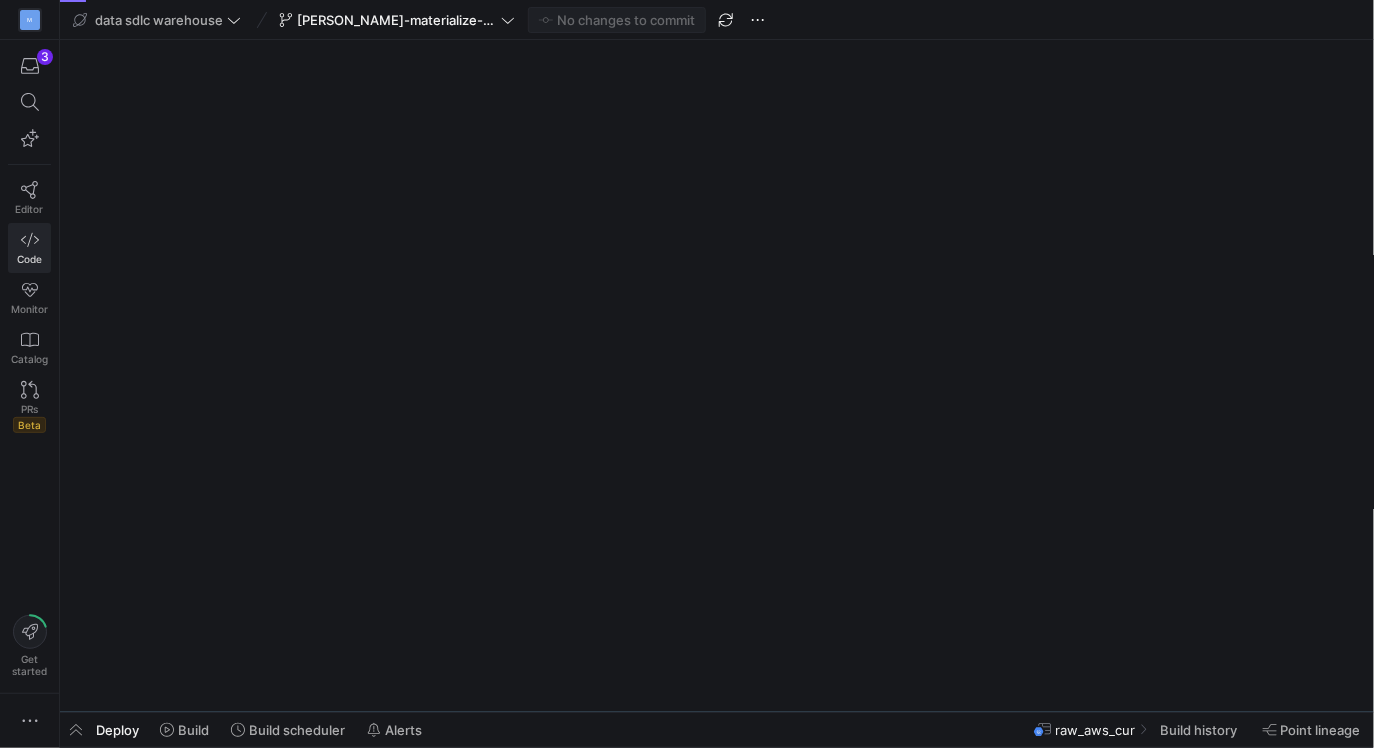 scroll, scrollTop: 0, scrollLeft: 0, axis: both 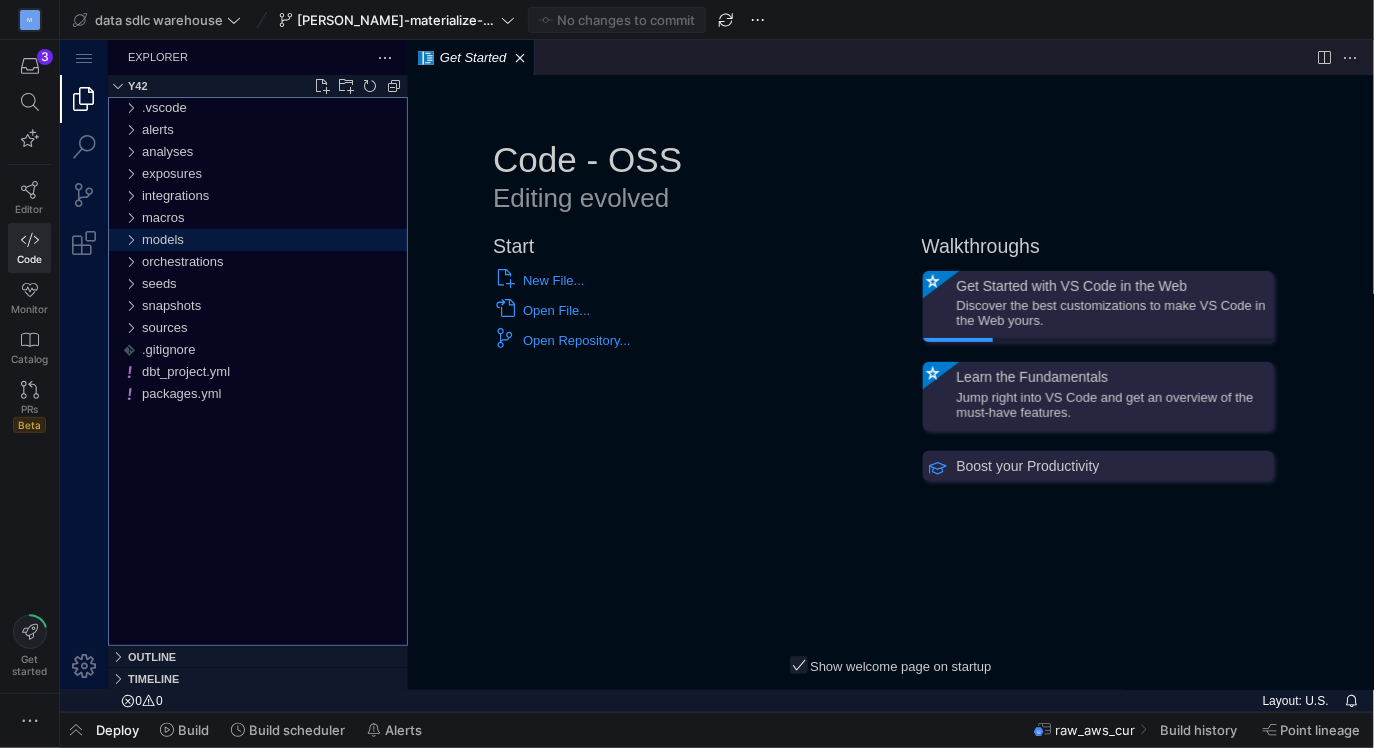 click at bounding box center [129, 239] 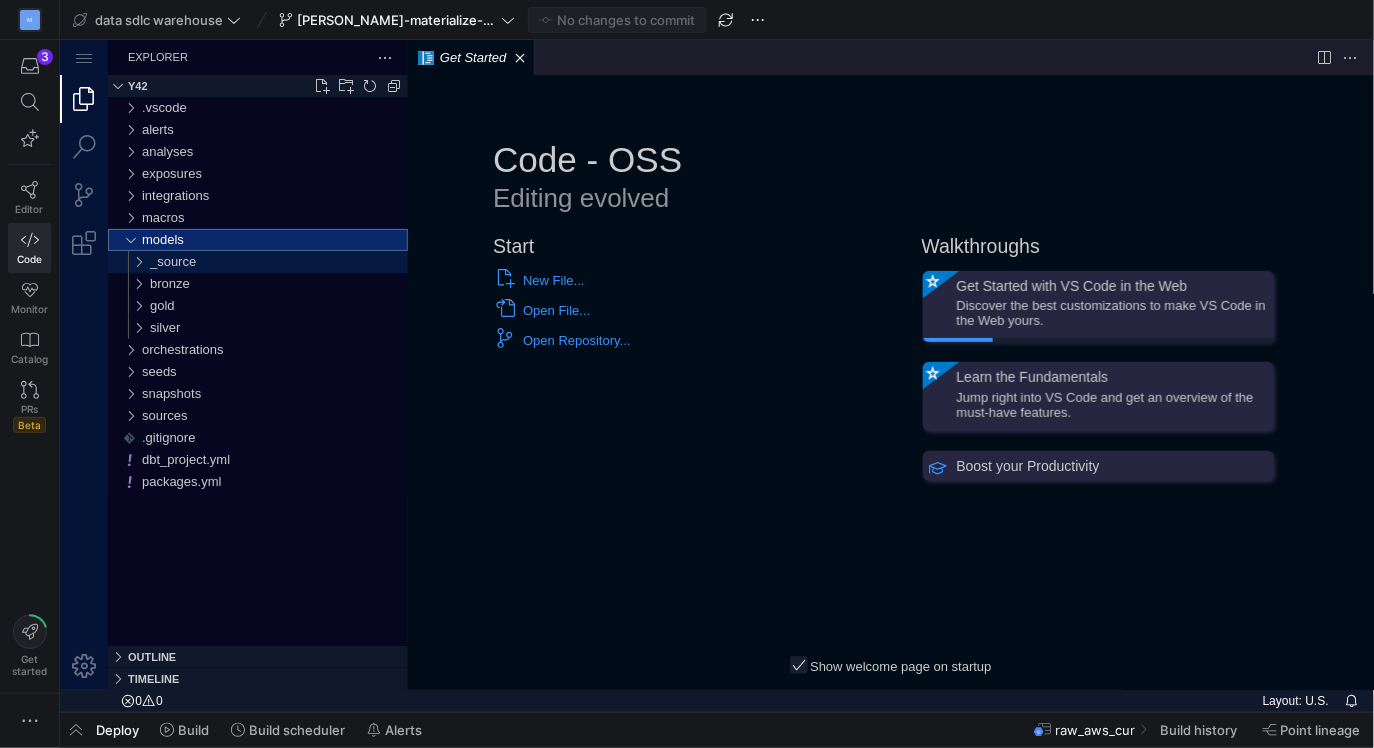 click at bounding box center [133, 261] 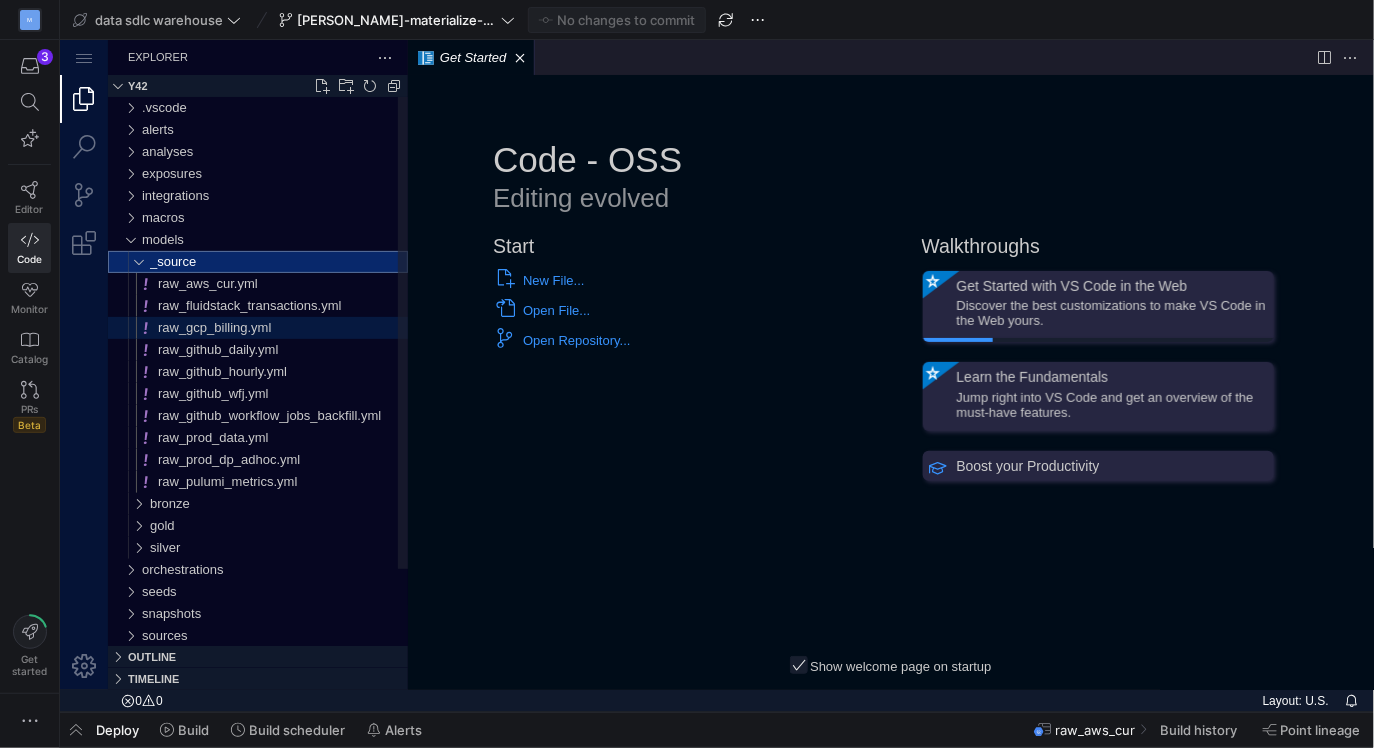 click on "raw_gcp_billing.yml" at bounding box center [213, 326] 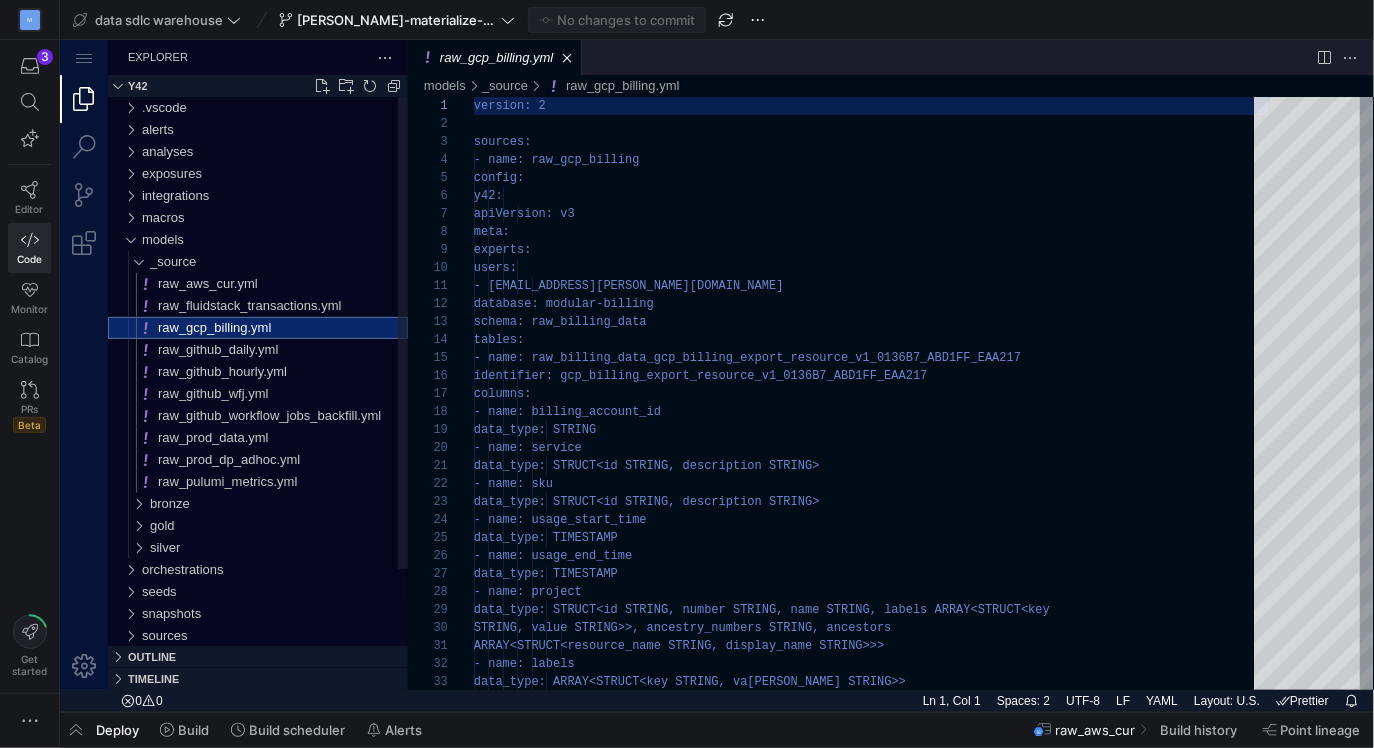 scroll, scrollTop: 180, scrollLeft: 0, axis: vertical 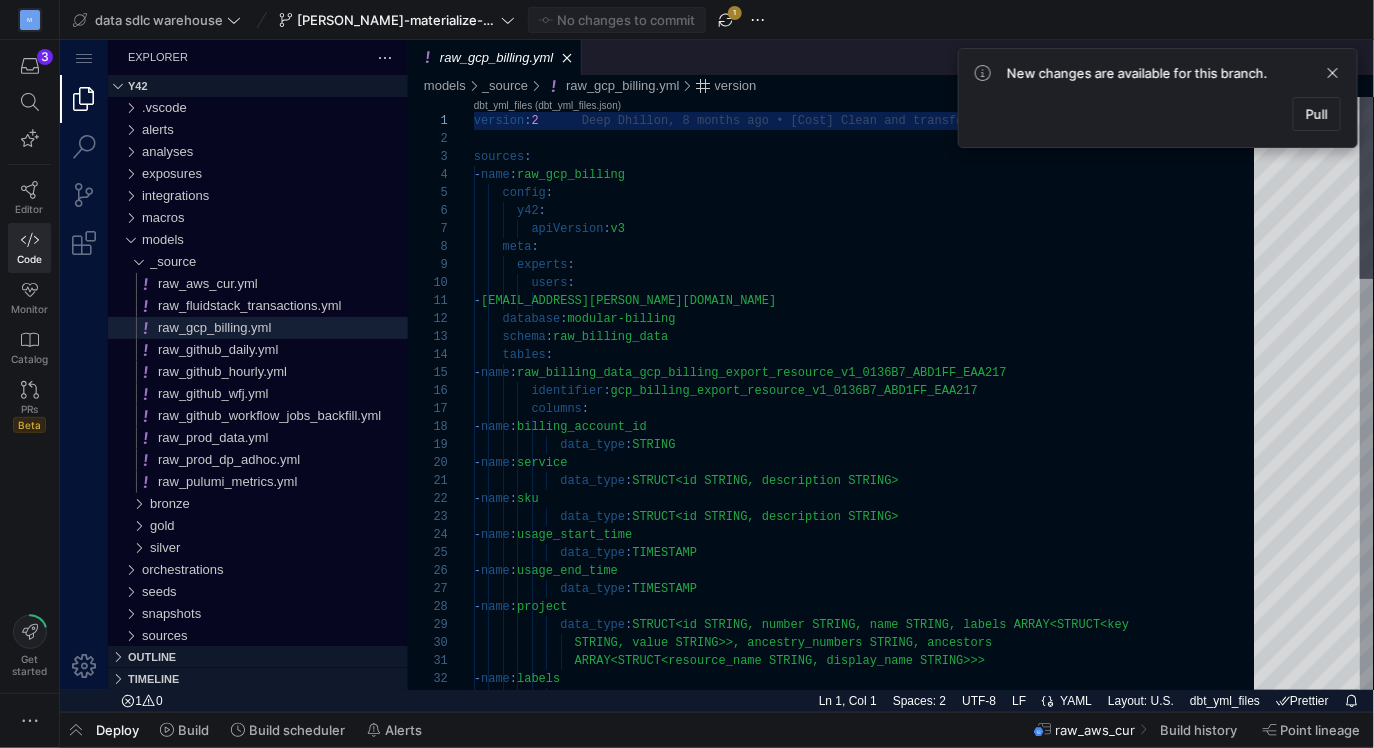 type on "- [EMAIL_ADDRESS][PERSON_NAME][DOMAIN_NAME]
database: modular-billing
schema: raw_billing_data
tables:
- name: raw_billing_data_gcp_billing_export_resource_v1_0136B7_ABD1FF_EAA217
identifier: gcp_billing_export_resource_v1_0136B7_ABD1FF_EAA217
columns:
- name: billing_account_id
data_type: STRING
- name: service" 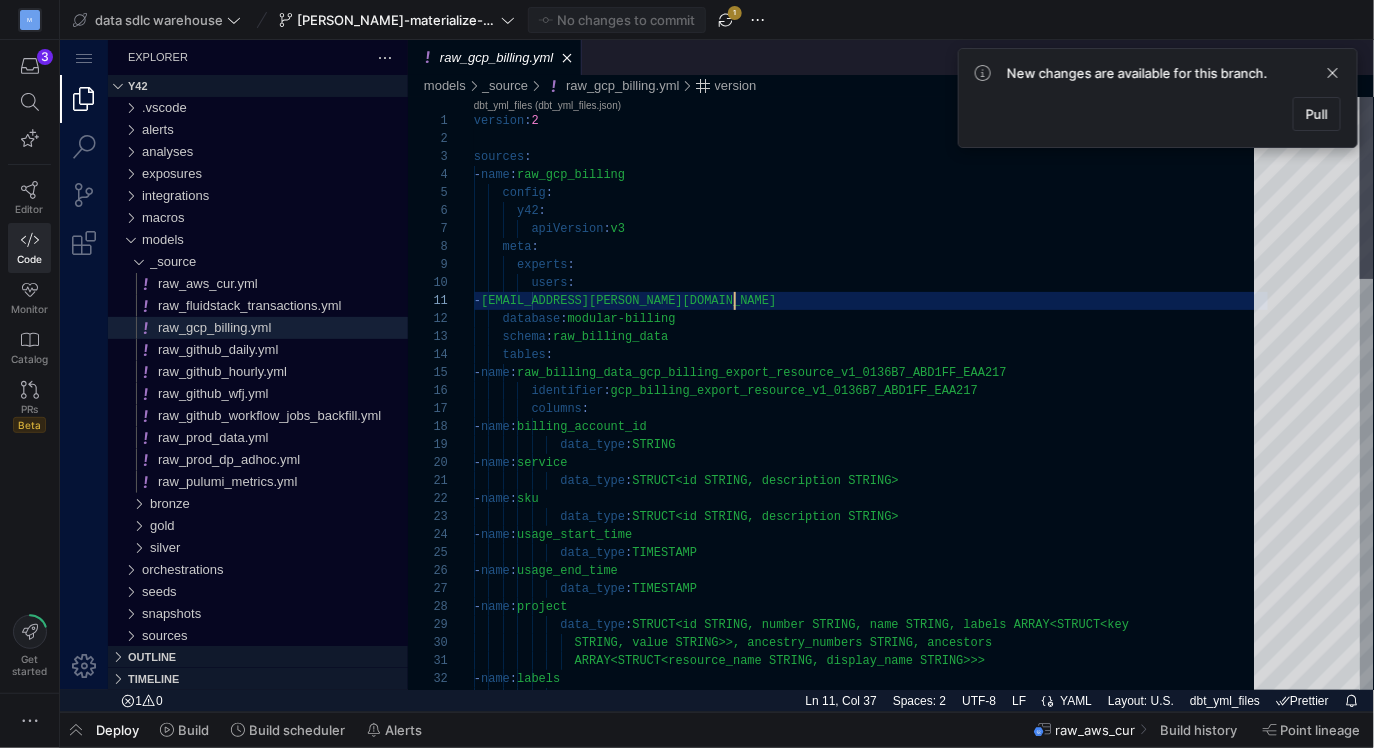 scroll, scrollTop: 0, scrollLeft: 260, axis: horizontal 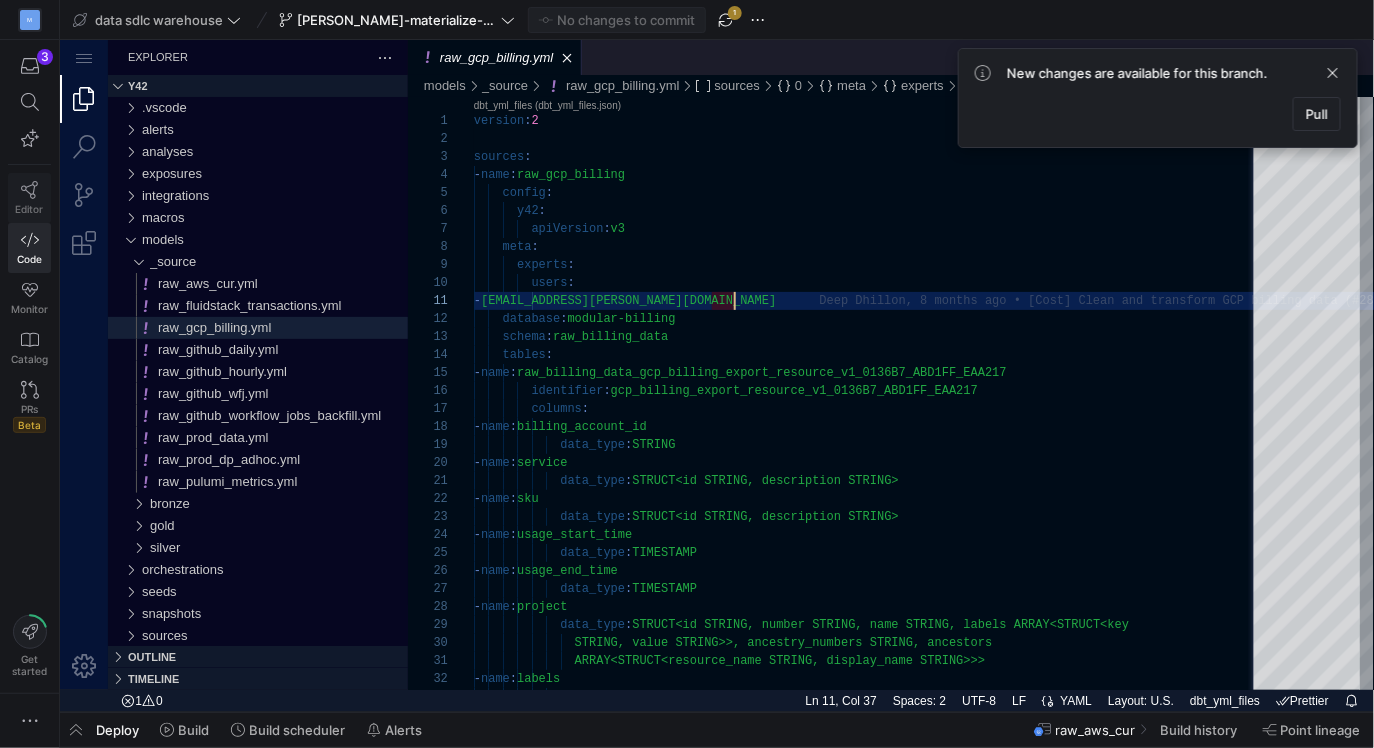 click on "Editor" 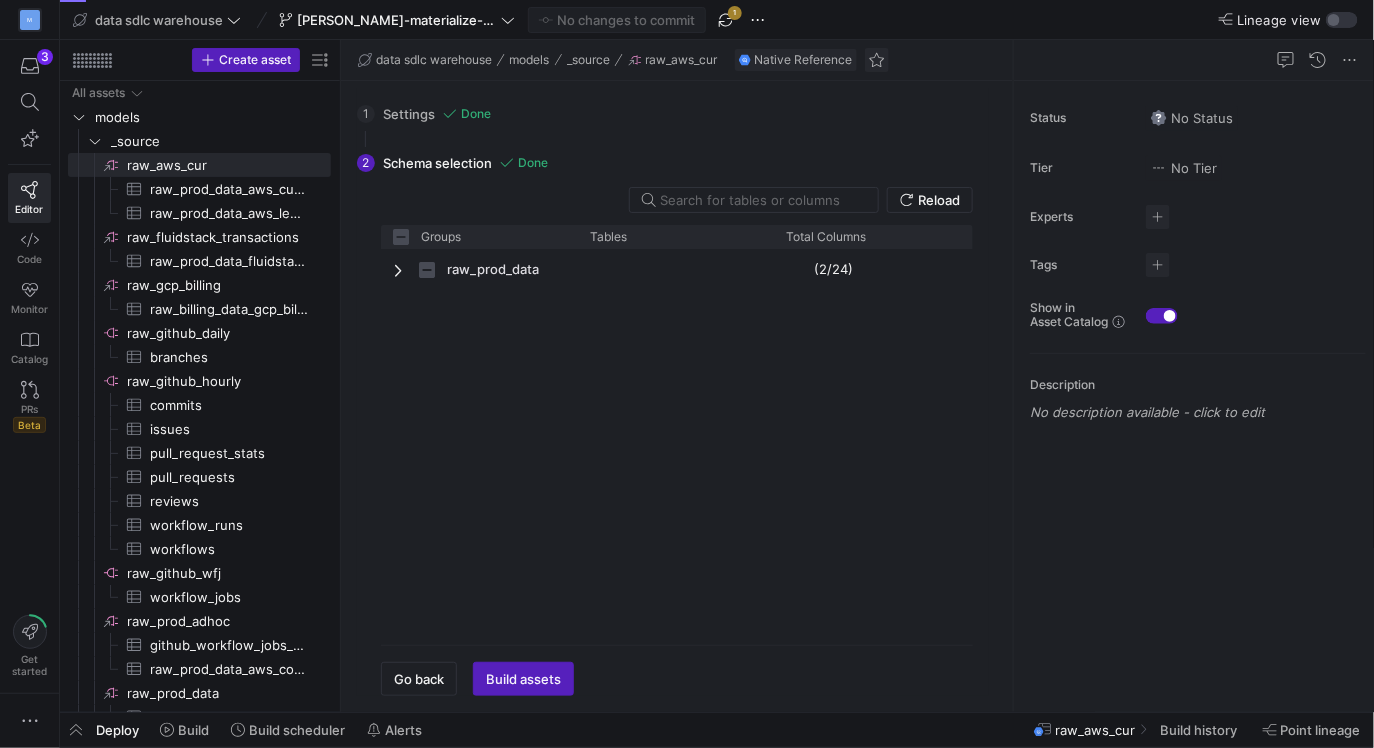 checkbox on "false" 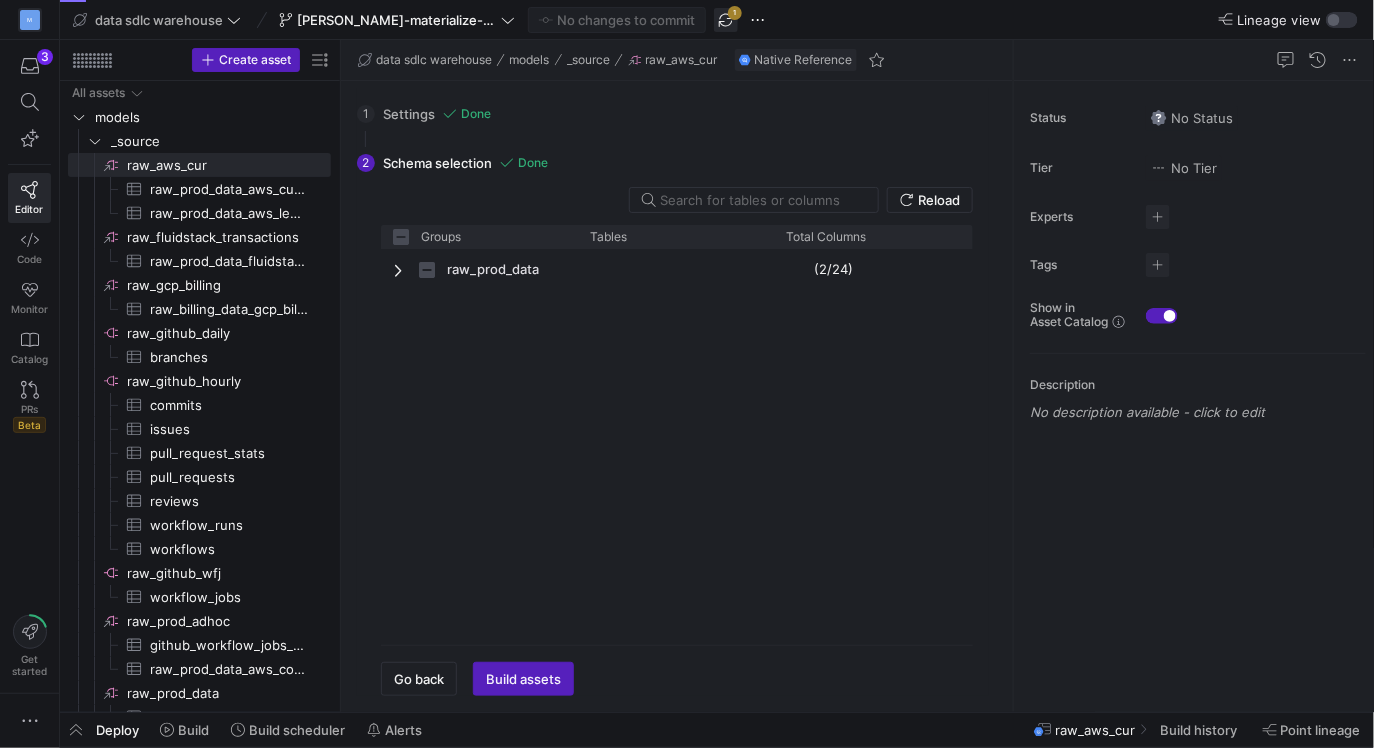 click 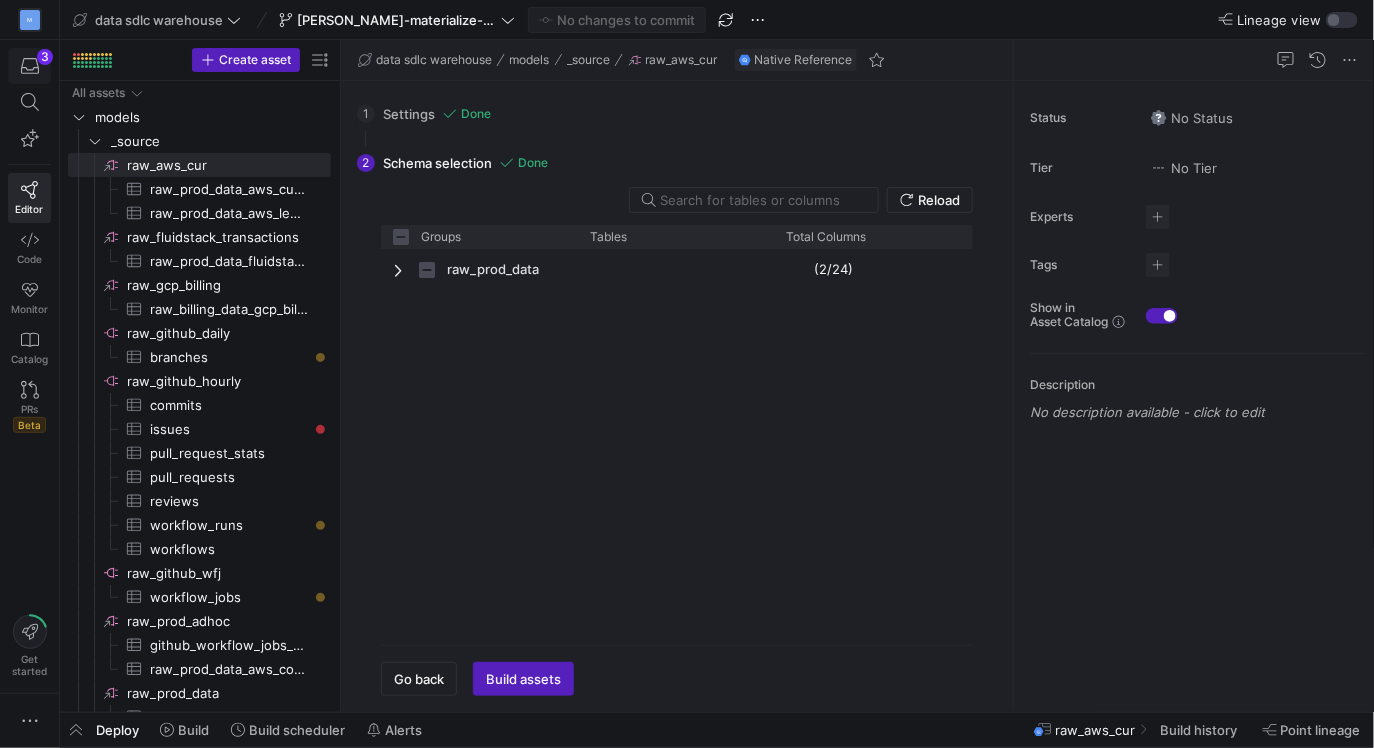 click 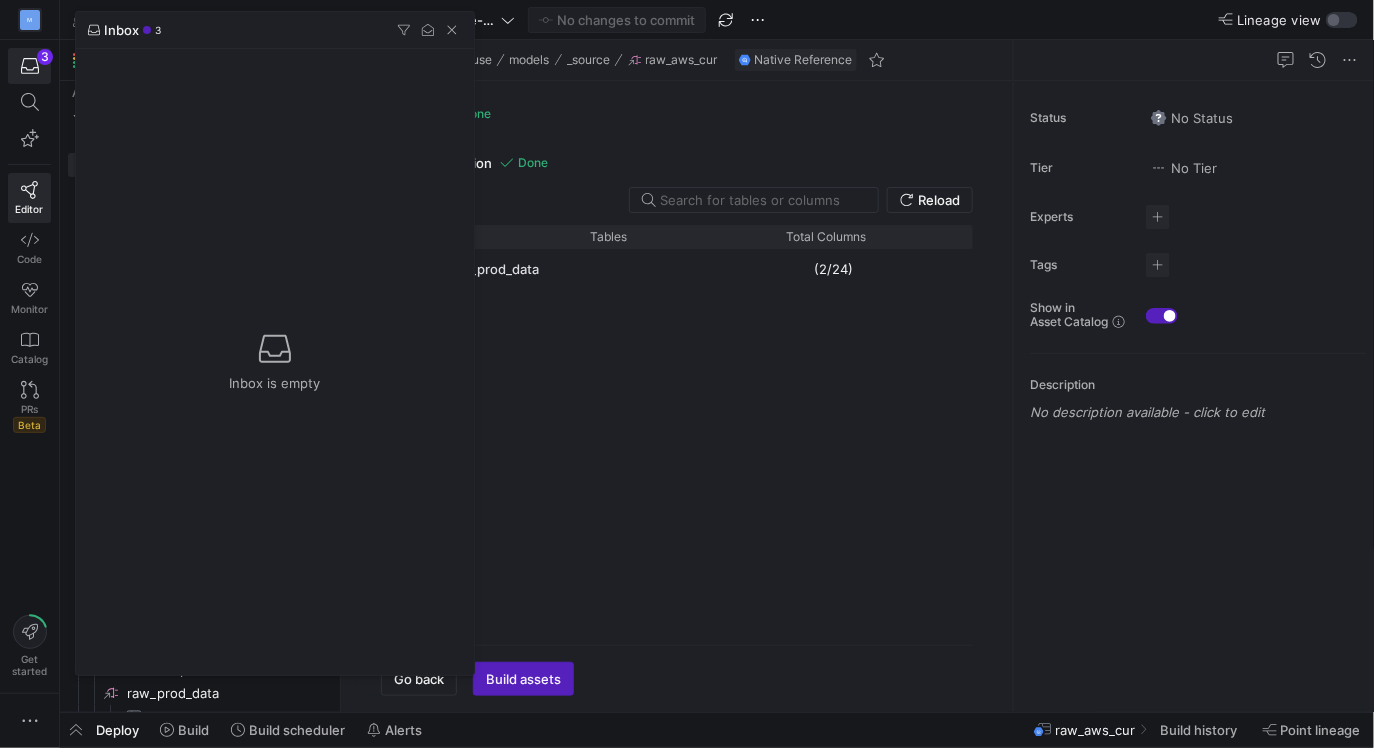 click at bounding box center (687, 374) 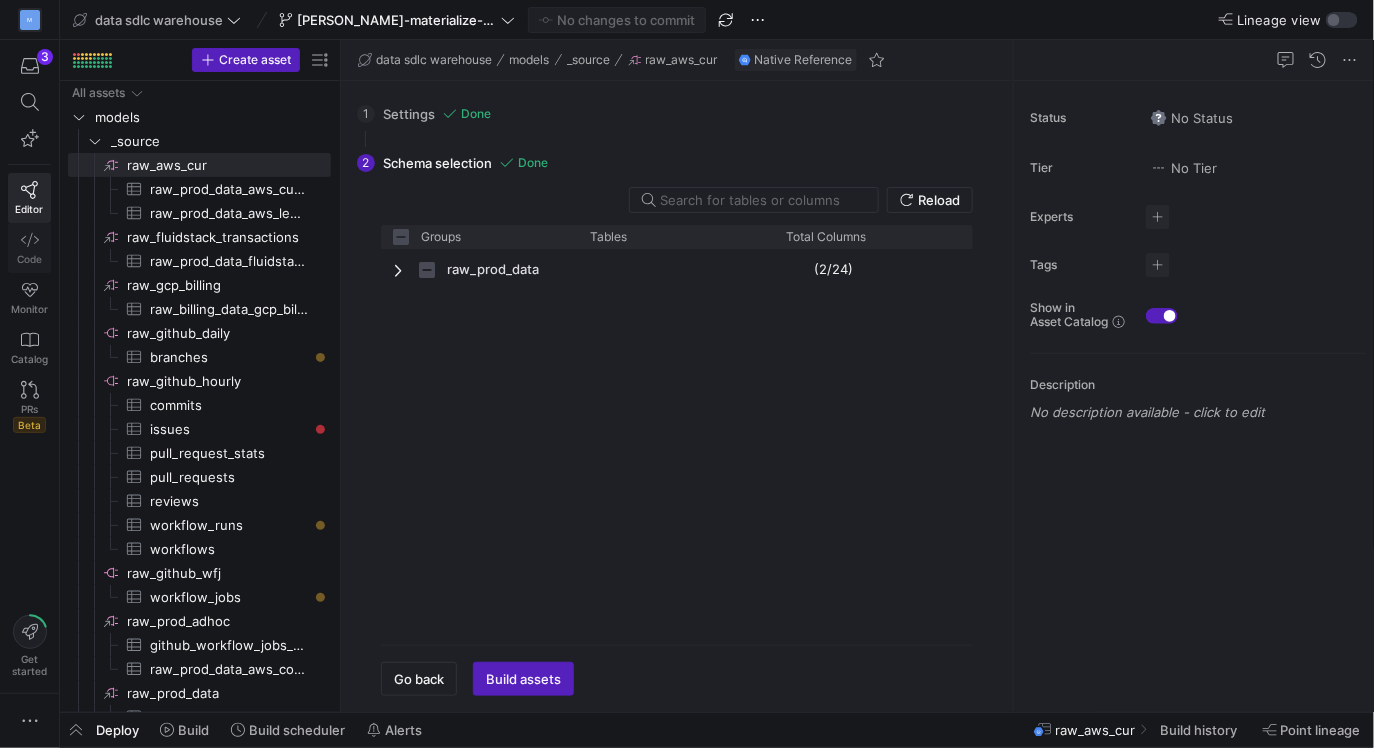 click 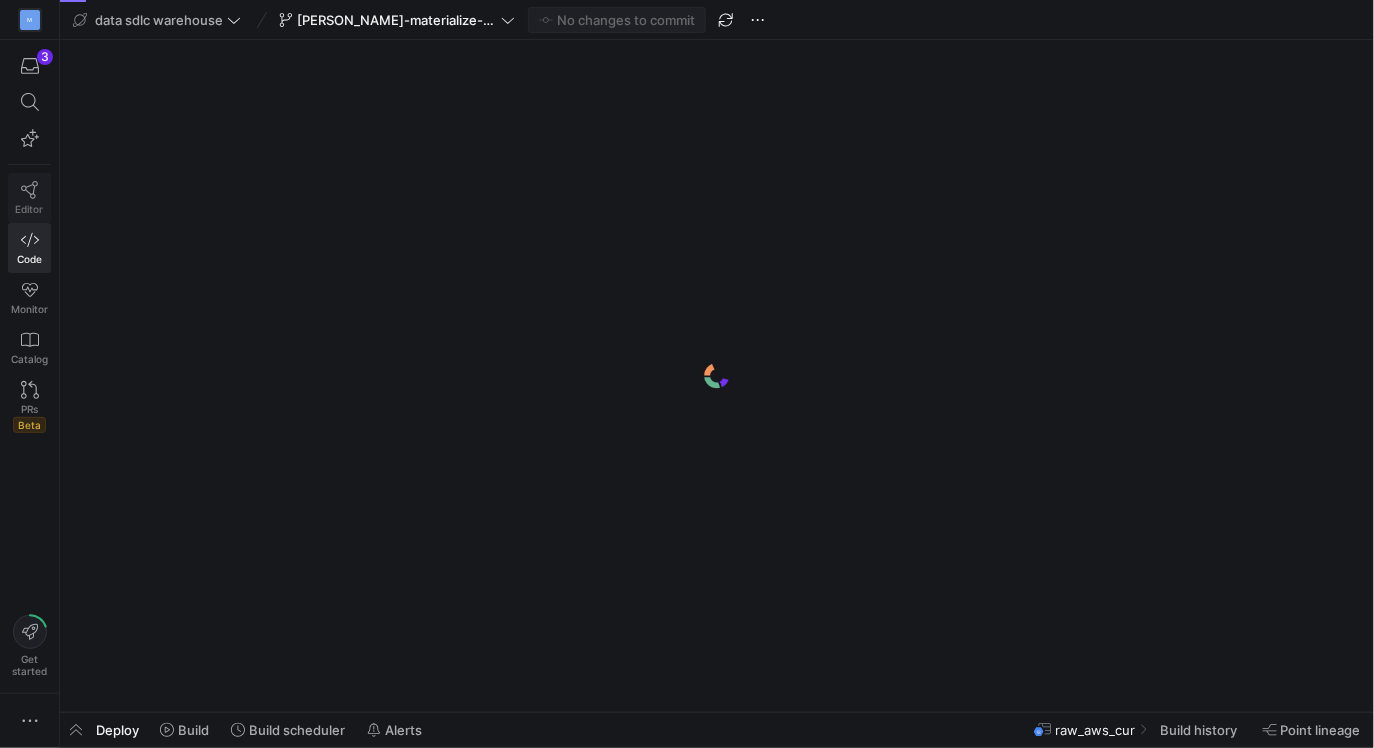 click 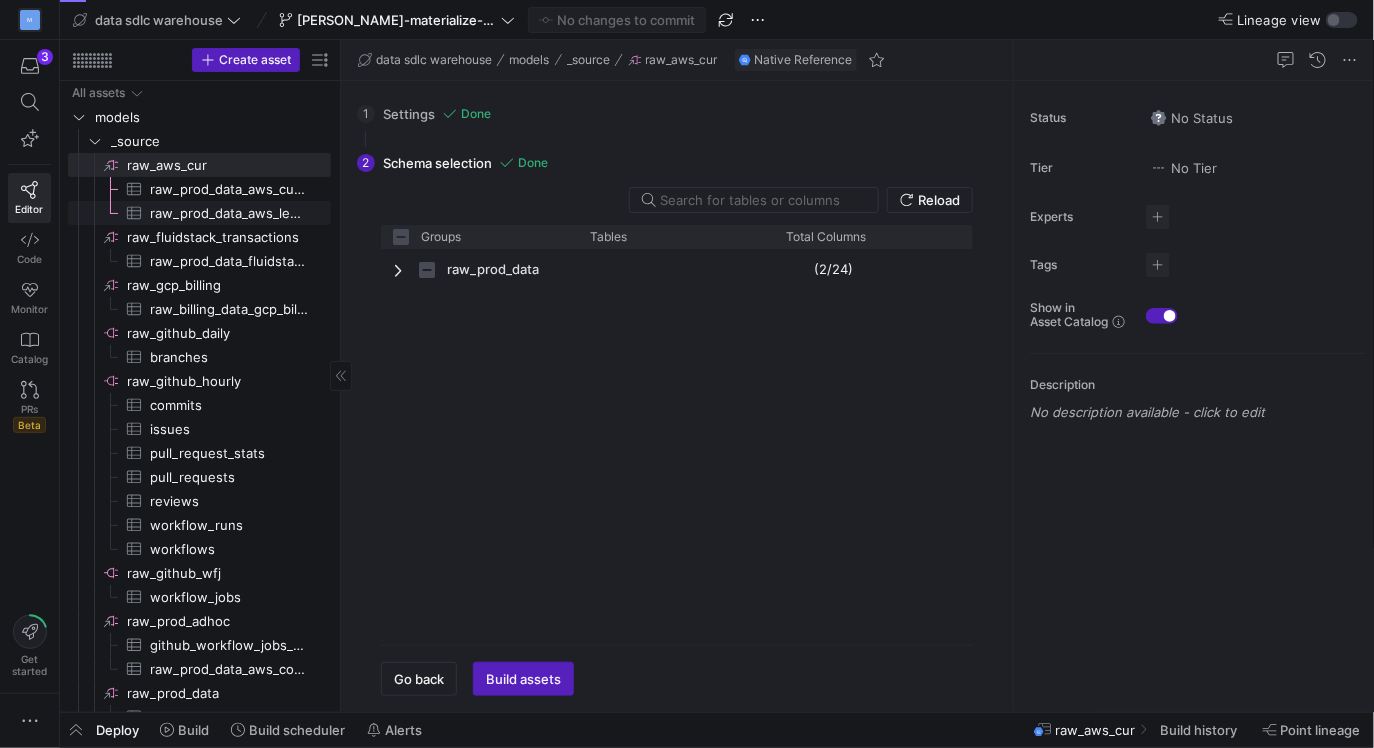 checkbox on "false" 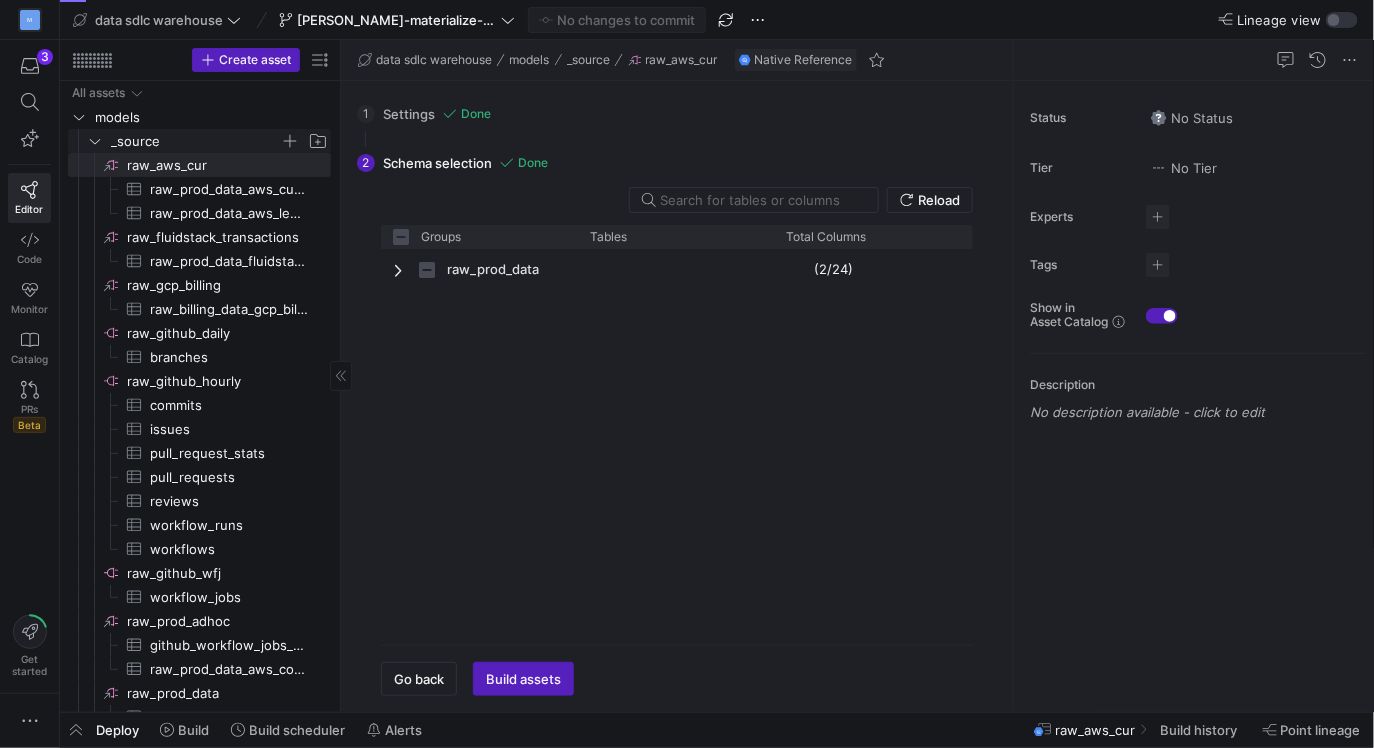 click on "_source" 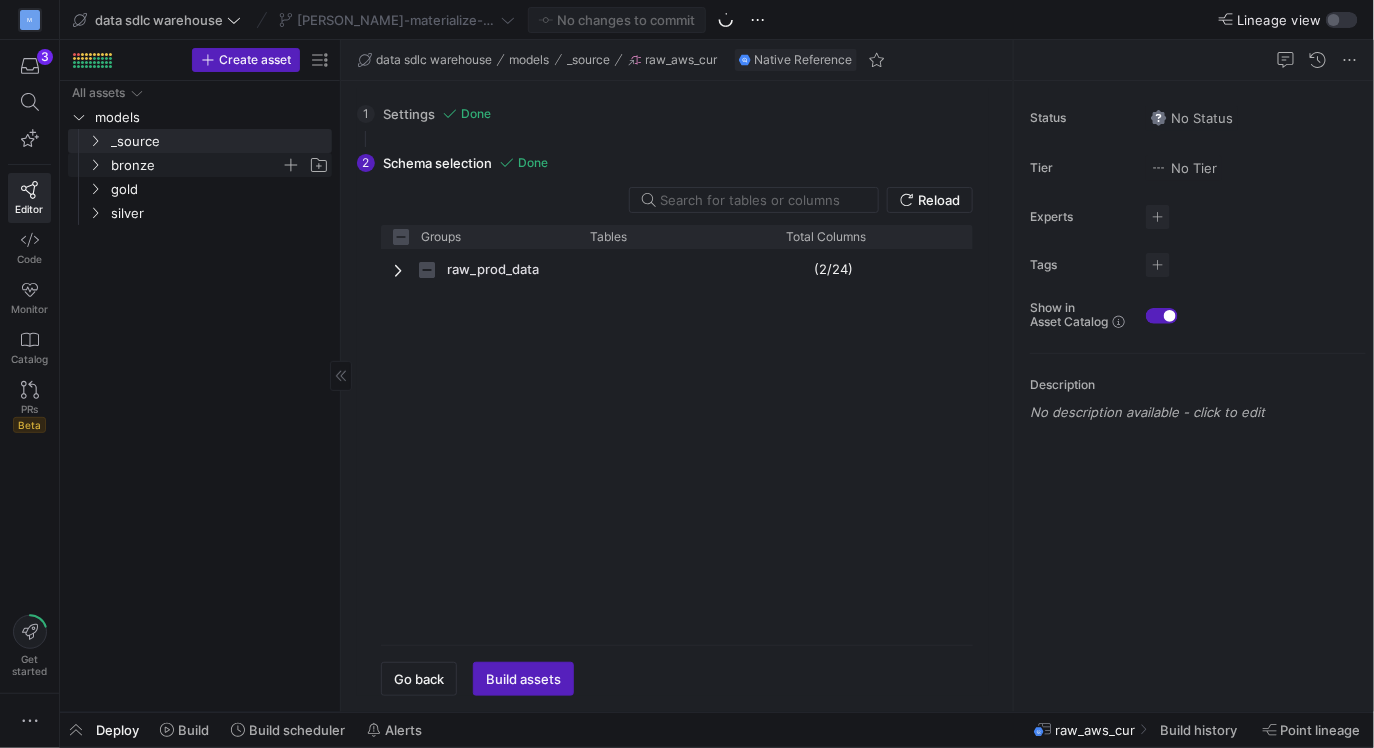 click 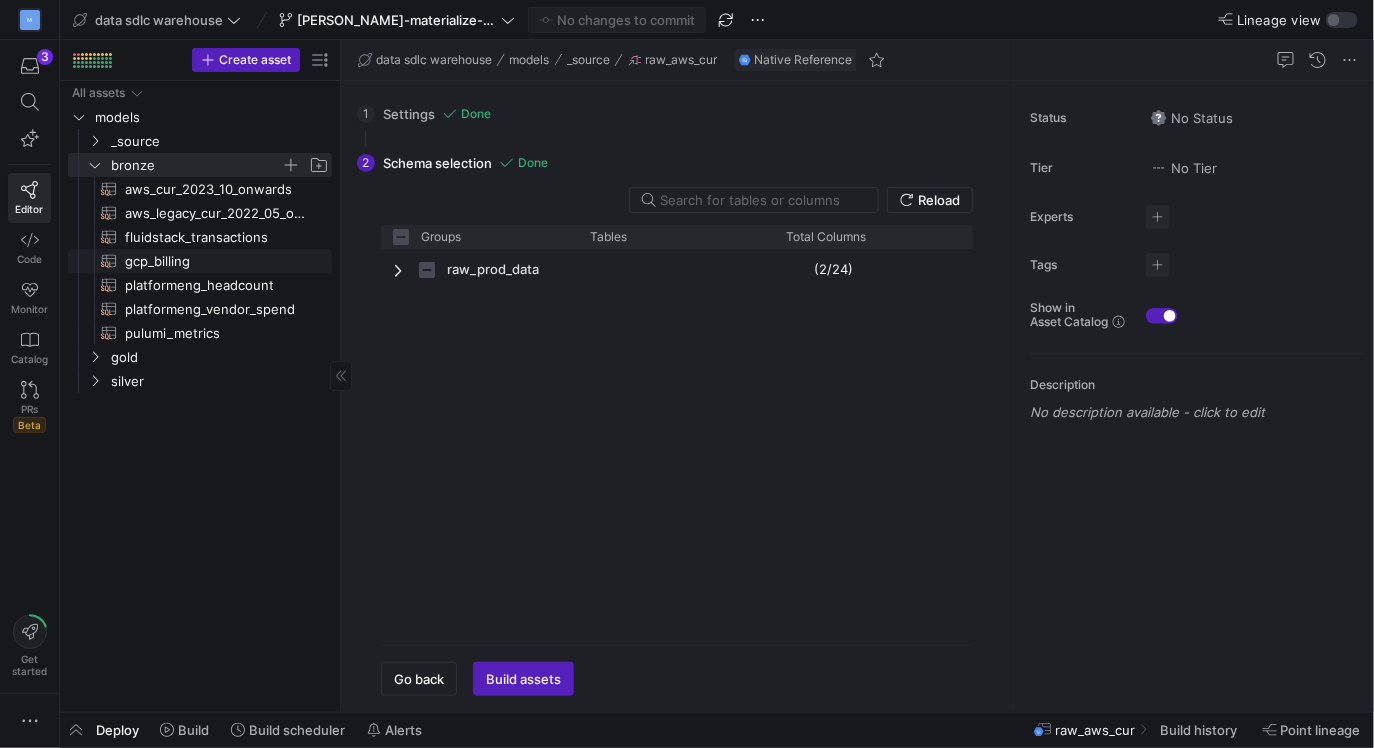 click on "gcp_billing​​​​​​​​​​" 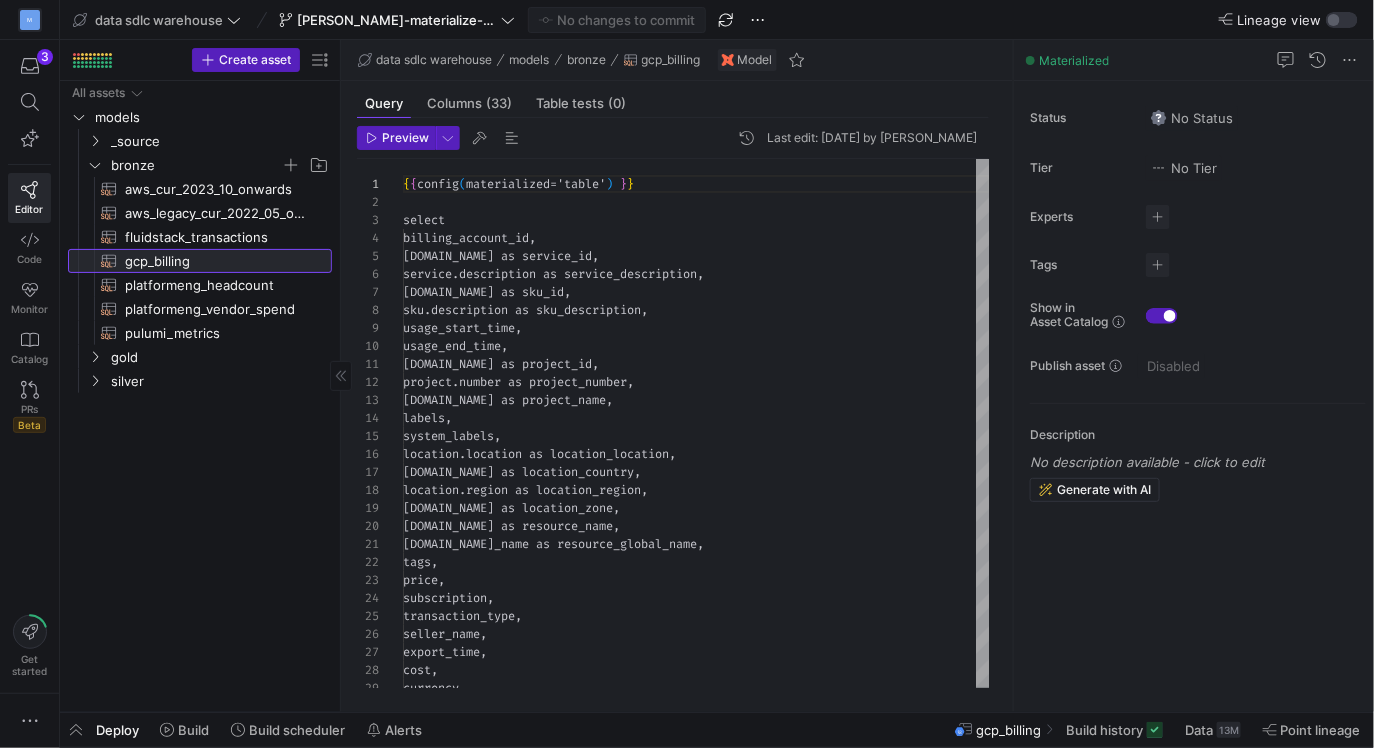 scroll, scrollTop: 180, scrollLeft: 0, axis: vertical 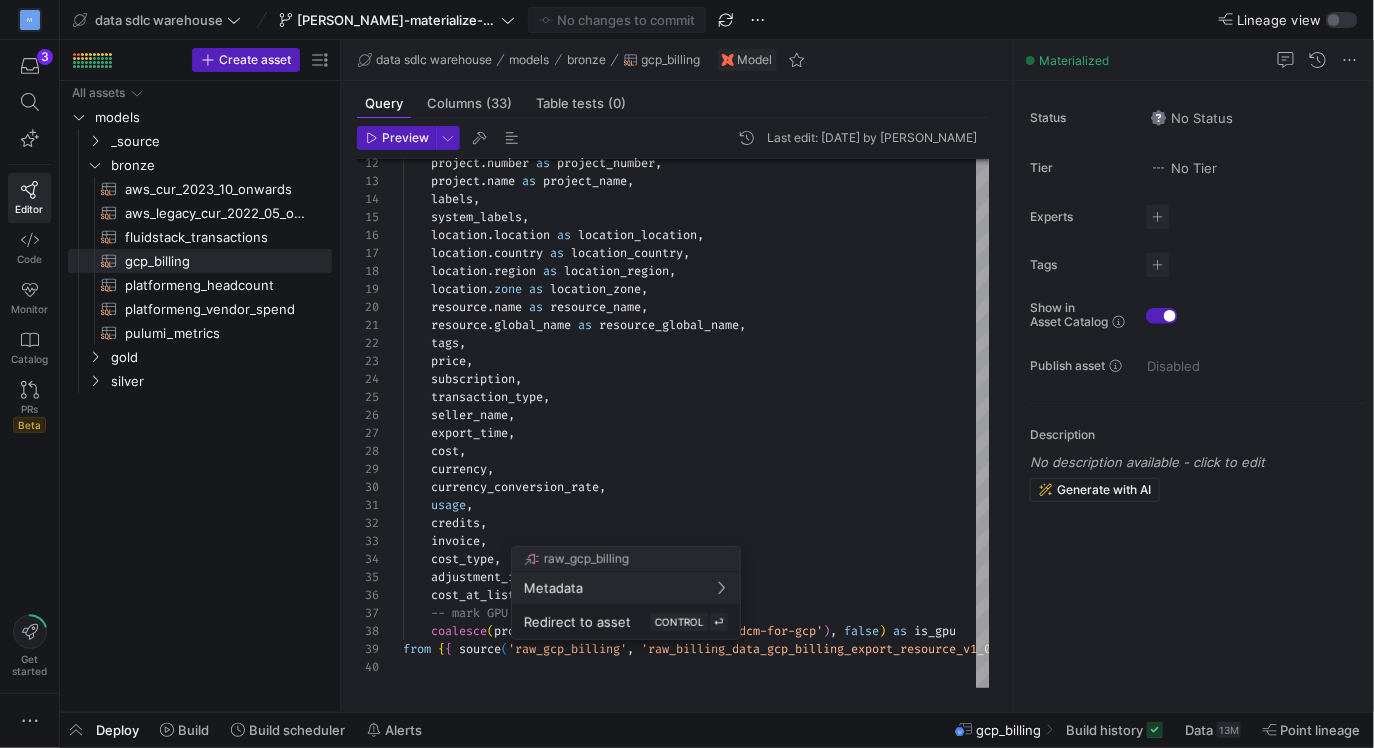 click at bounding box center (687, 374) 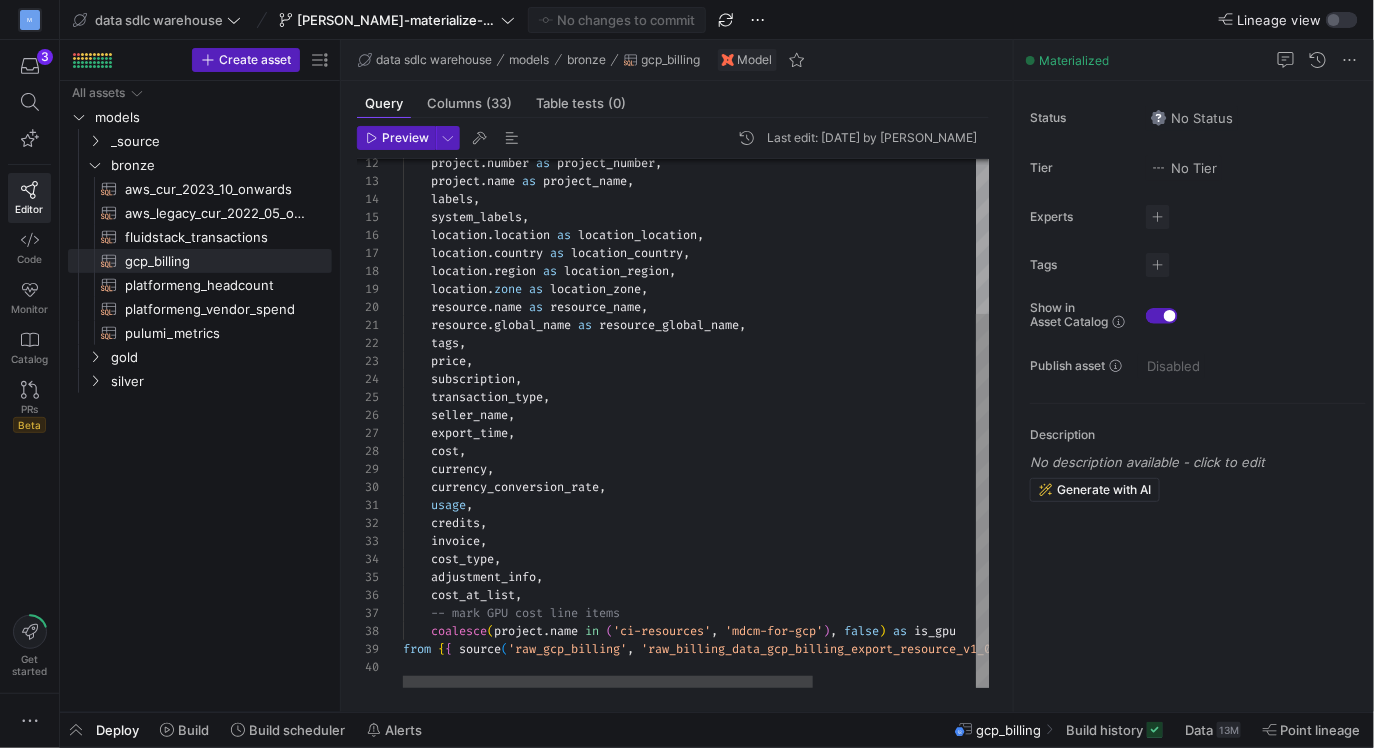 type on "usage,
credits,
invoice,
cost_type,
adjustment_info,
cost_at_list,
-- mark GPU cost line items
coalesce(project.name in ('ci-resources', 'mdcm-for-gcp'), false) as is_gpu
from {{ source('raw_gcp_billing', 'raw_billing_data_gcp_billing_export_resource_v1_0136B7_ABD1FF_EAA217') }}" 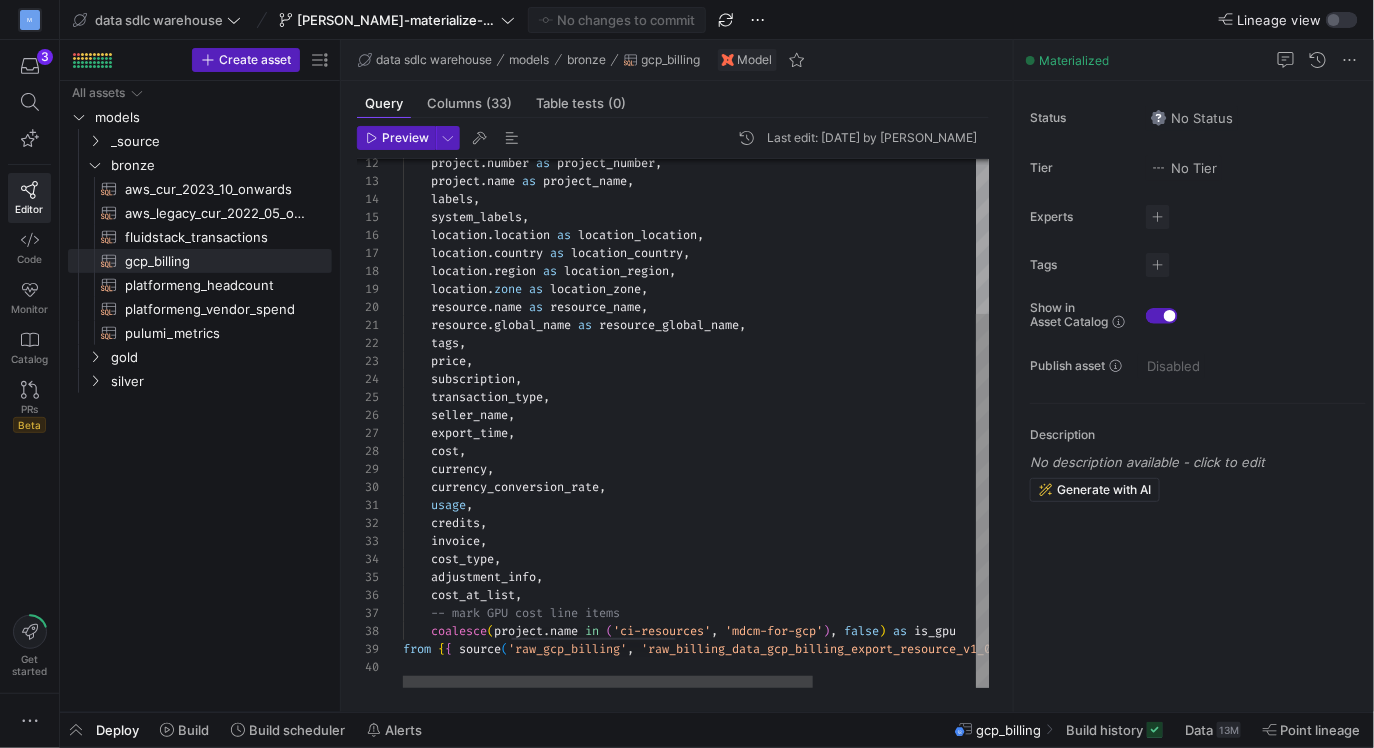 click on "project . number   as   project_number ,      project . name   as   project_name ,      labels ,      system_labels ,      location . location   as   location_location ,      location . country   as   location_country ,      location . region   as   location_region ,      location . zone   as   location_zone ,      resource . name   as   resource_name ,      resource . global_name   as   resource_global_name ,      tags ,      price ,      subscription ,      transaction_type ,      seller_name ,      export_time ,      cost ,      currency ,      currency_conversion_rate ,      usage ,      credits ,      invoice ,      cost_type ,      adjustment_info ,      cost_at_list ,      -- mark GPU cost line items      coalesce ( project . name   in   ( 'ci-resources' ,   'mdcm-for-gcp' ) ,   false )   as   is_gpu from   { {   source ( 'raw_gcp_billing' ,   )   } }" at bounding box center (813, 314) 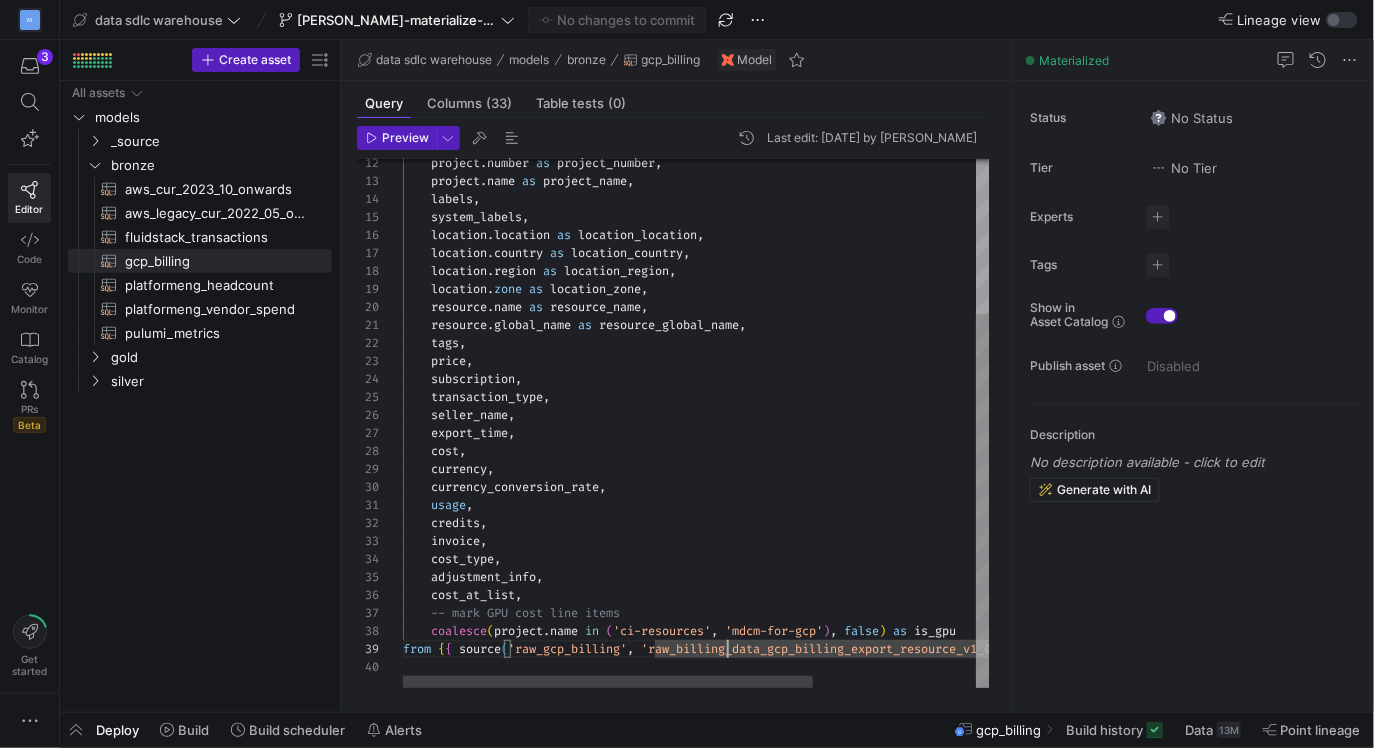 click on "project . number   as   project_number ,      project . name   as   project_name ,      labels ,      system_labels ,      location . location   as   location_location ,      location . country   as   location_country ,      location . region   as   location_region ,      location . zone   as   location_zone ,      resource . name   as   resource_name ,      resource . global_name   as   resource_global_name ,      tags ,      price ,      subscription ,      transaction_type ,      seller_name ,      export_time ,      cost ,      currency ,      currency_conversion_rate ,      usage ,      credits ,      invoice ,      cost_type ,      adjustment_info ,      cost_at_list ,      -- mark GPU cost line items      coalesce ( project . name   in   ( 'ci-resources' ,   'mdcm-for-gcp' ) ,   false )   as   is_gpu from   { {   source ( 'raw_gcp_billing' ,   )   } }" at bounding box center [813, 314] 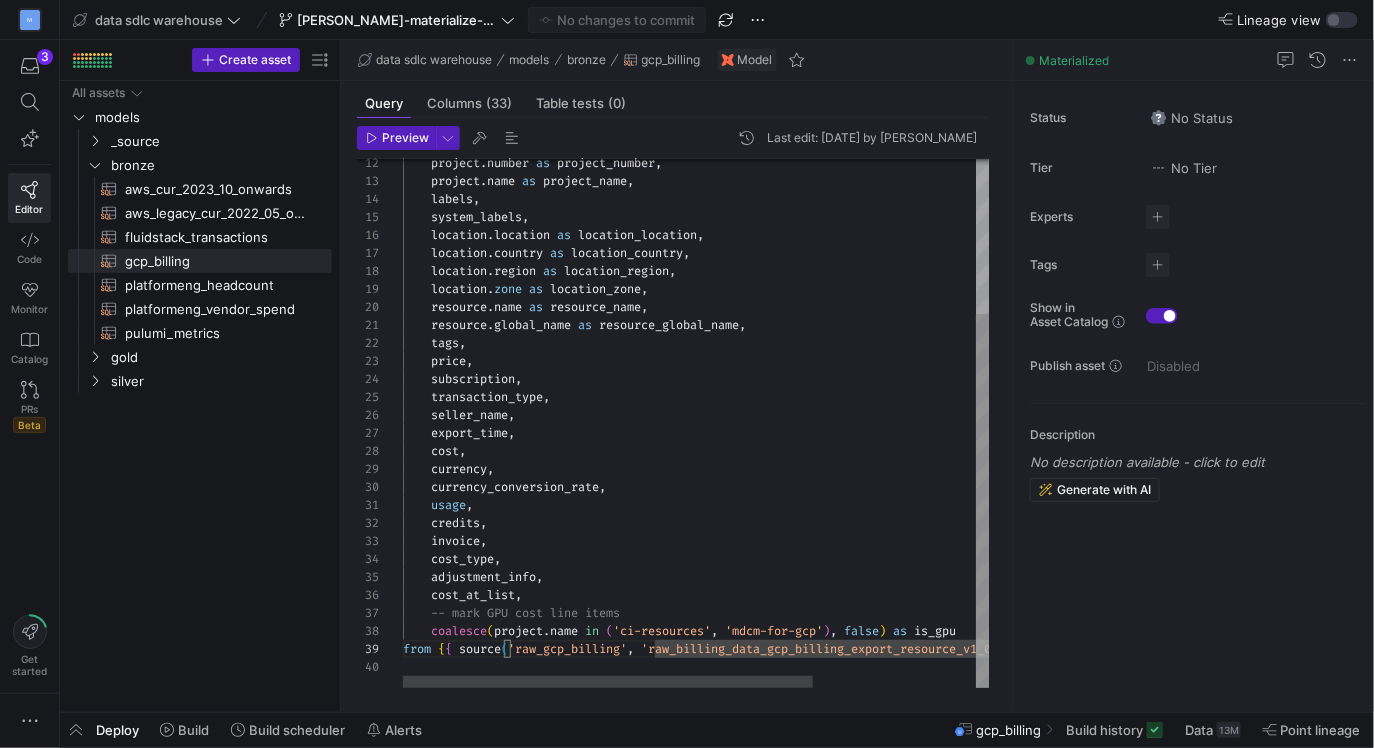 click on "project . number   as   project_number ,      project . name   as   project_name ,      labels ,      system_labels ,      location . location   as   location_location ,      location . country   as   location_country ,      location . region   as   location_region ,      location . zone   as   location_zone ,      resource . name   as   resource_name ,      resource . global_name   as   resource_global_name ,      tags ,      price ,      subscription ,      transaction_type ,      seller_name ,      export_time ,      cost ,      currency ,      currency_conversion_rate ,      usage ,      credits ,      invoice ,      cost_type ,      adjustment_info ,      cost_at_list ,      -- mark GPU cost line items      coalesce ( project . name   in   ( 'ci-resources' ,   'mdcm-for-gcp' ) ,   false )   as   is_gpu from   { {   source ( 'raw_gcp_billing' ,   )   } }" at bounding box center (813, 314) 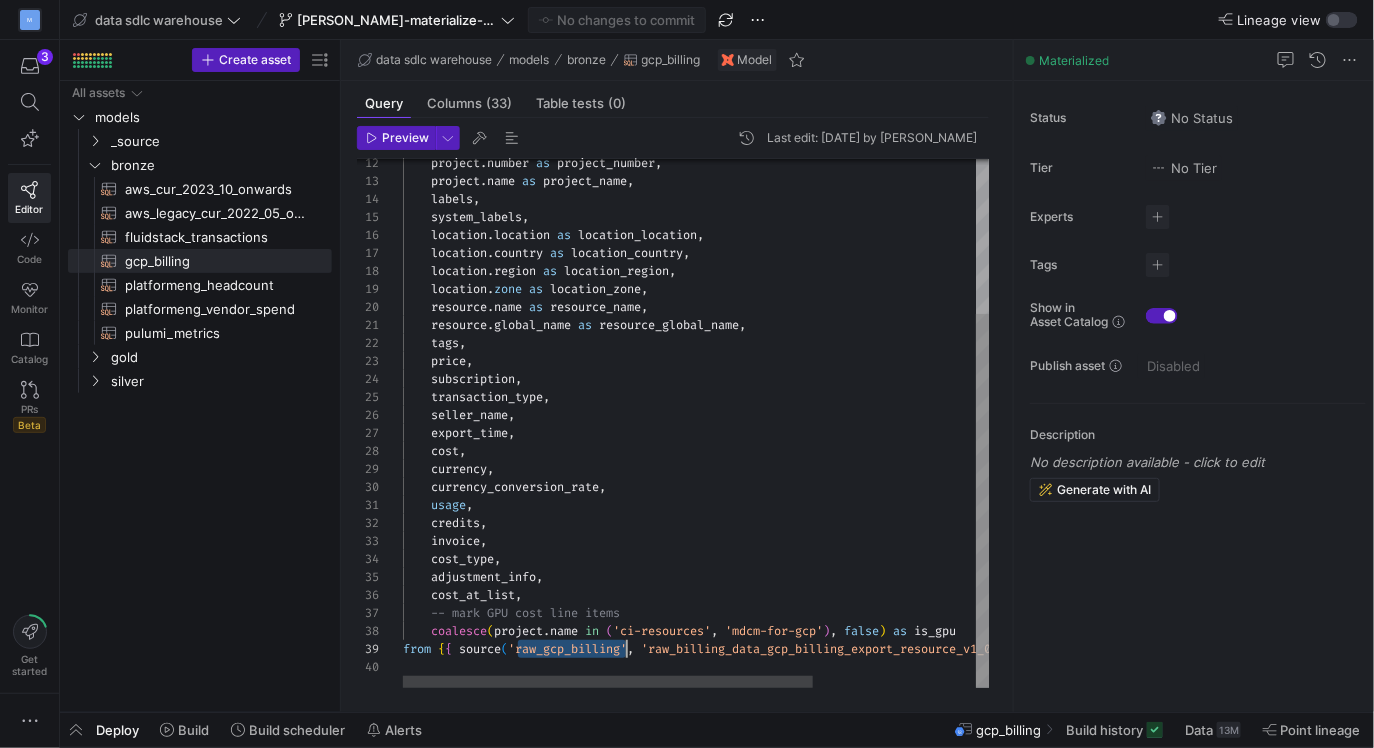 click on "project . number   as   project_number ,      project . name   as   project_name ,      labels ,      system_labels ,      location . location   as   location_location ,      location . country   as   location_country ,      location . region   as   location_region ,      location . zone   as   location_zone ,      resource . name   as   resource_name ,      resource . global_name   as   resource_global_name ,      tags ,      price ,      subscription ,      transaction_type ,      seller_name ,      export_time ,      cost ,      currency ,      currency_conversion_rate ,      usage ,      credits ,      invoice ,      cost_type ,      adjustment_info ,      cost_at_list ,      -- mark GPU cost line items      coalesce ( project . name   in   ( 'ci-resources' ,   'mdcm-for-gcp' ) ,   false )   as   is_gpu from   { {   source ( 'raw_gcp_billing' ,   )   } }" at bounding box center [813, 314] 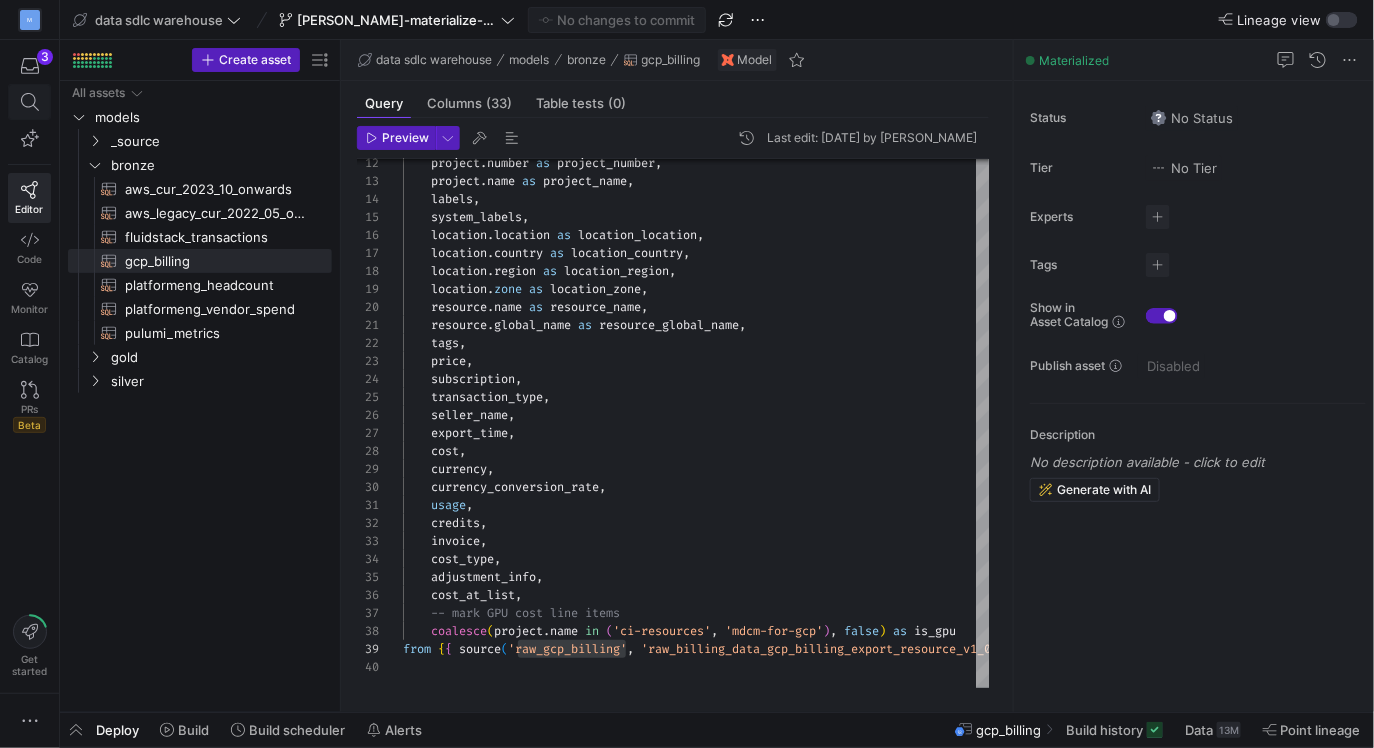 click 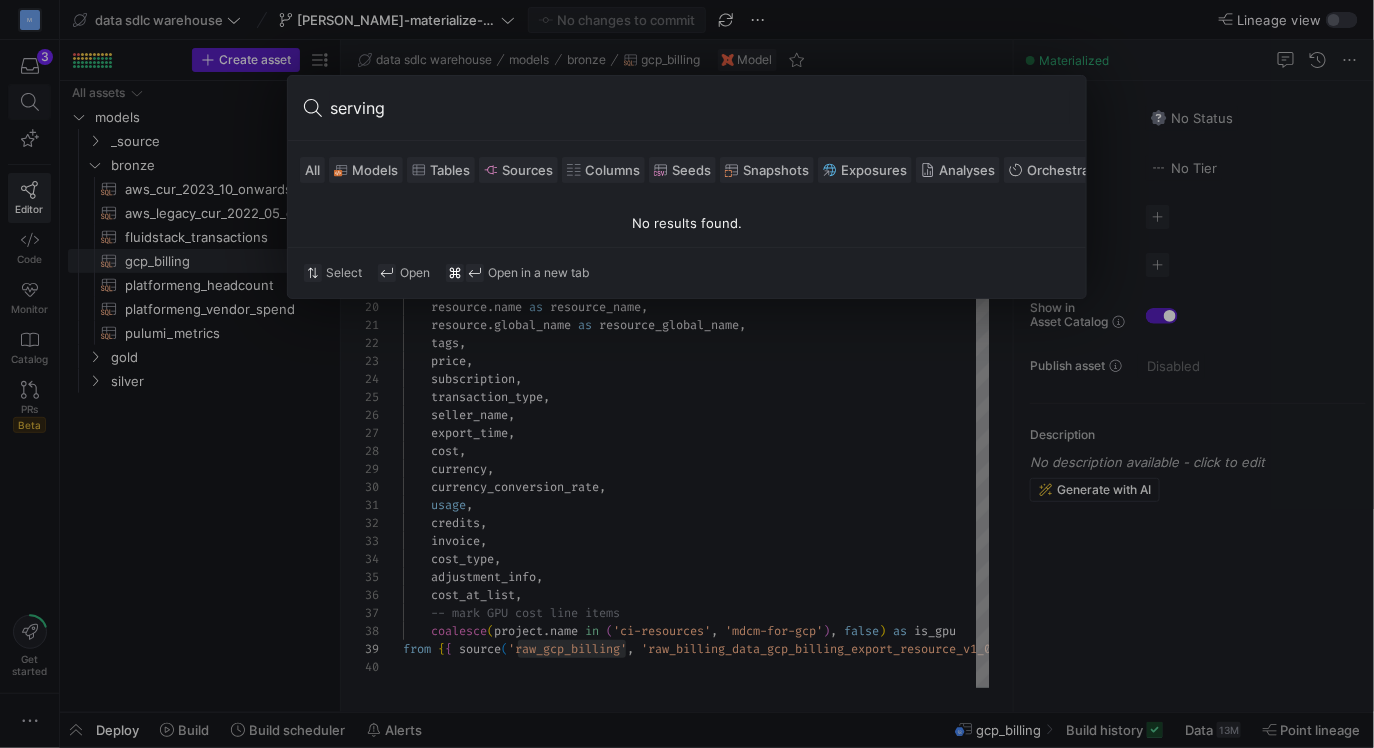type on "serving_" 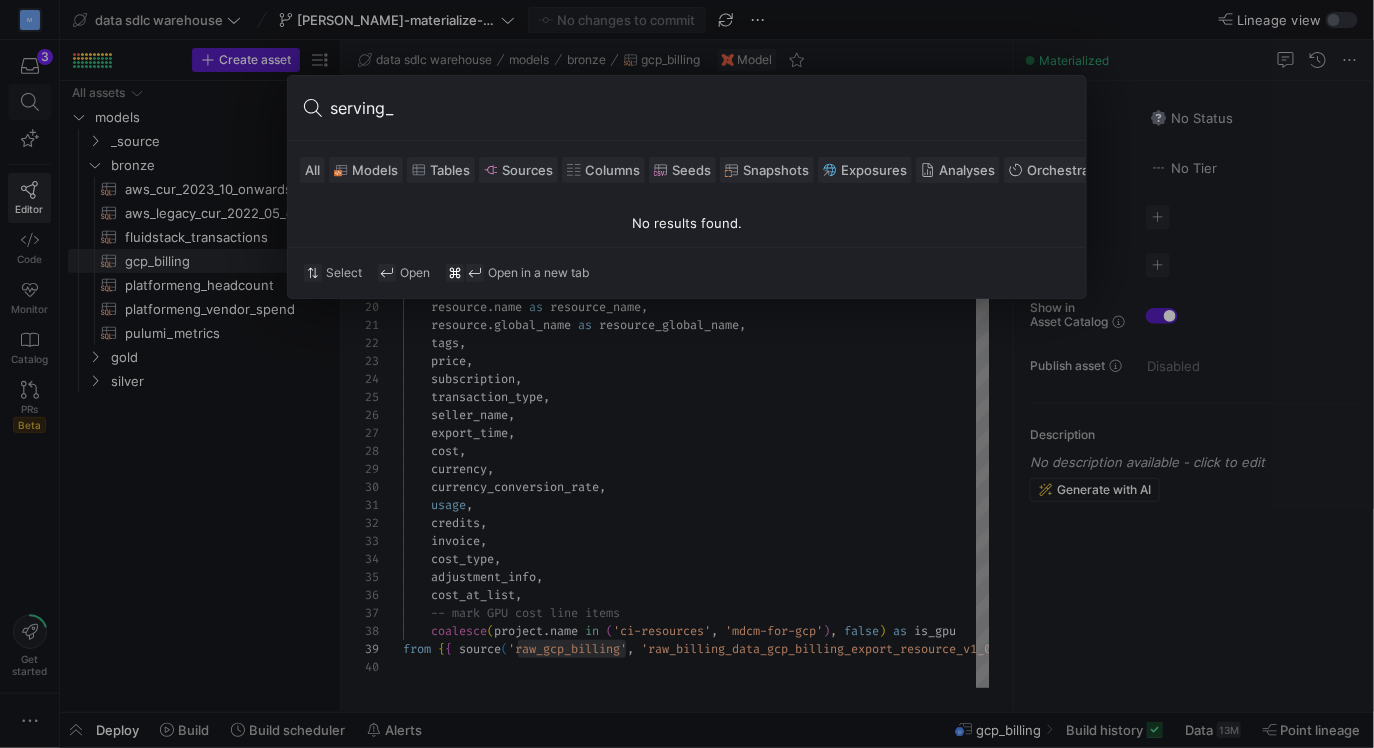 type 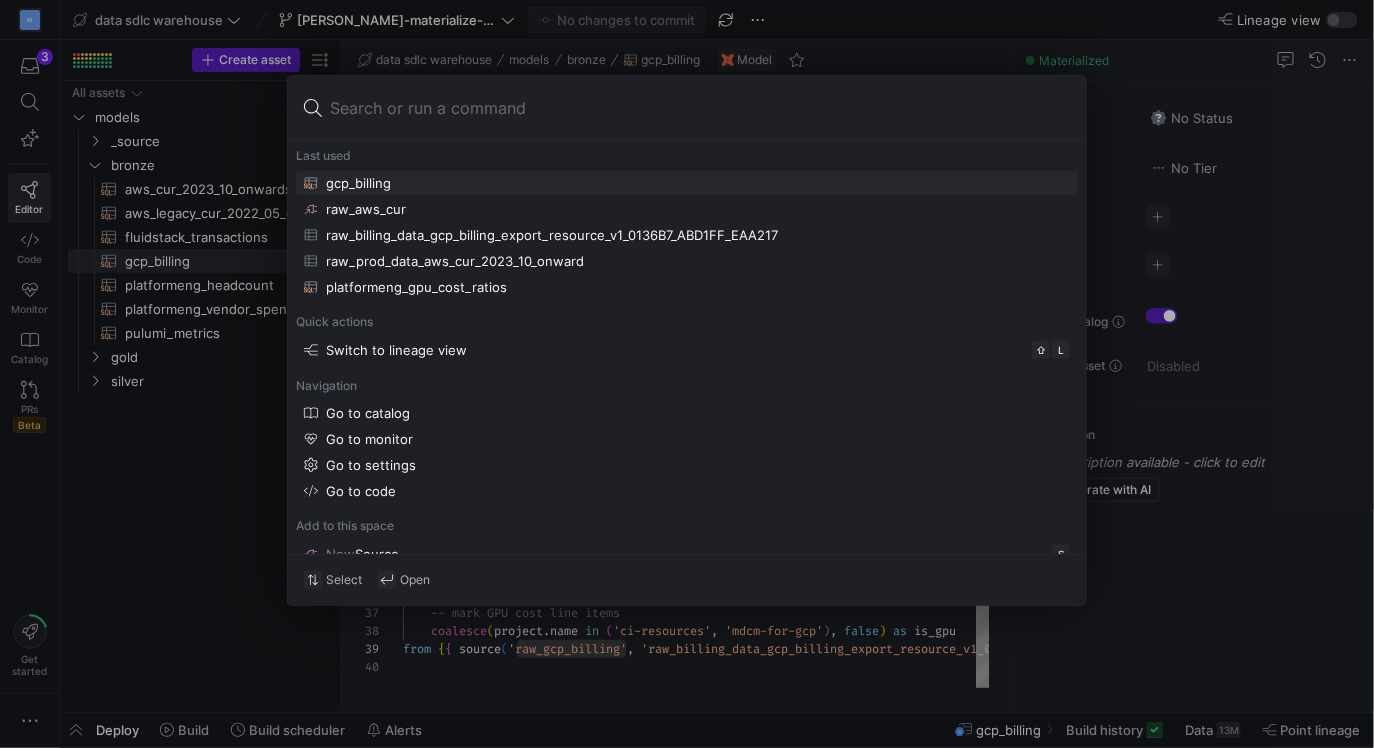 click at bounding box center [687, 374] 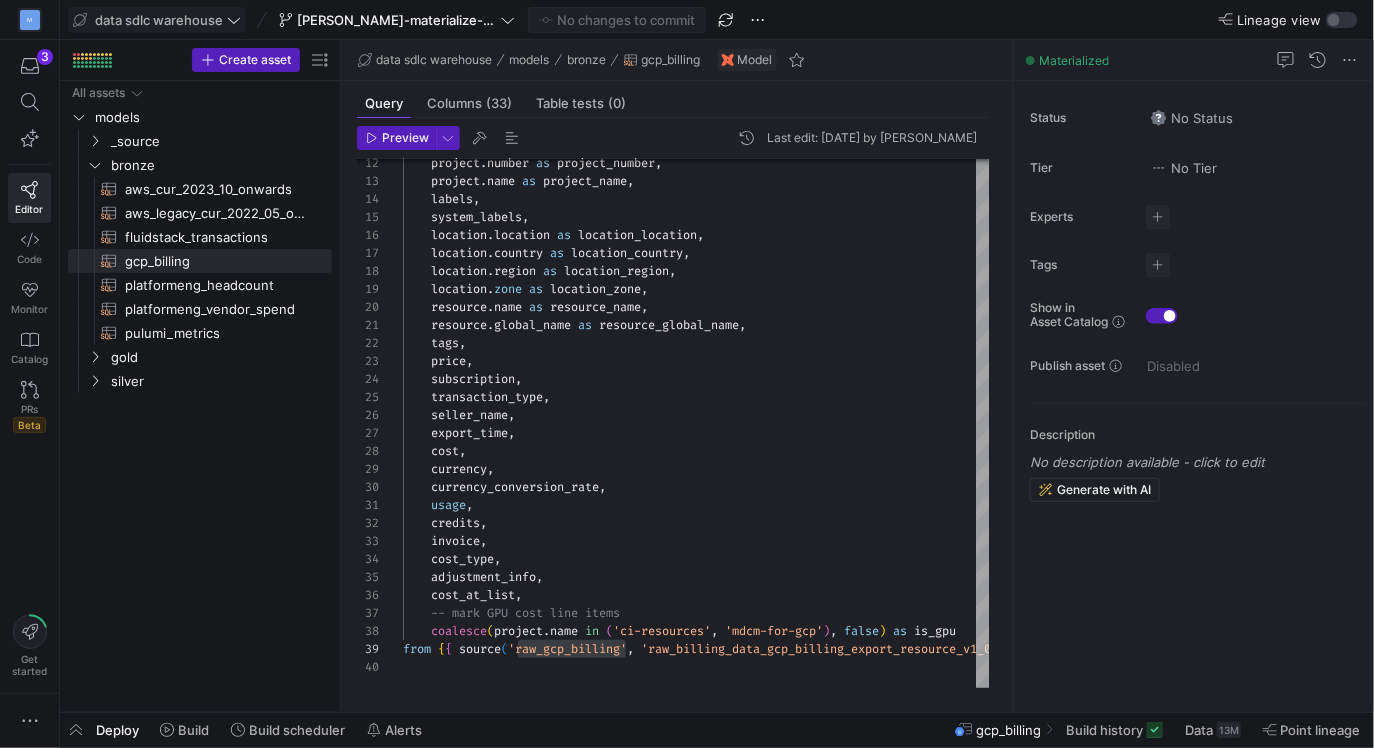 click 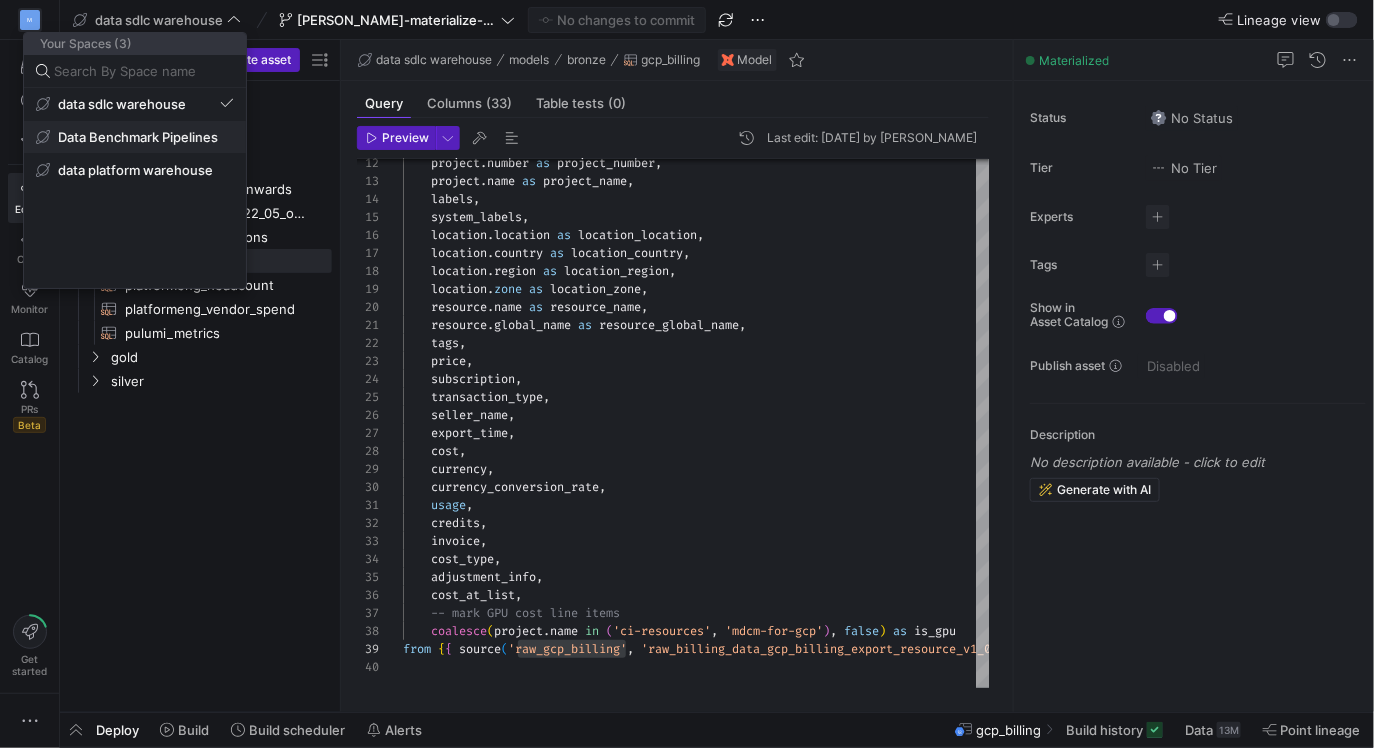click on "Data Benchmark Pipelines" at bounding box center (138, 137) 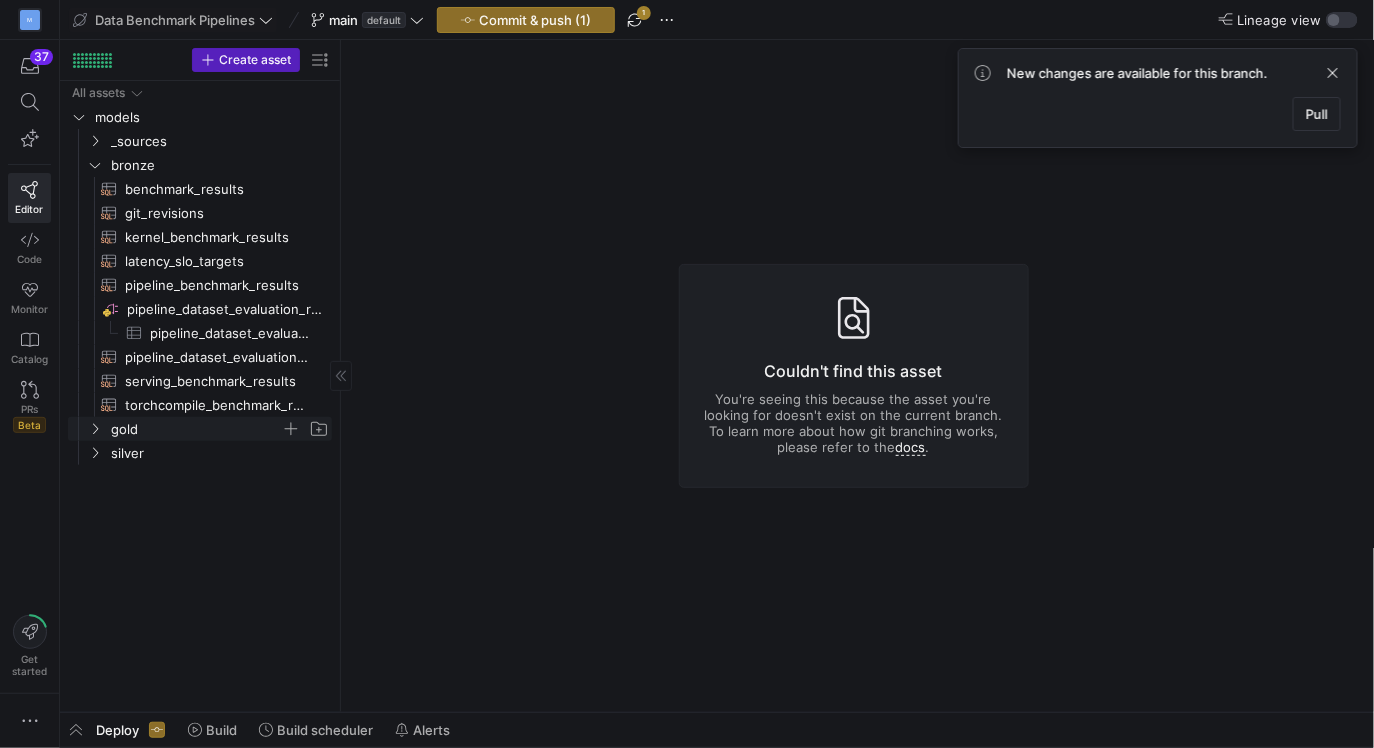 click 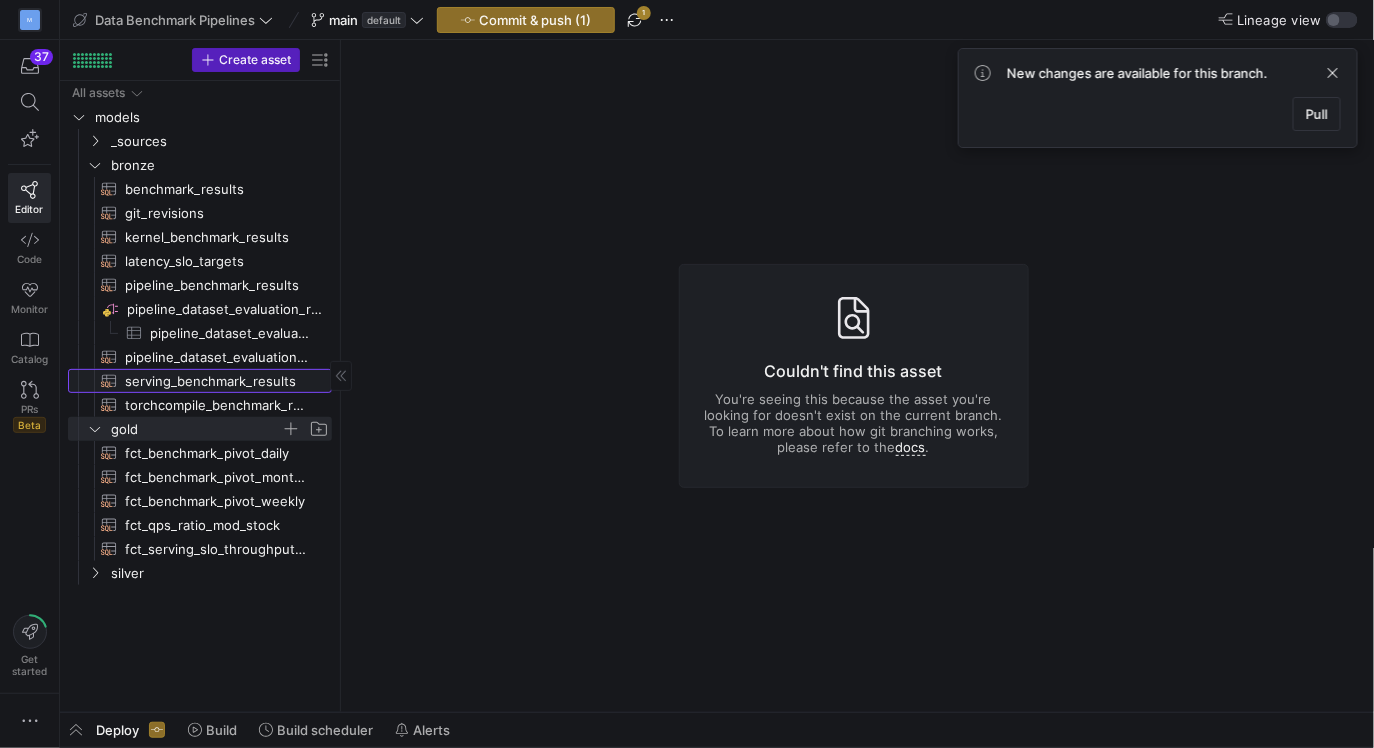 click on "serving_benchmark_results​​​​​​​​​​" 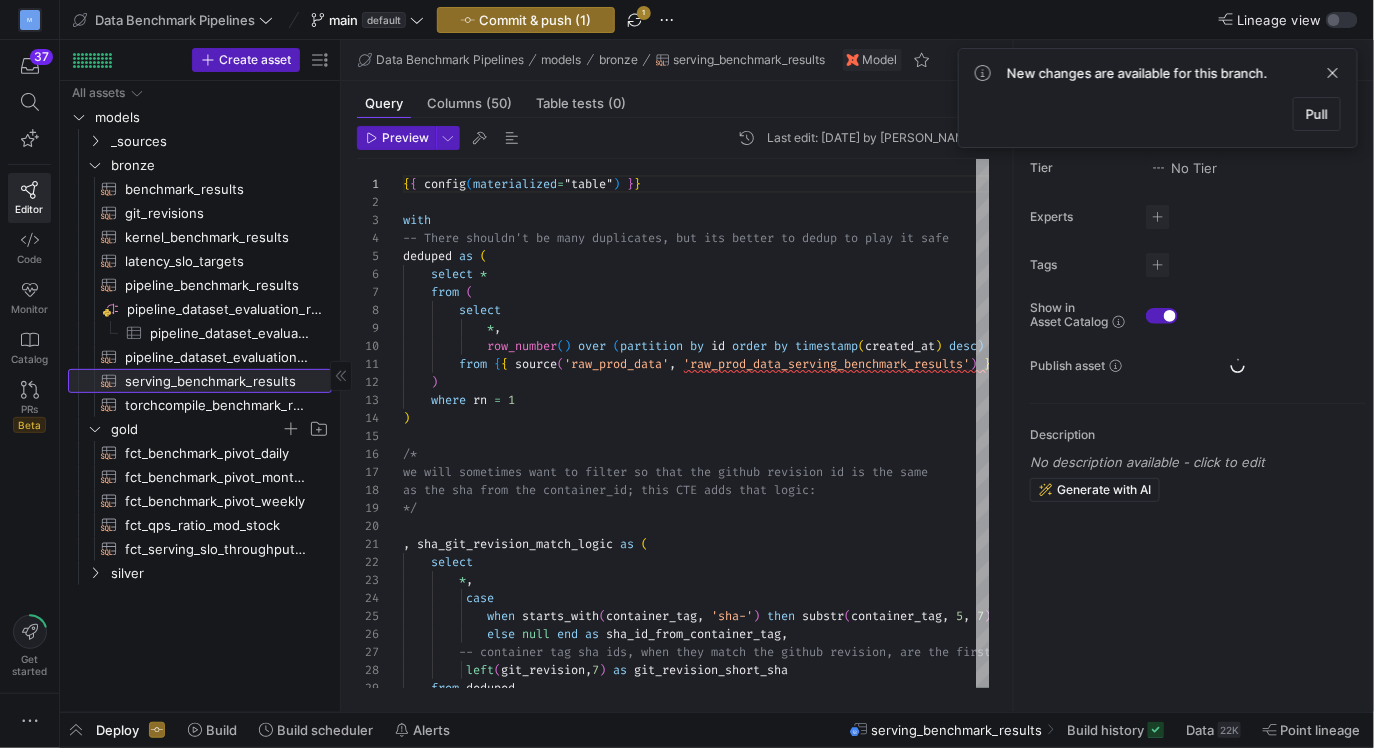 scroll, scrollTop: 180, scrollLeft: 0, axis: vertical 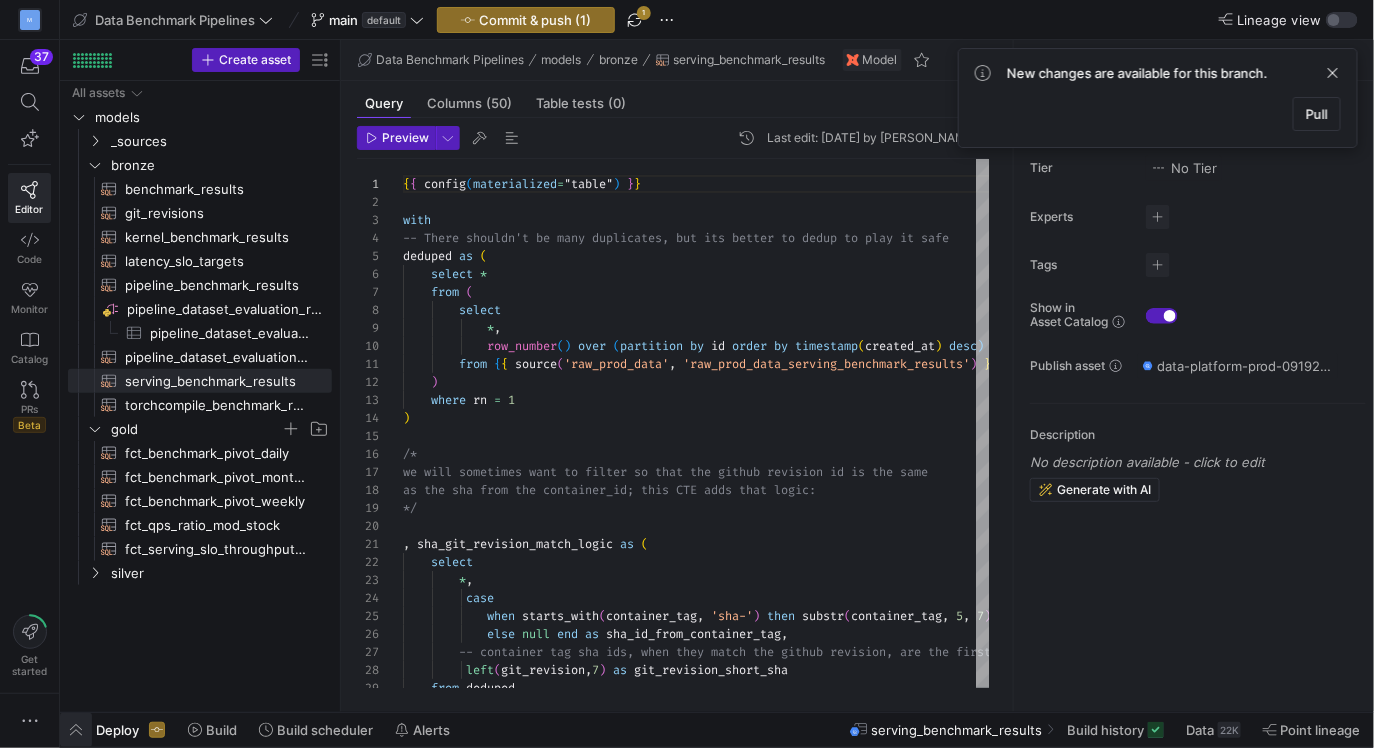 click 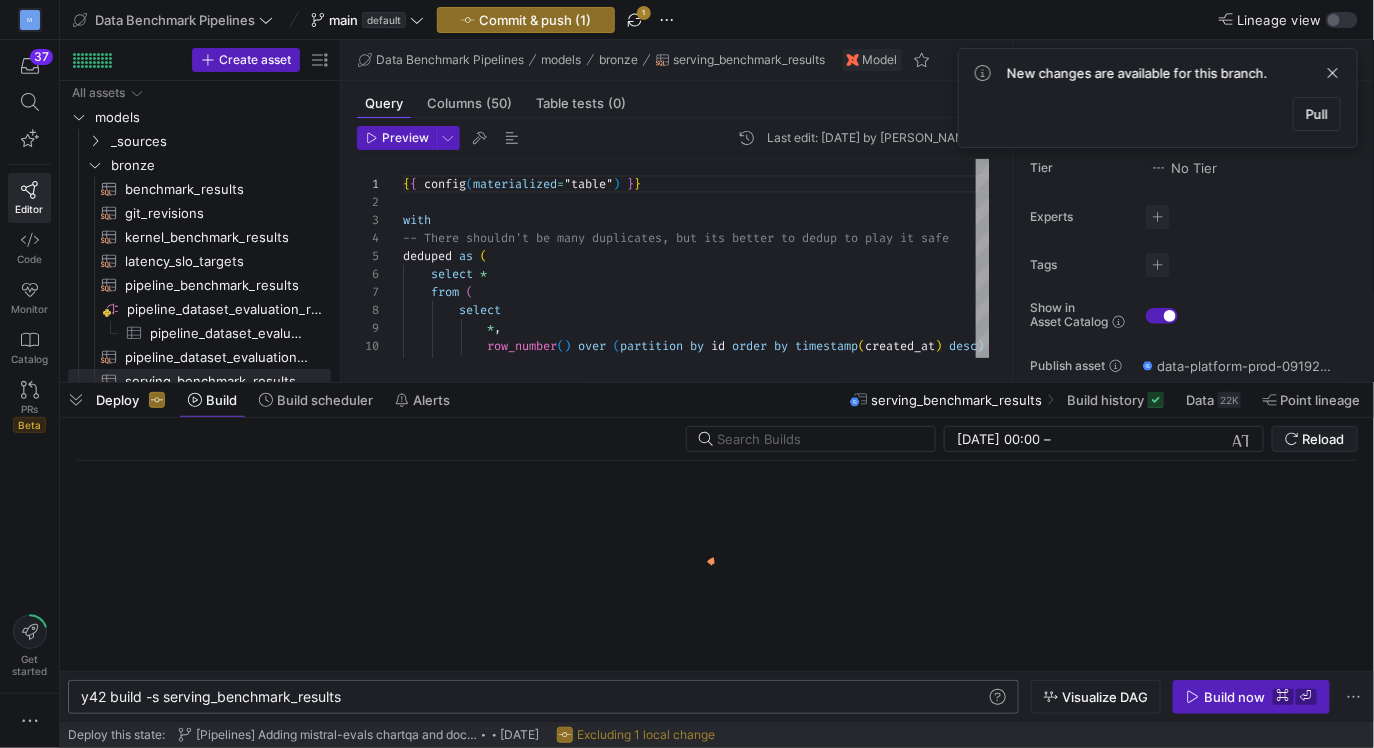 click on "y42 build -s serving_benchmark_results" 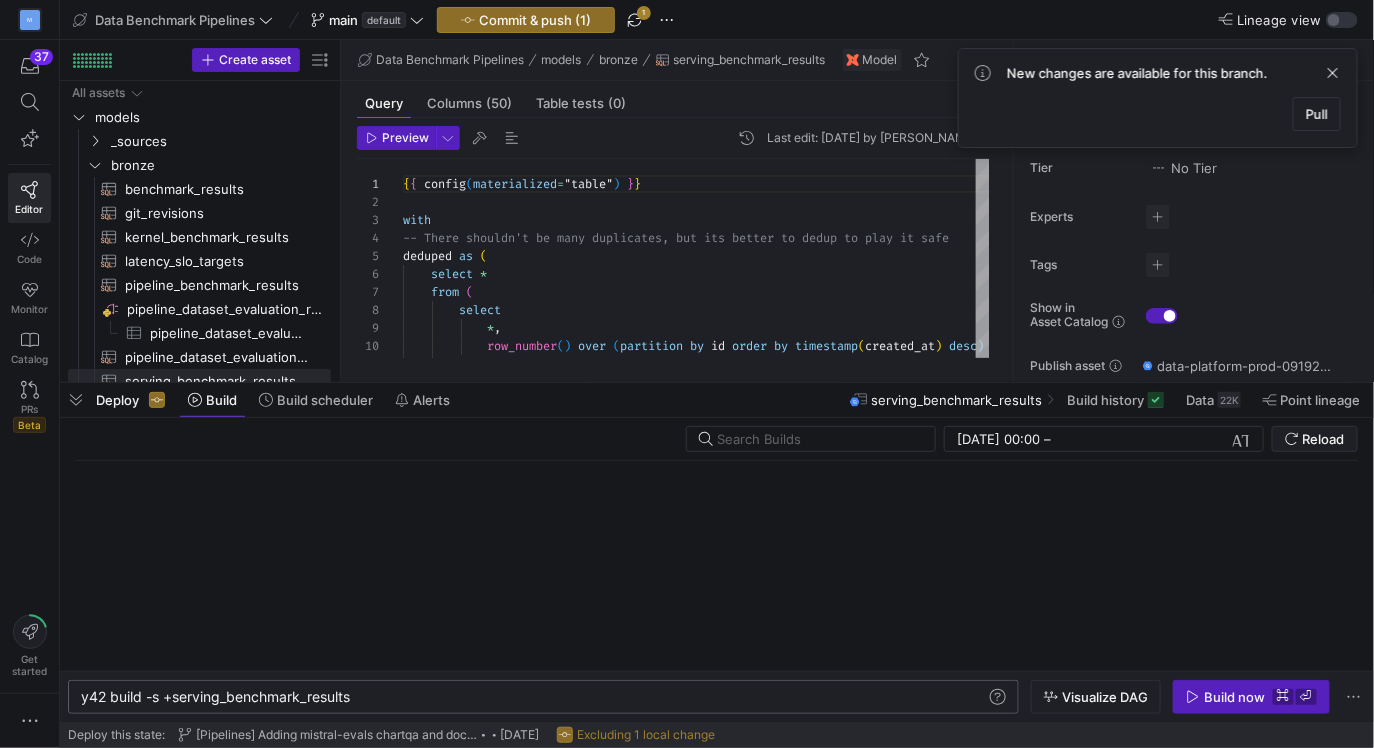 click on "y42 build -s +serving_benchmark_results" 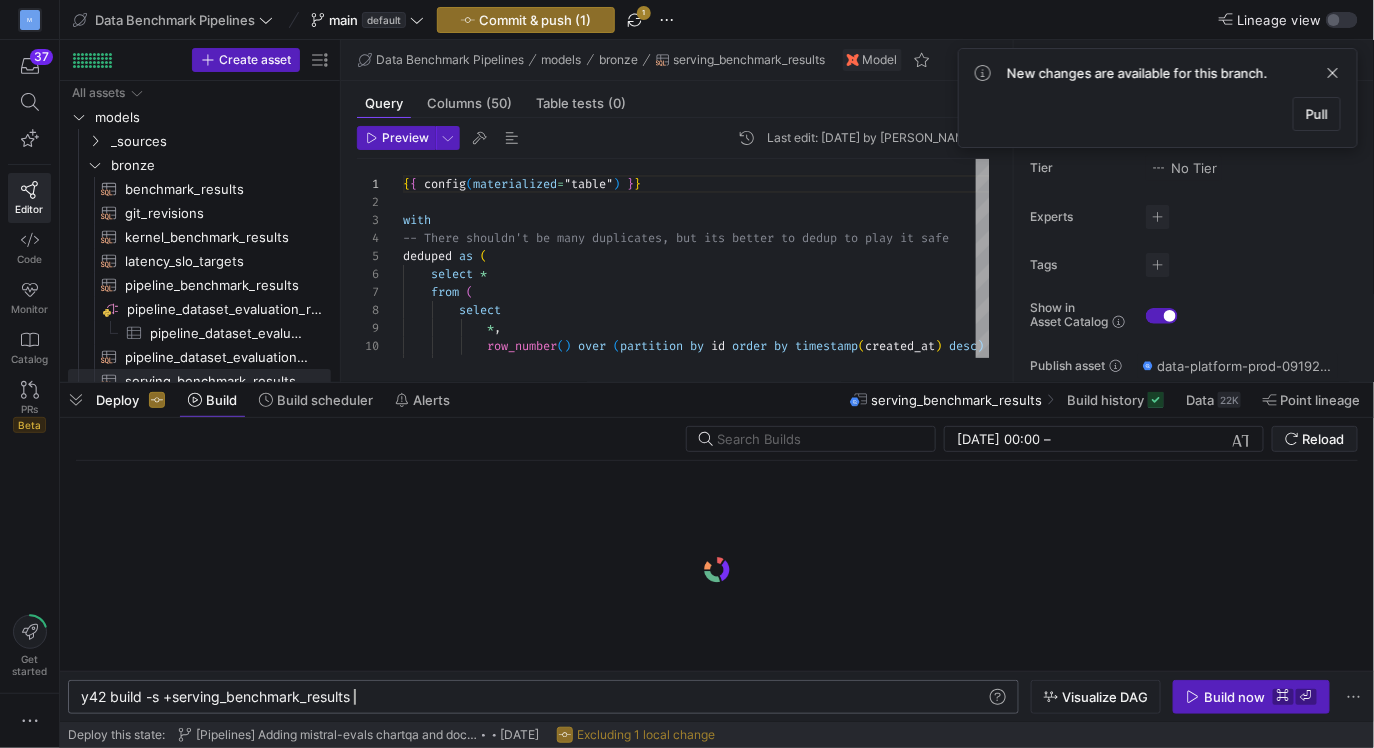 scroll, scrollTop: 0, scrollLeft: 281, axis: horizontal 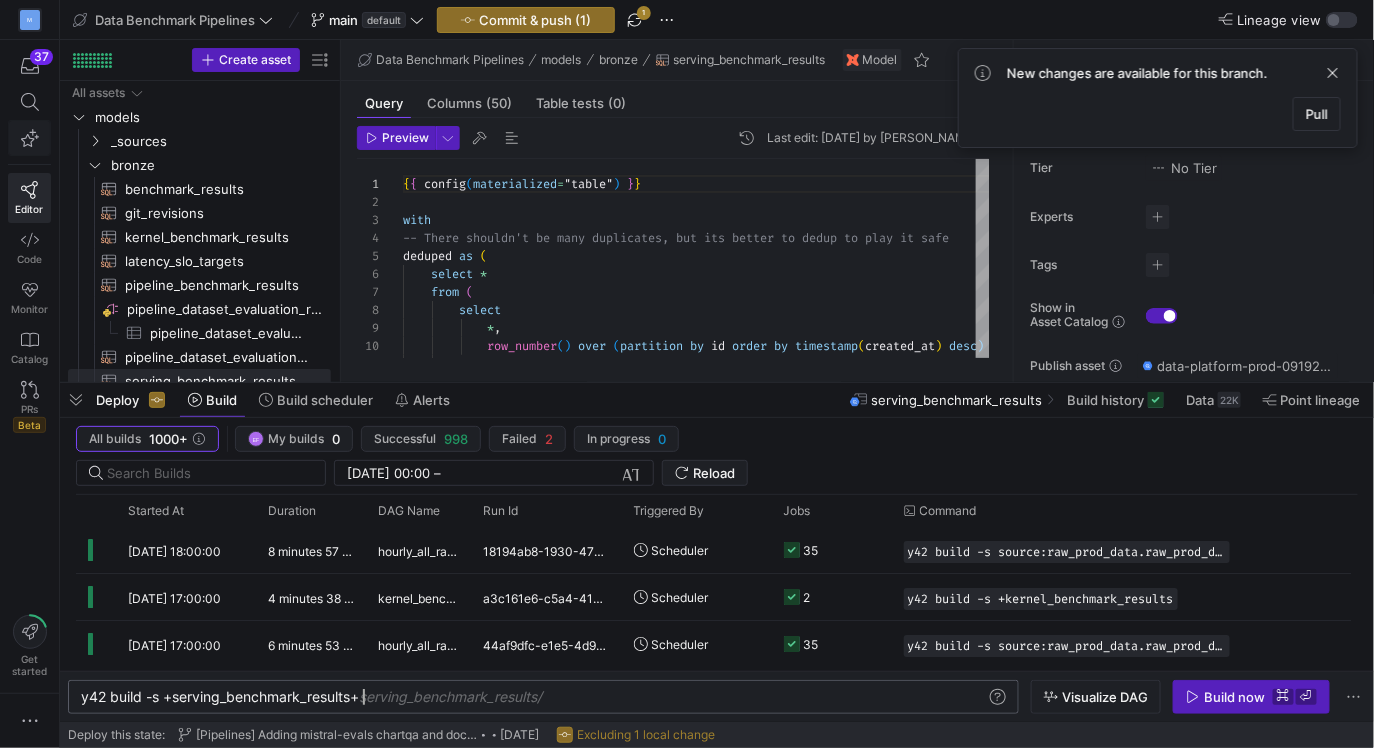 type on "y42 build -s +serving_benchmark_results+" 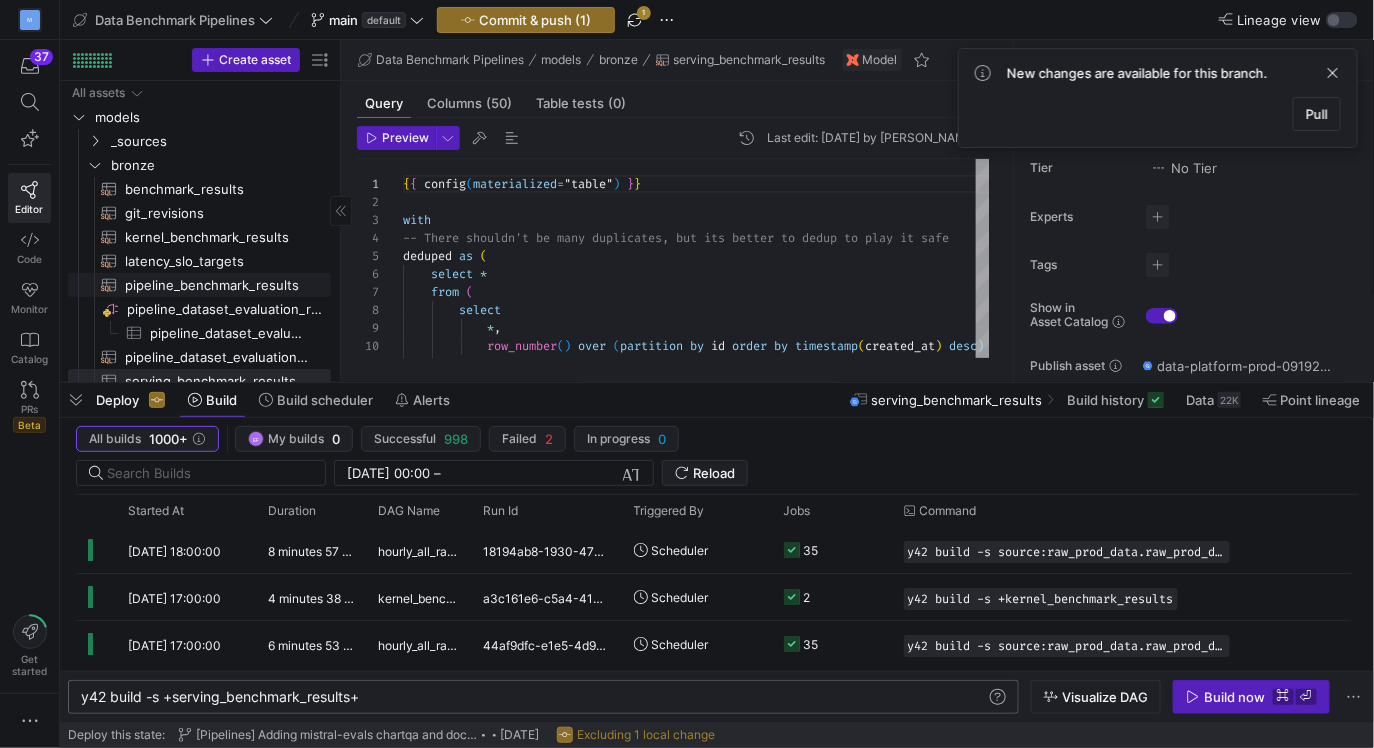 click on "pipeline_benchmark_results​​​​​​​​​​" 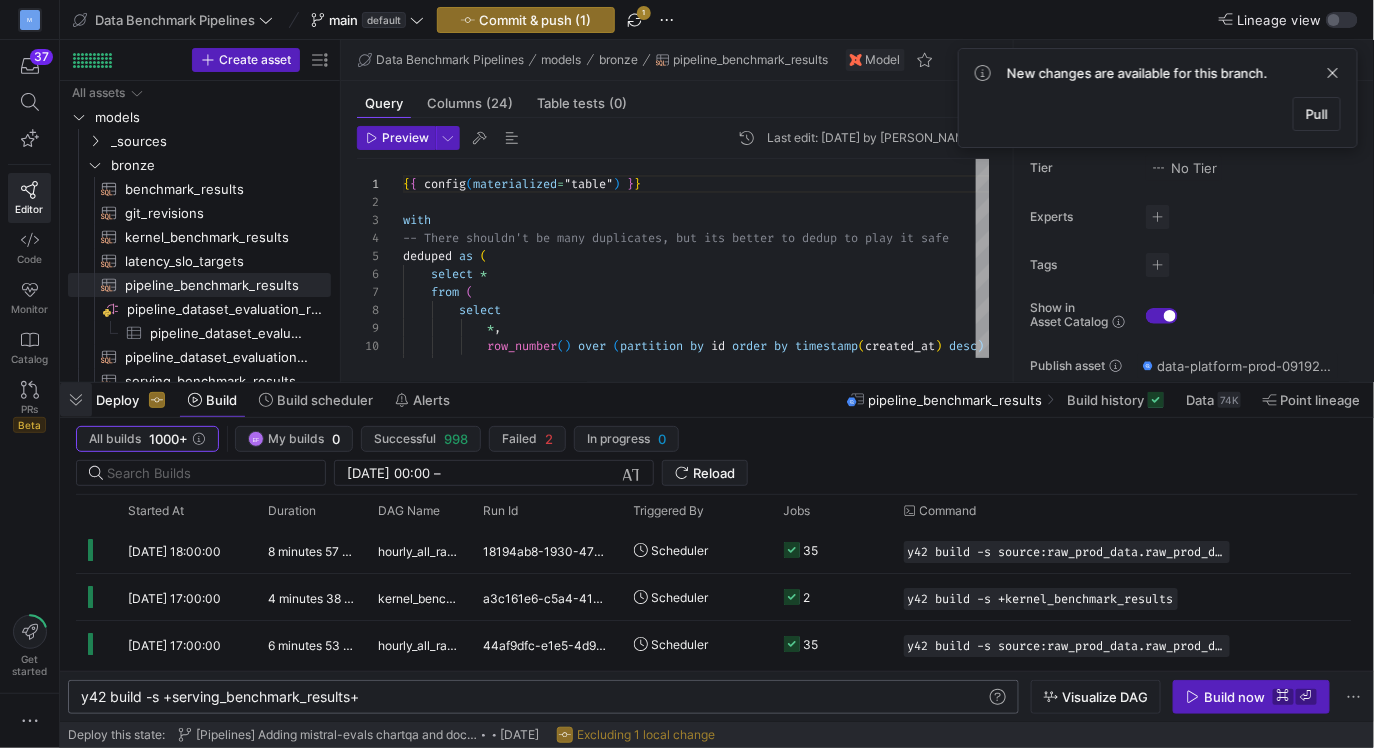 click 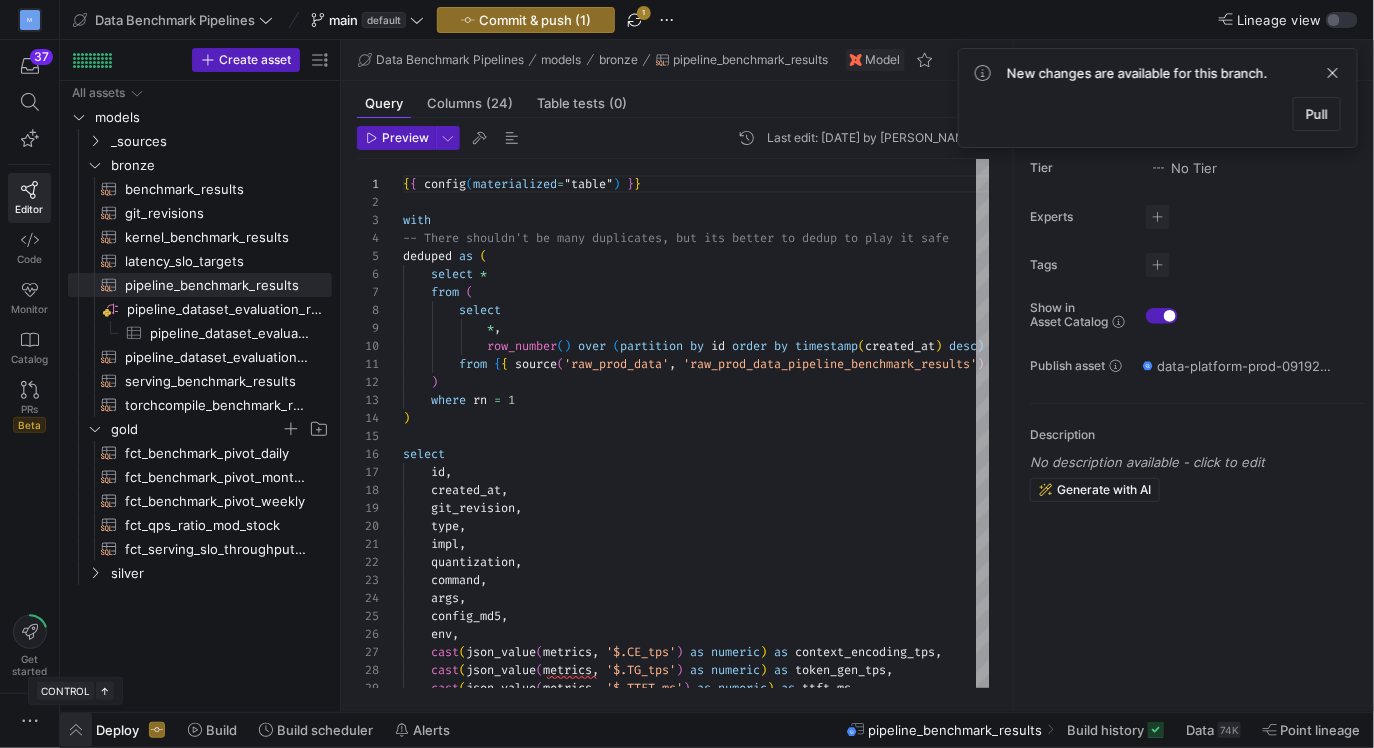 click 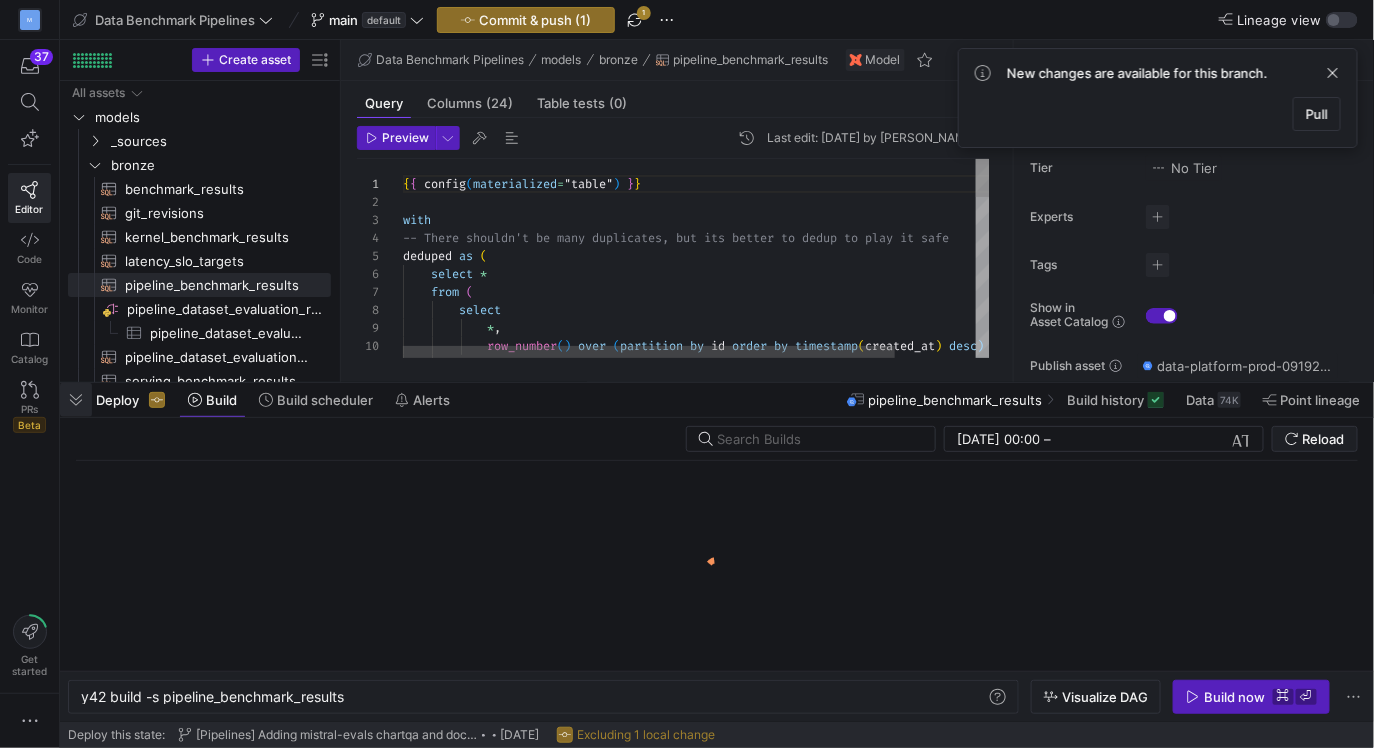 scroll, scrollTop: 0, scrollLeft: 265, axis: horizontal 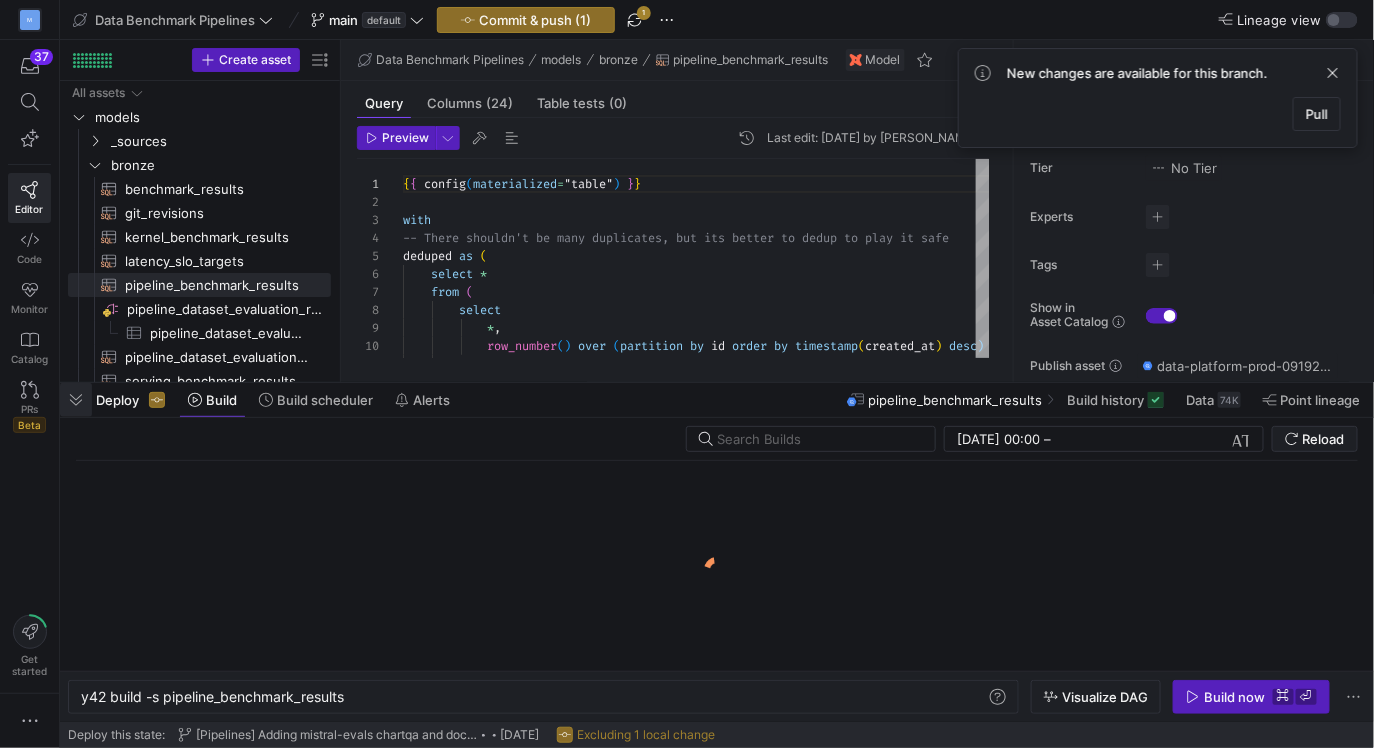 click 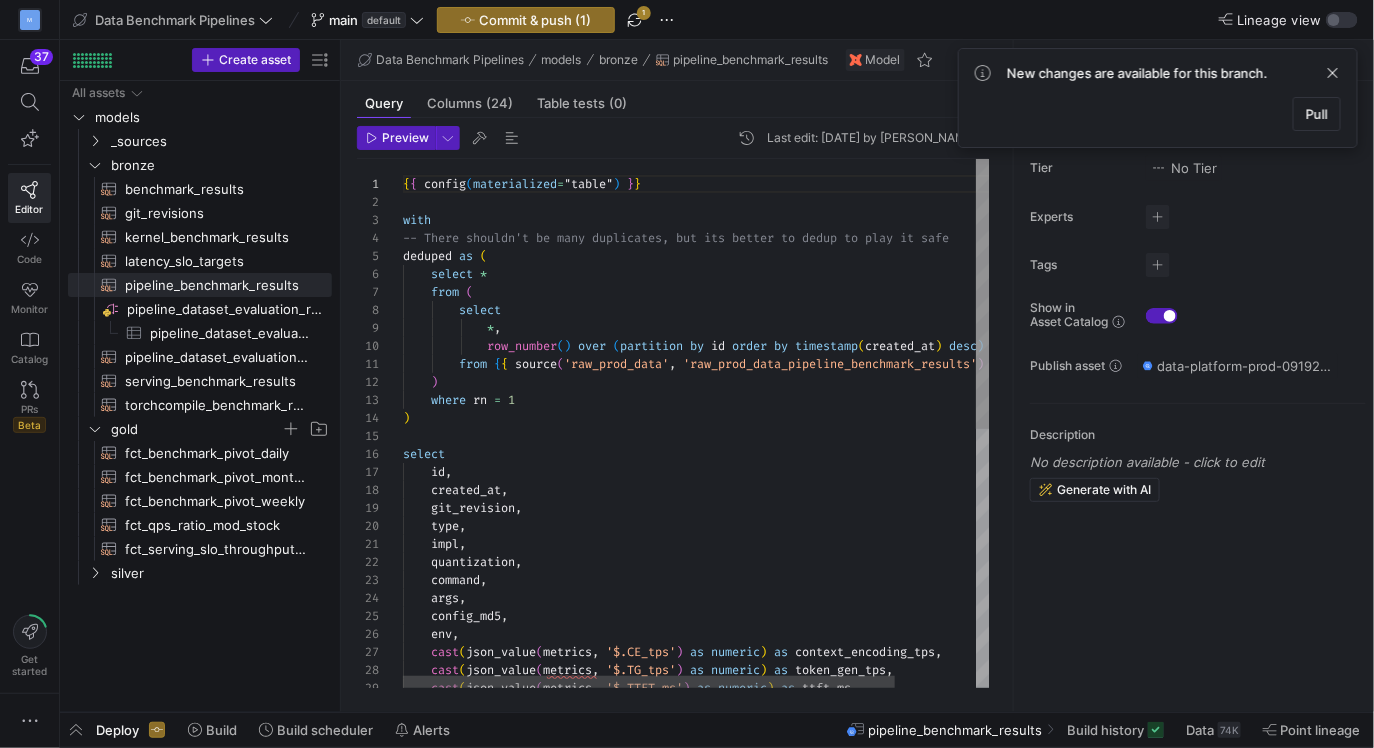 type 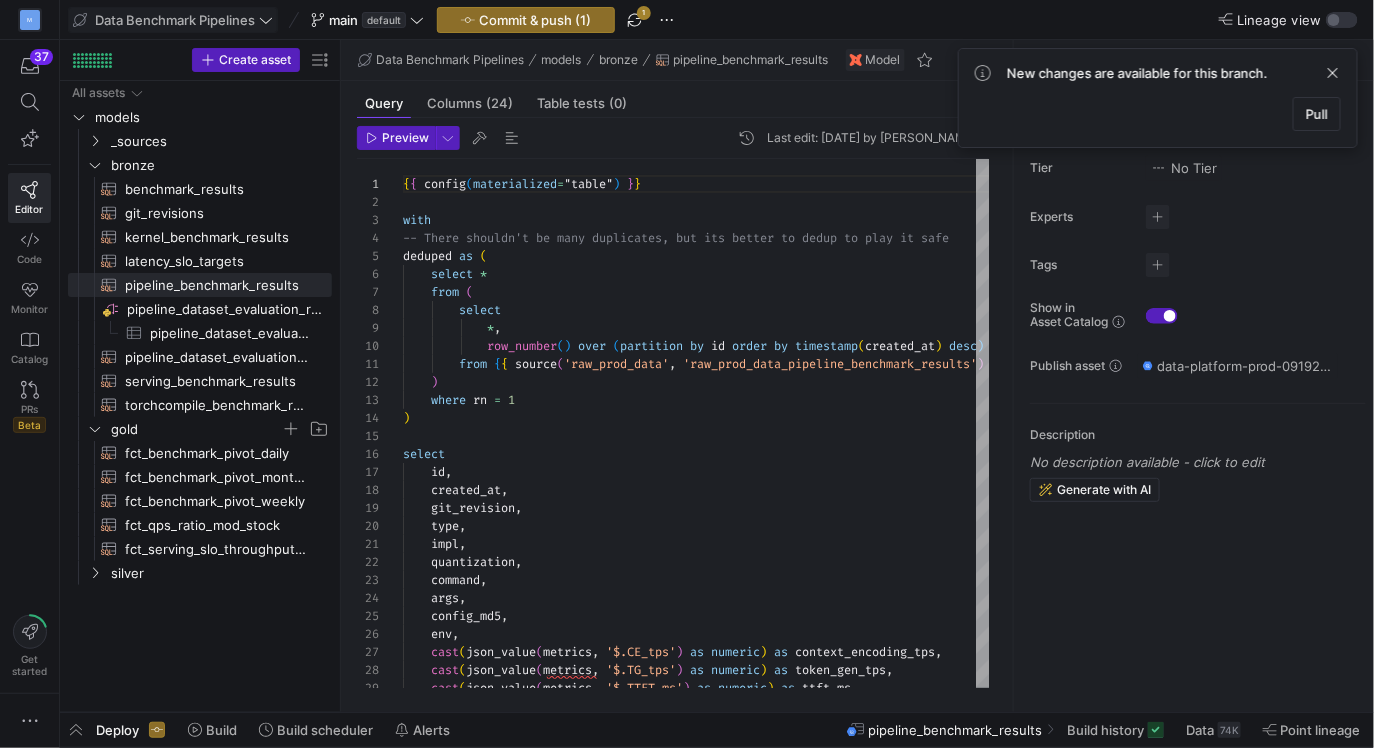 click 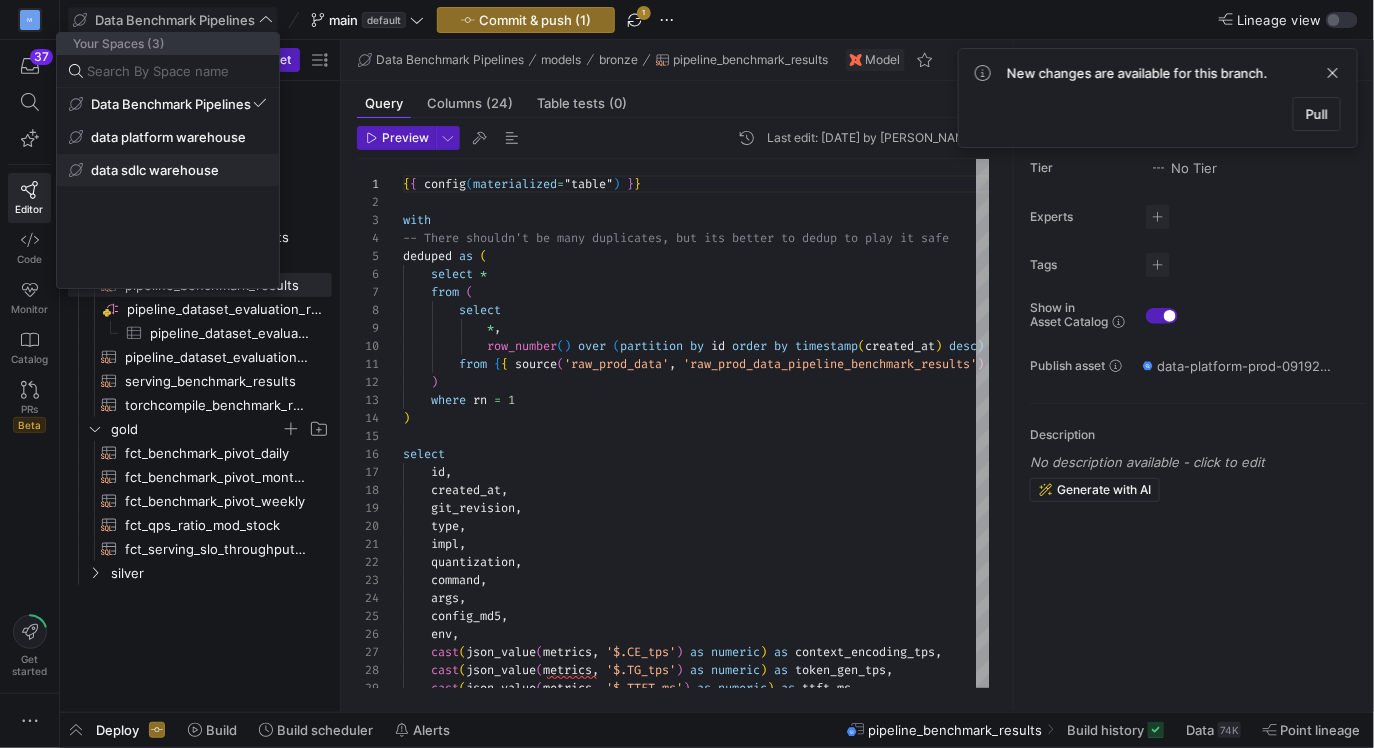 click on "data sdlc warehouse" at bounding box center [155, 170] 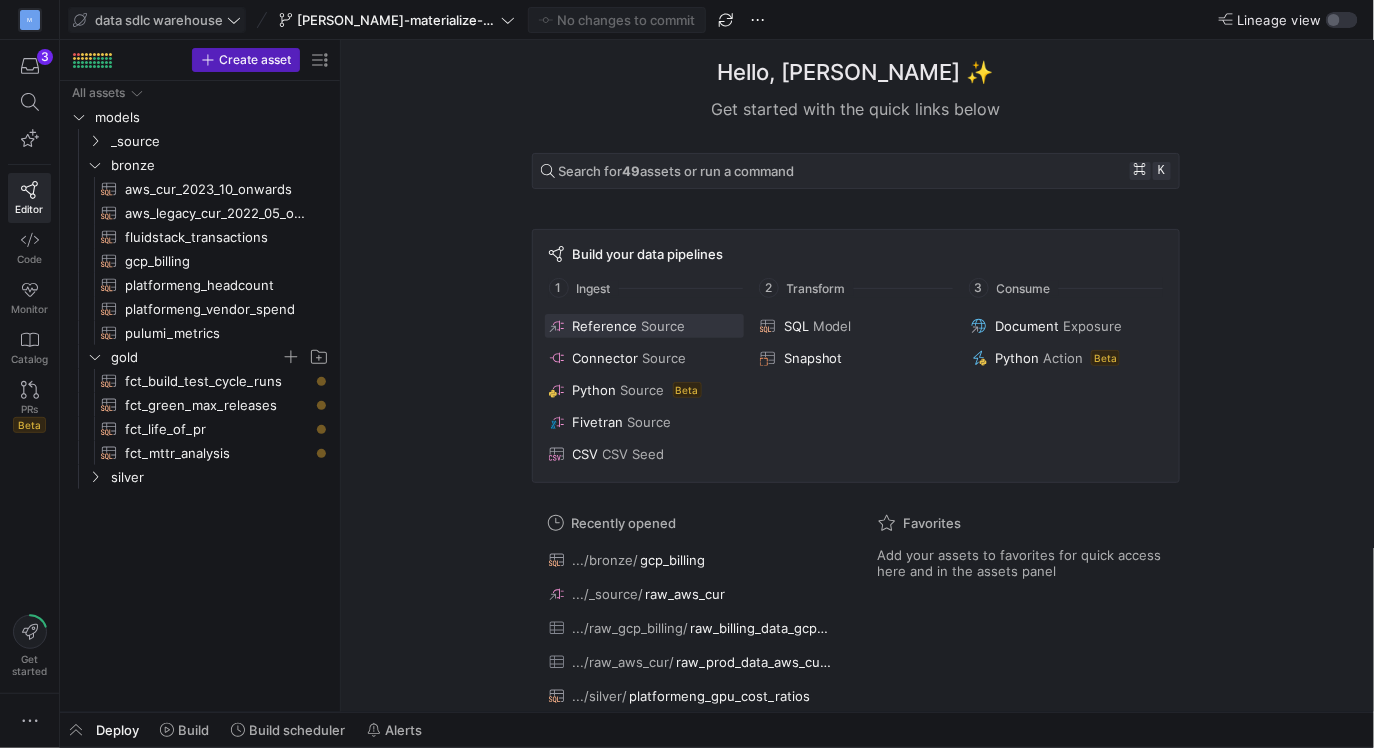 click on "Source" 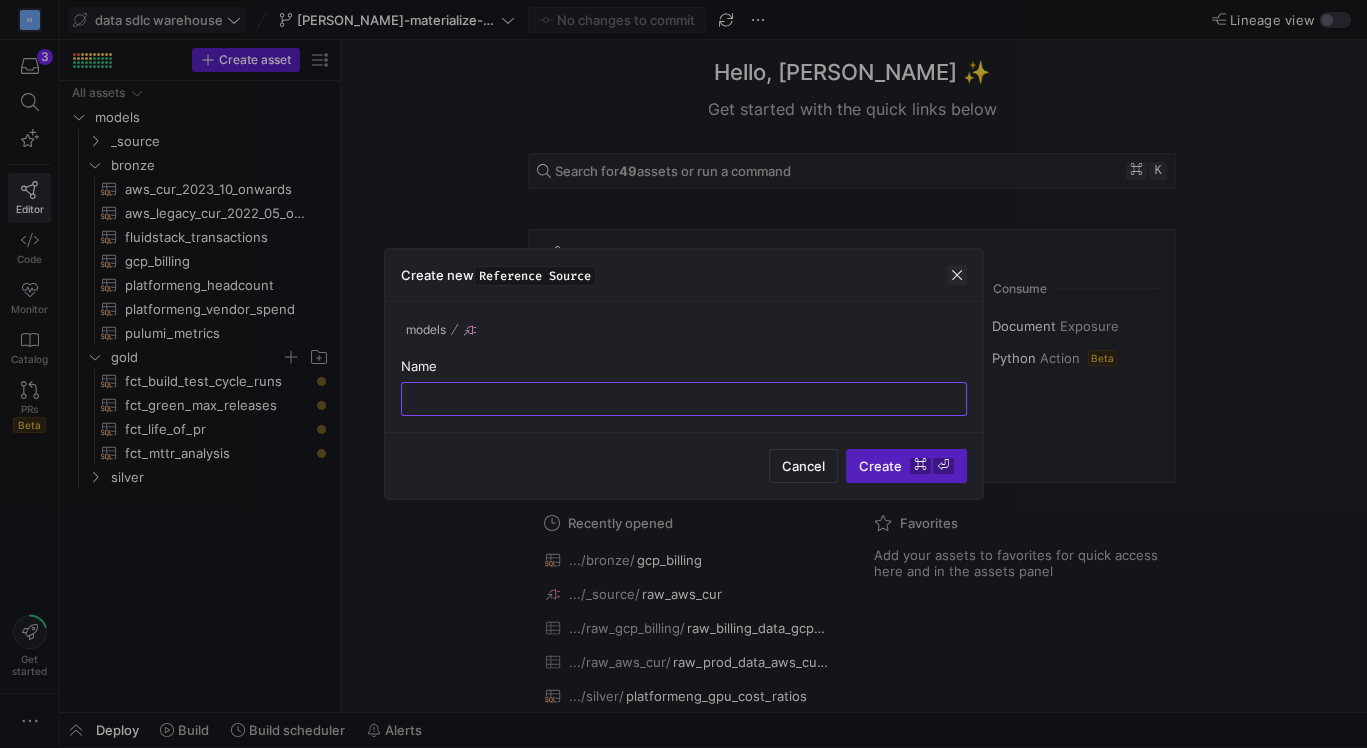 click at bounding box center (957, 275) 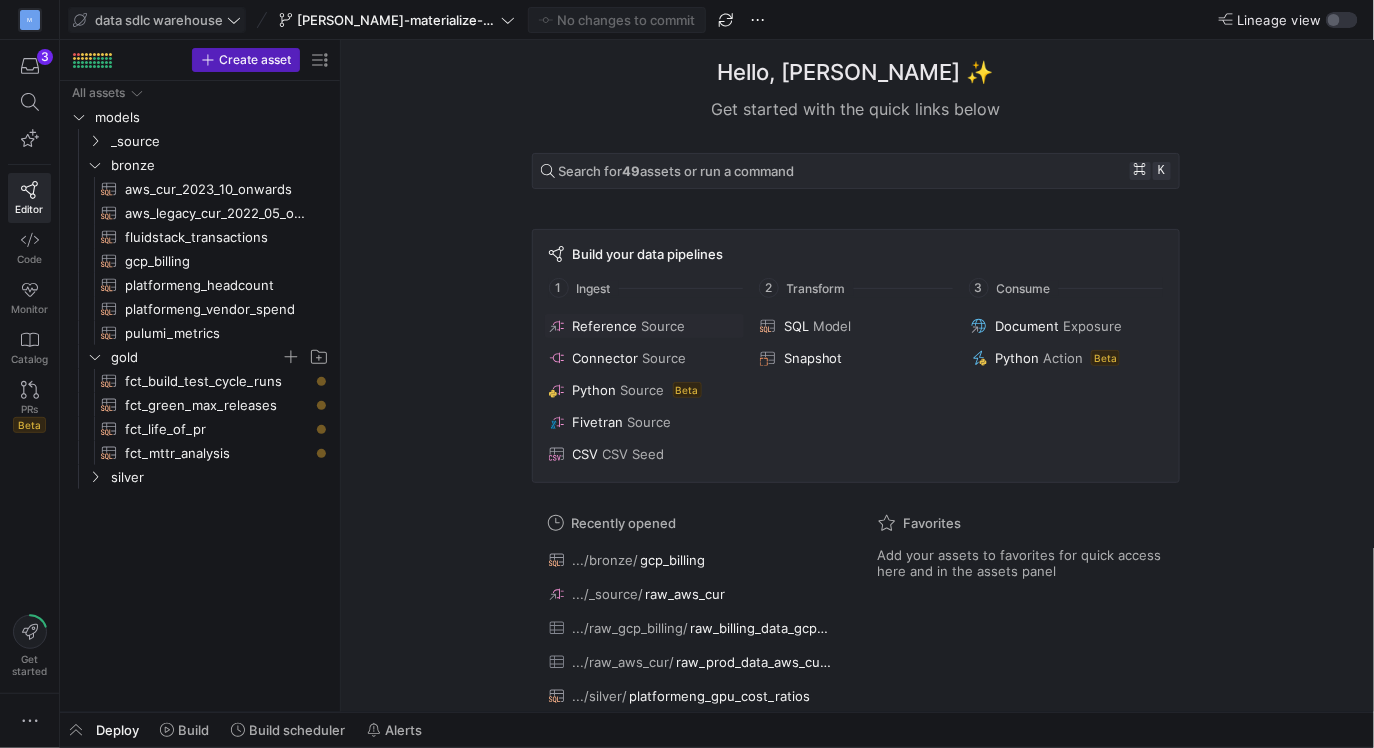 scroll, scrollTop: 27, scrollLeft: 0, axis: vertical 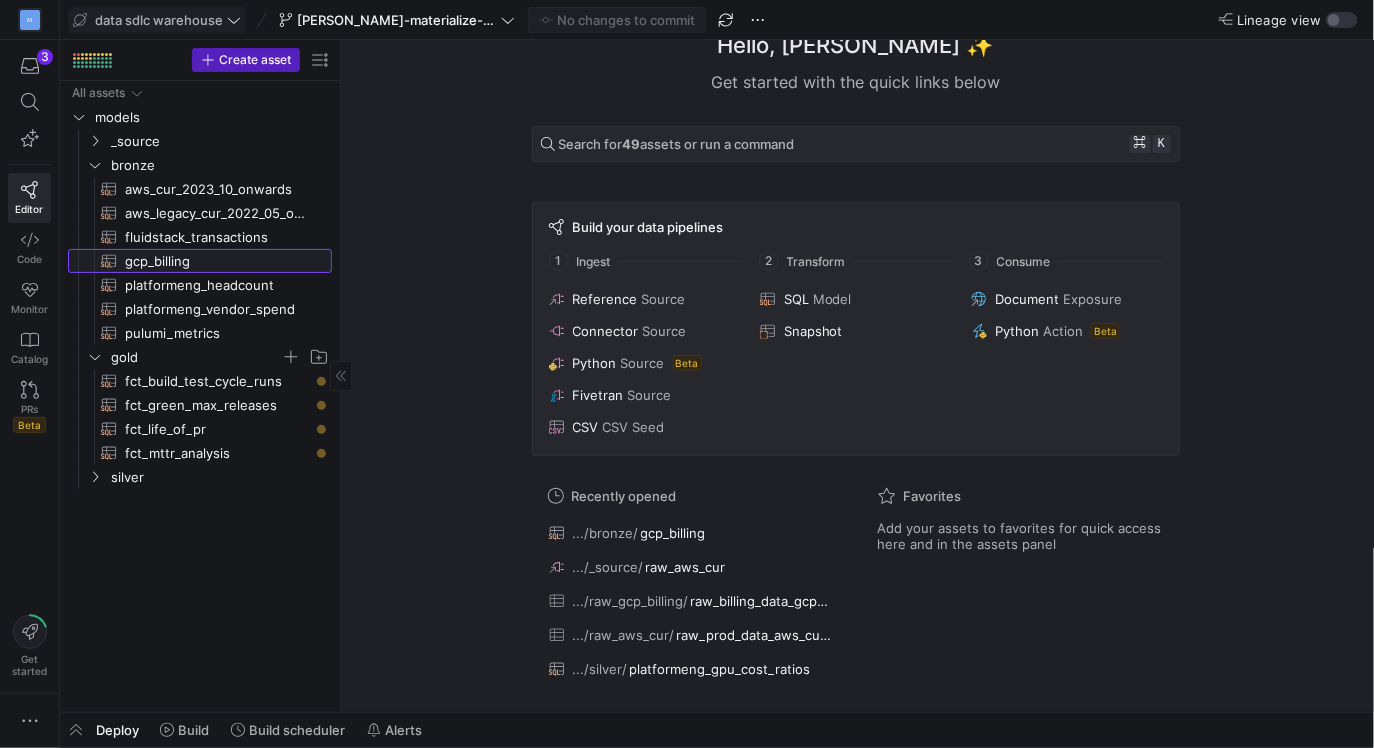 click on "gcp_billing​​​​​​​​​​" 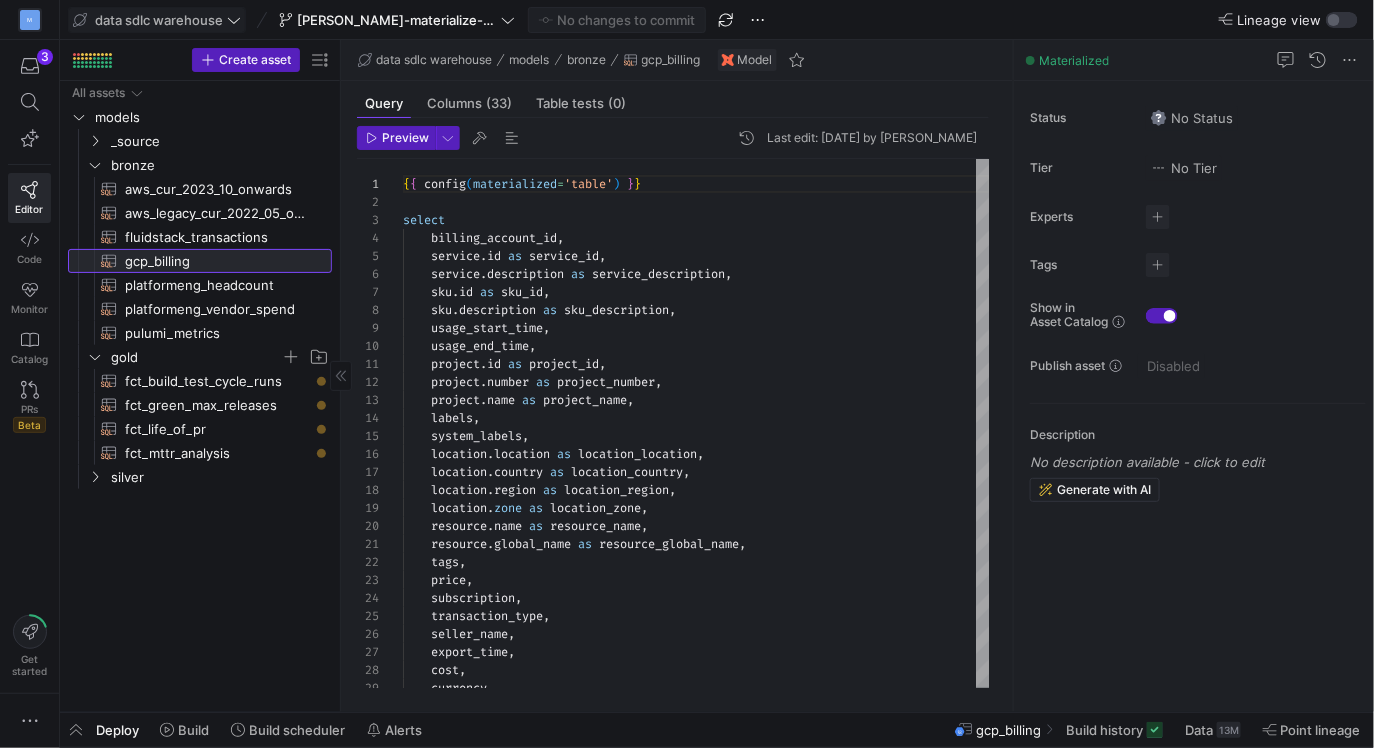 scroll, scrollTop: 180, scrollLeft: 0, axis: vertical 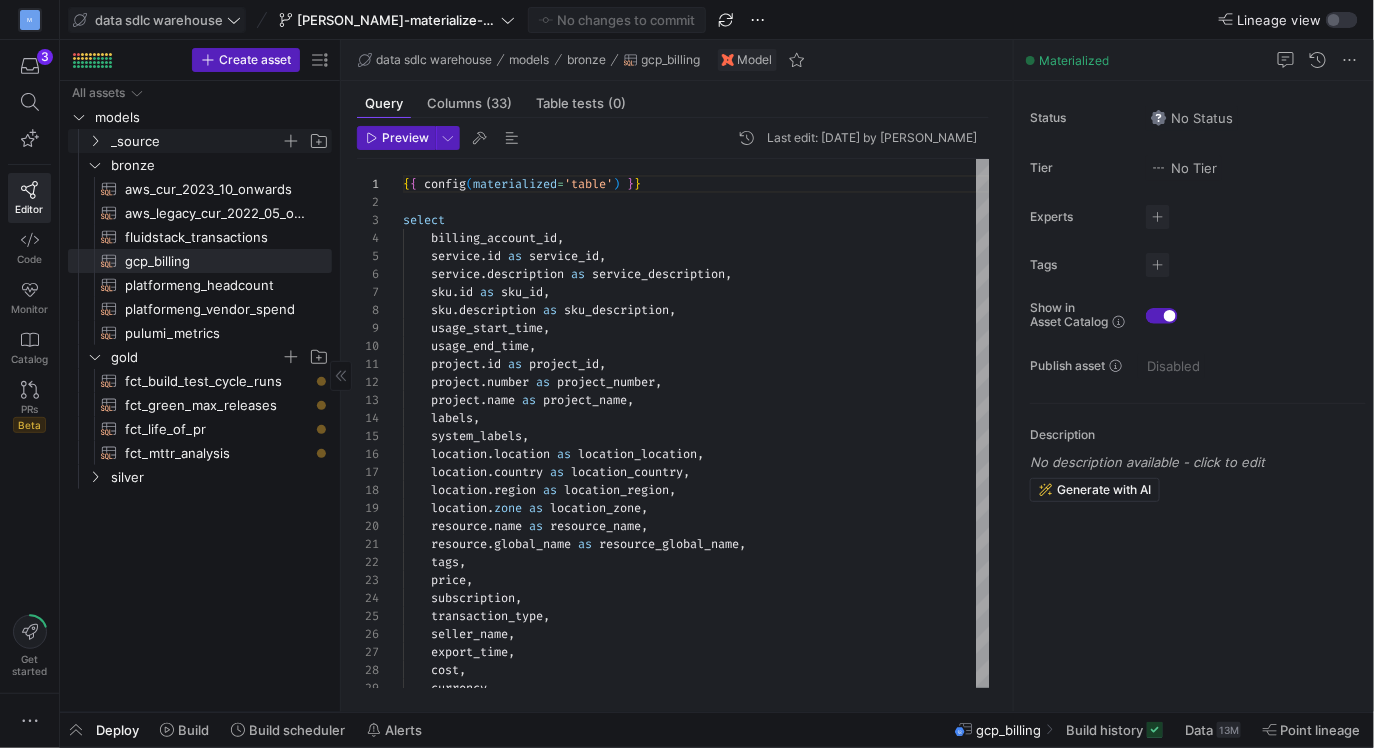 click 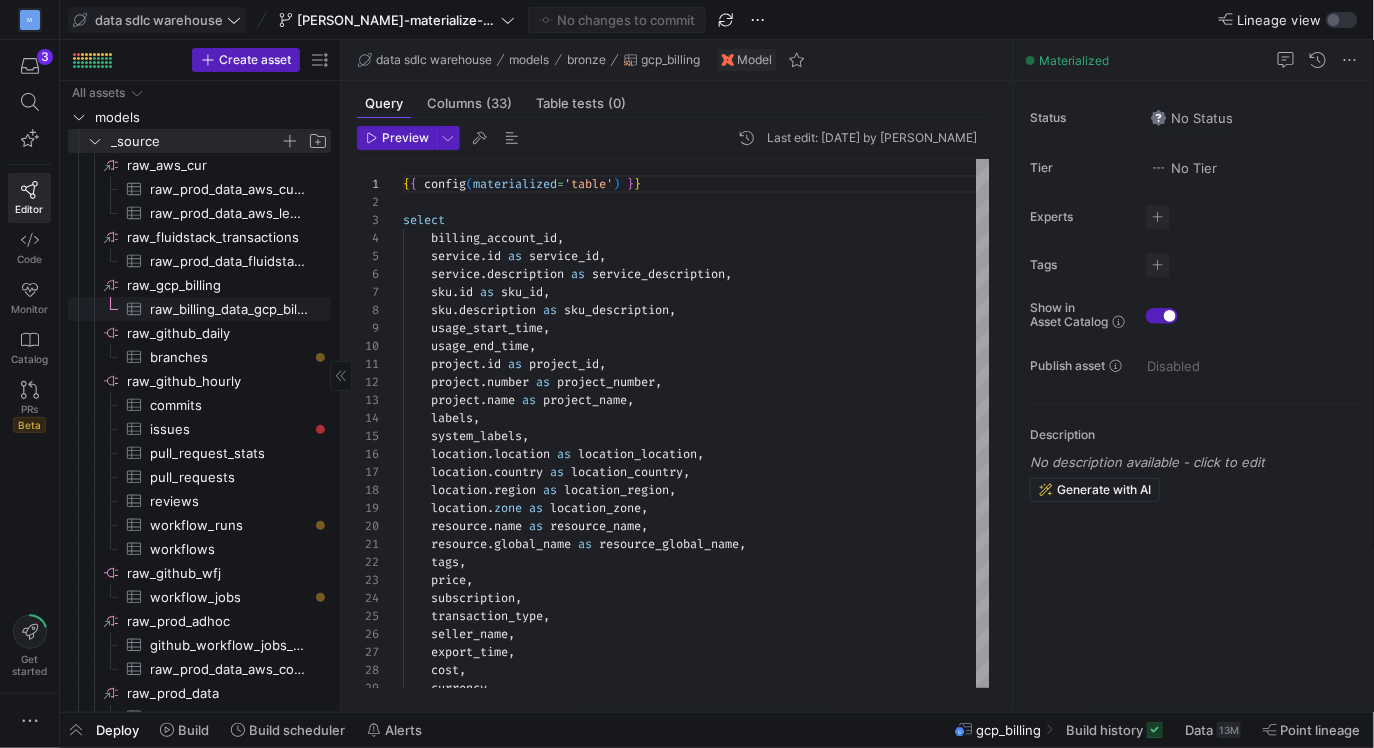 click on "raw_billing_data_gcp_billing_export_resource_v1_0136B7_ABD1FF_EAA217​​​​​​​​​" 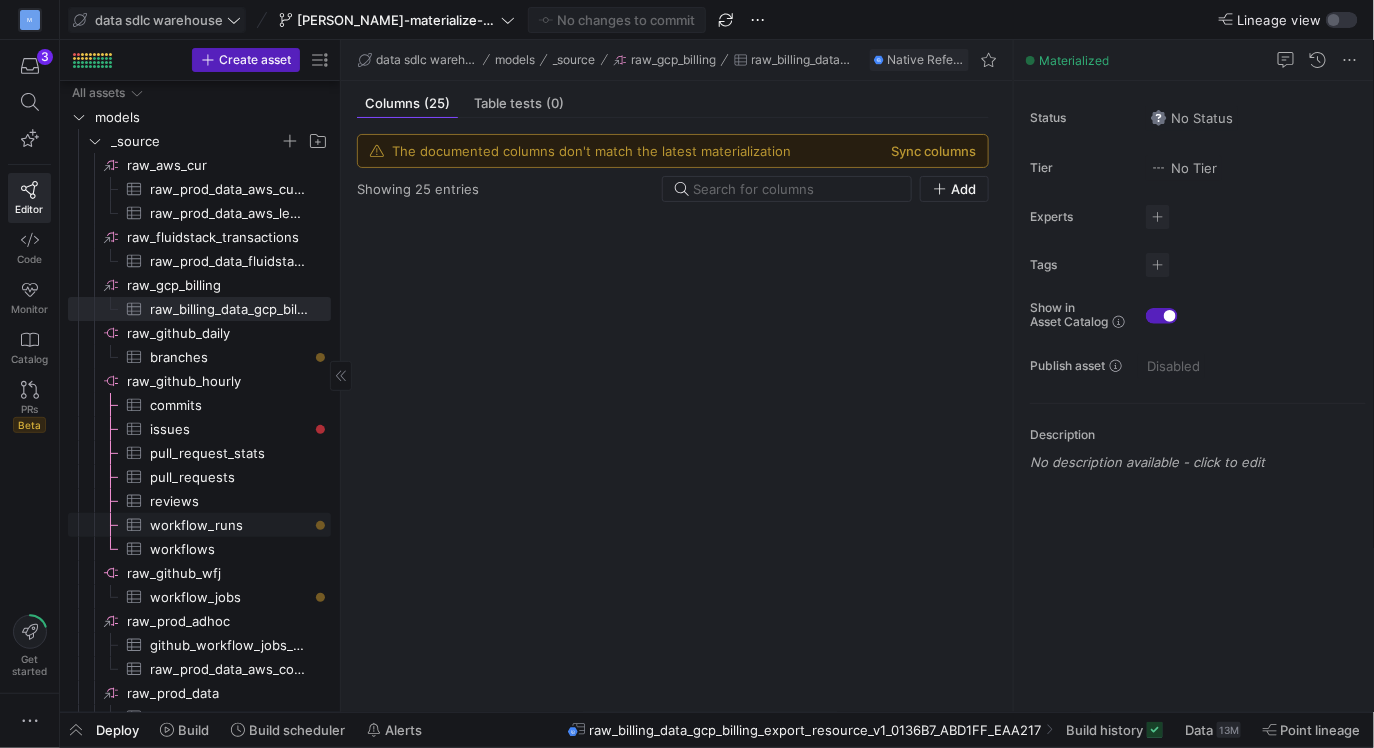 scroll, scrollTop: 215, scrollLeft: 0, axis: vertical 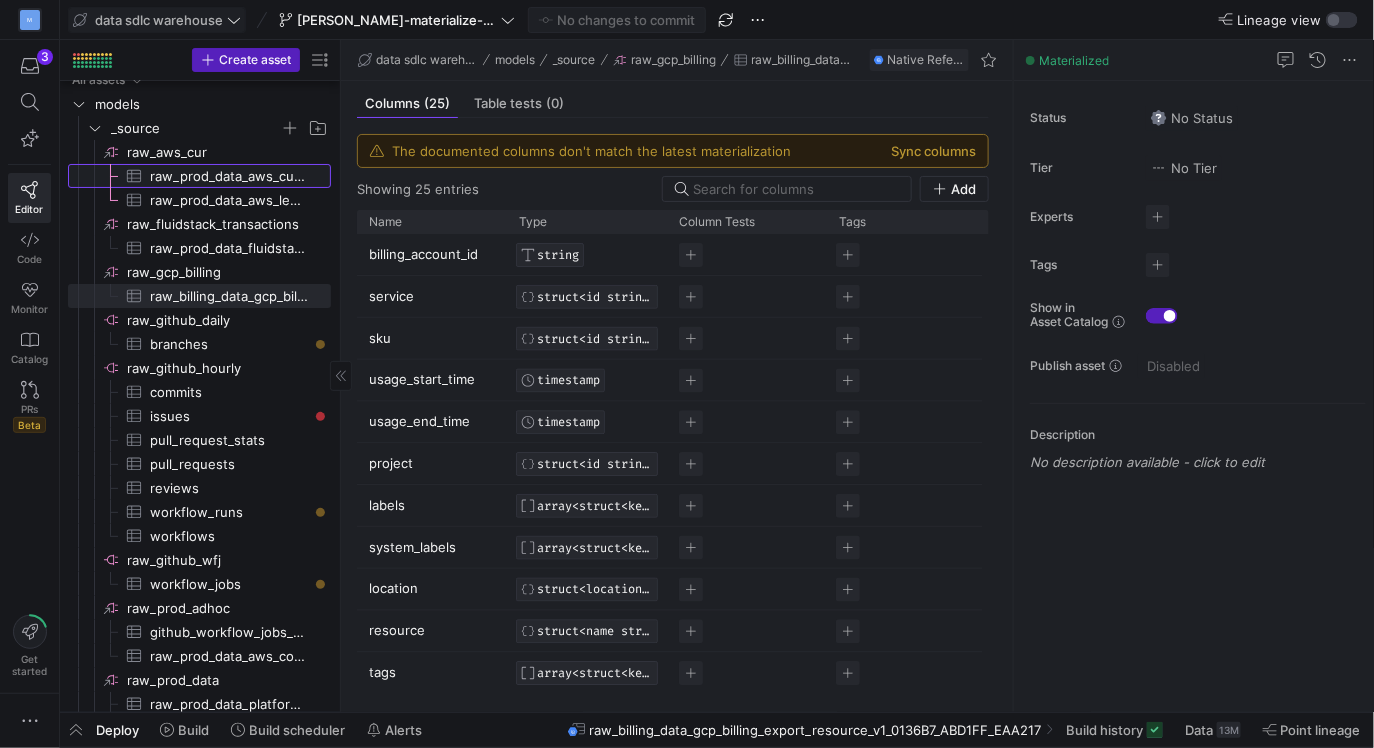 click on "raw_prod_data_aws_cur_2023_10_onward​​​​​​​​​" 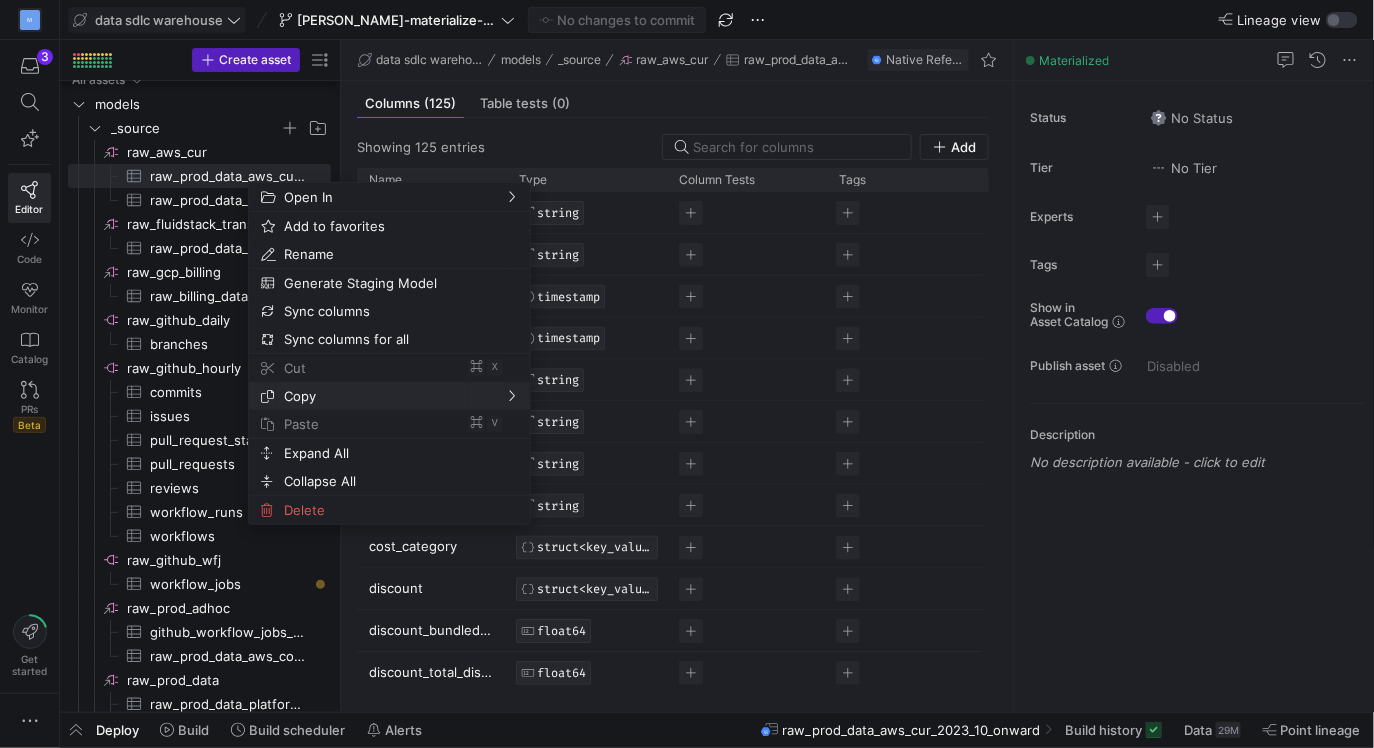 click on "Copy" at bounding box center (372, 396) 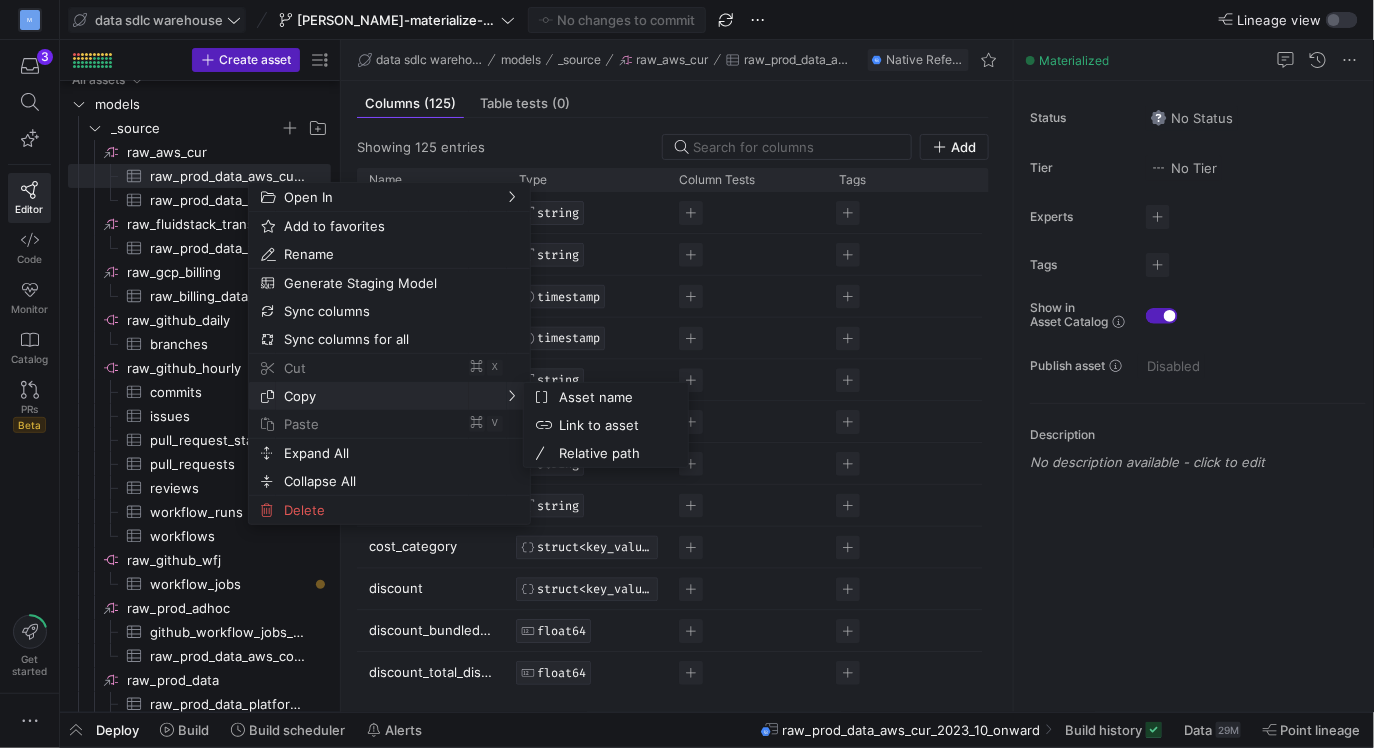click on "Copy" at bounding box center [372, 396] 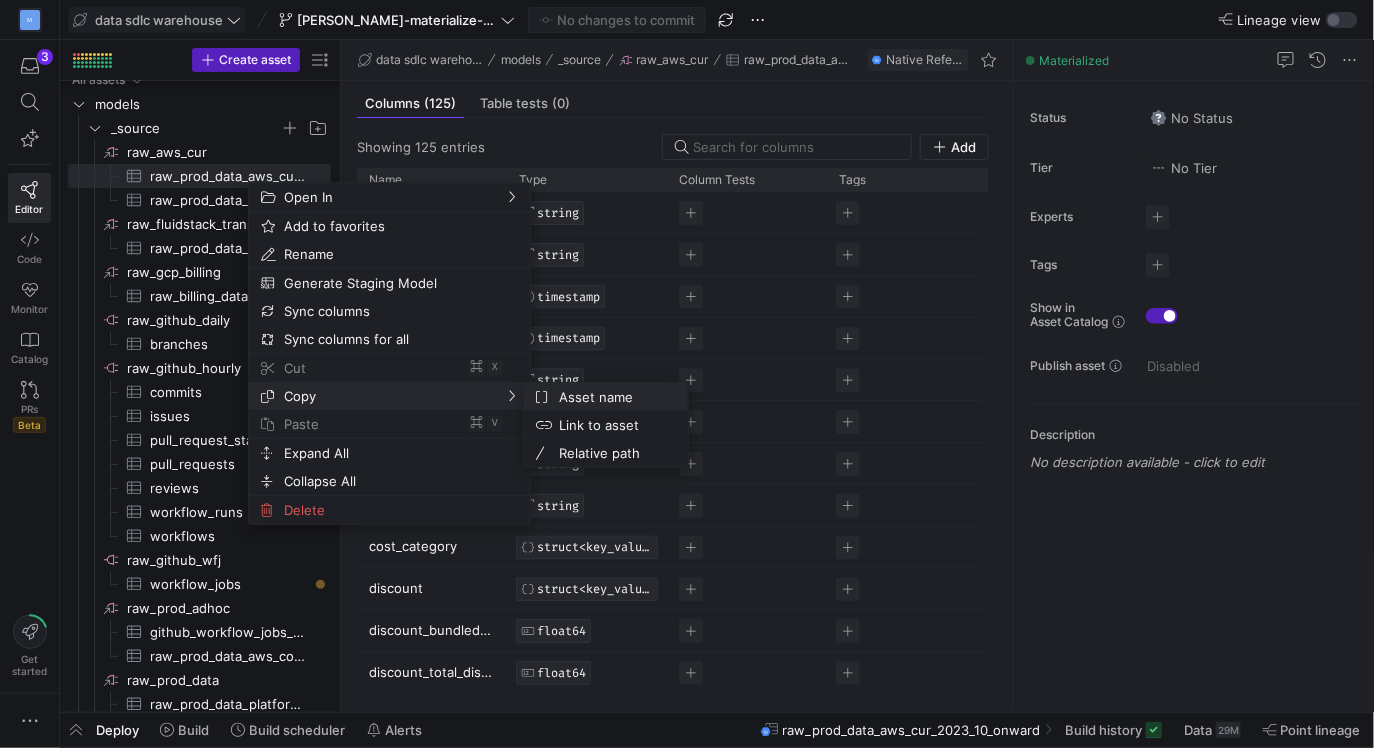 click on "Asset name" at bounding box center [611, 397] 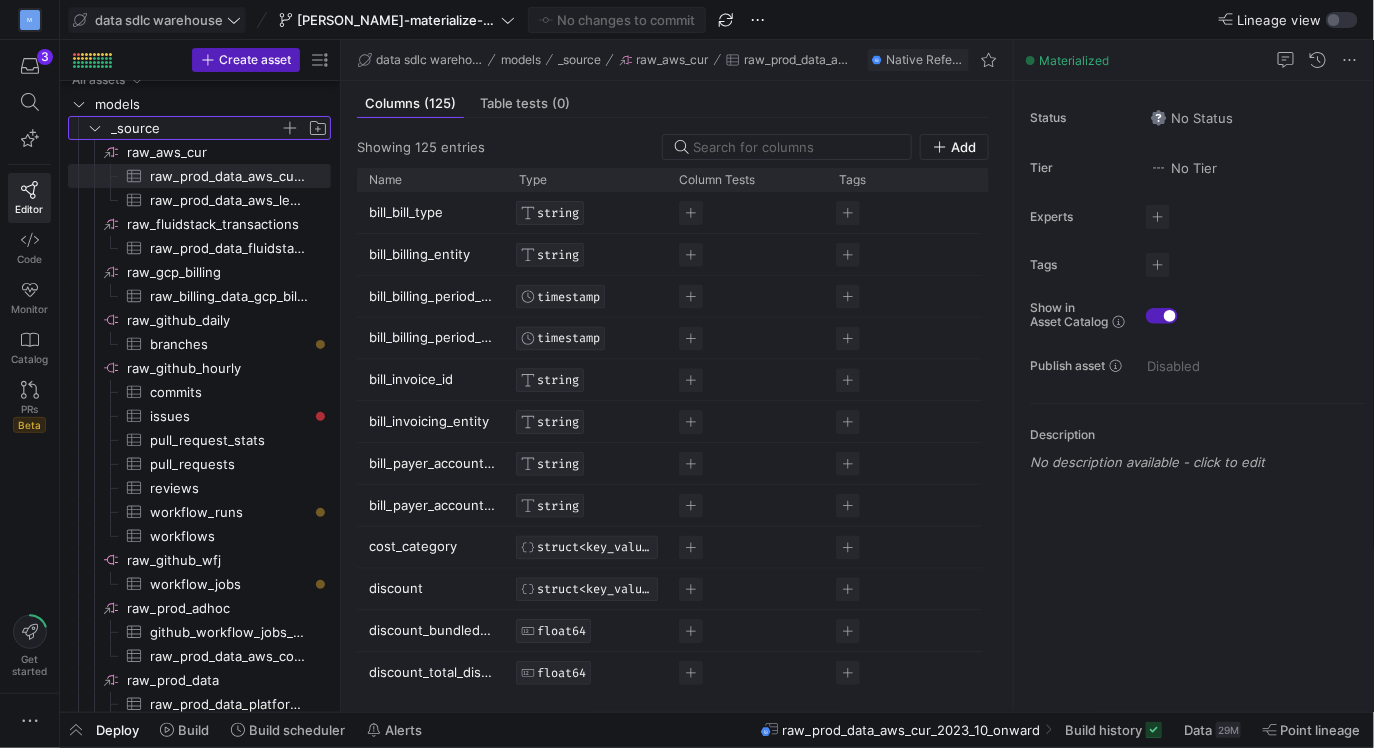 click 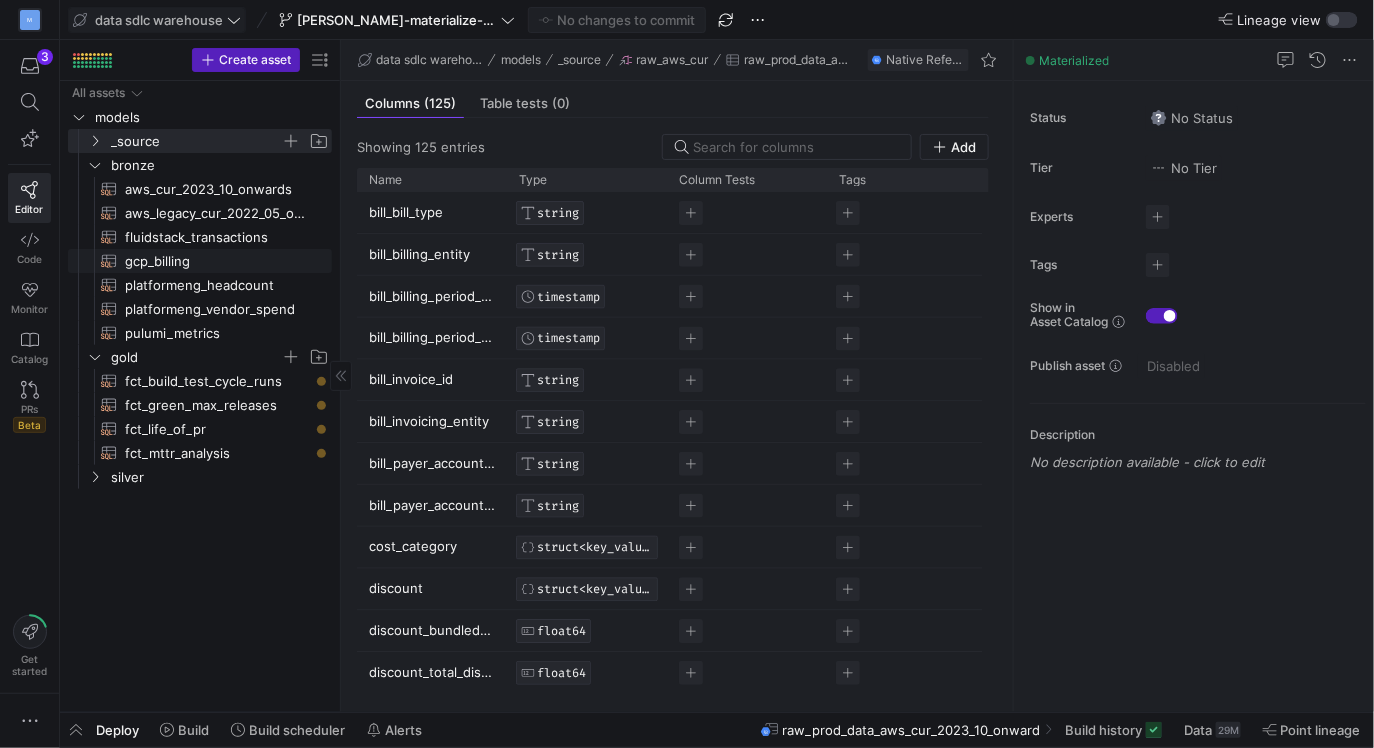 click on "gcp_billing​​​​​​​​​​" 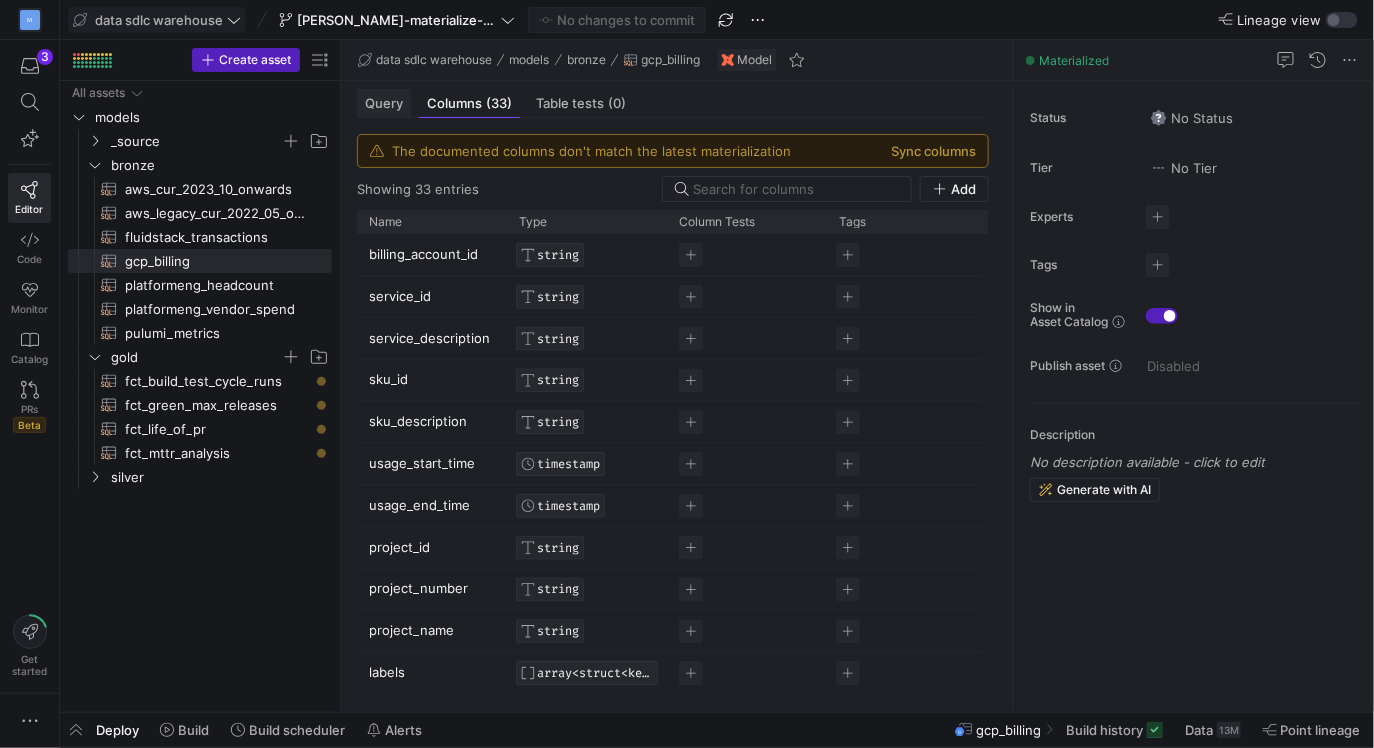 click on "Query" at bounding box center [384, 103] 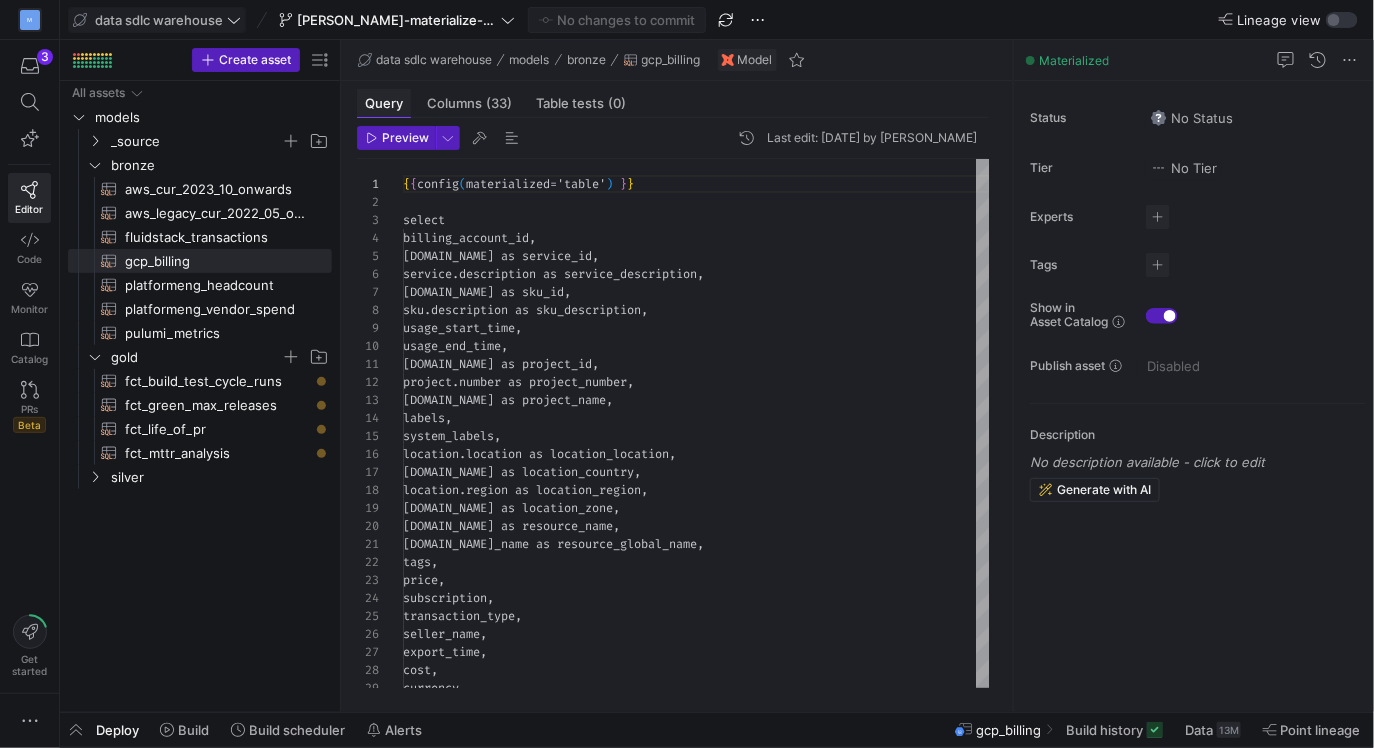 scroll, scrollTop: 180, scrollLeft: 0, axis: vertical 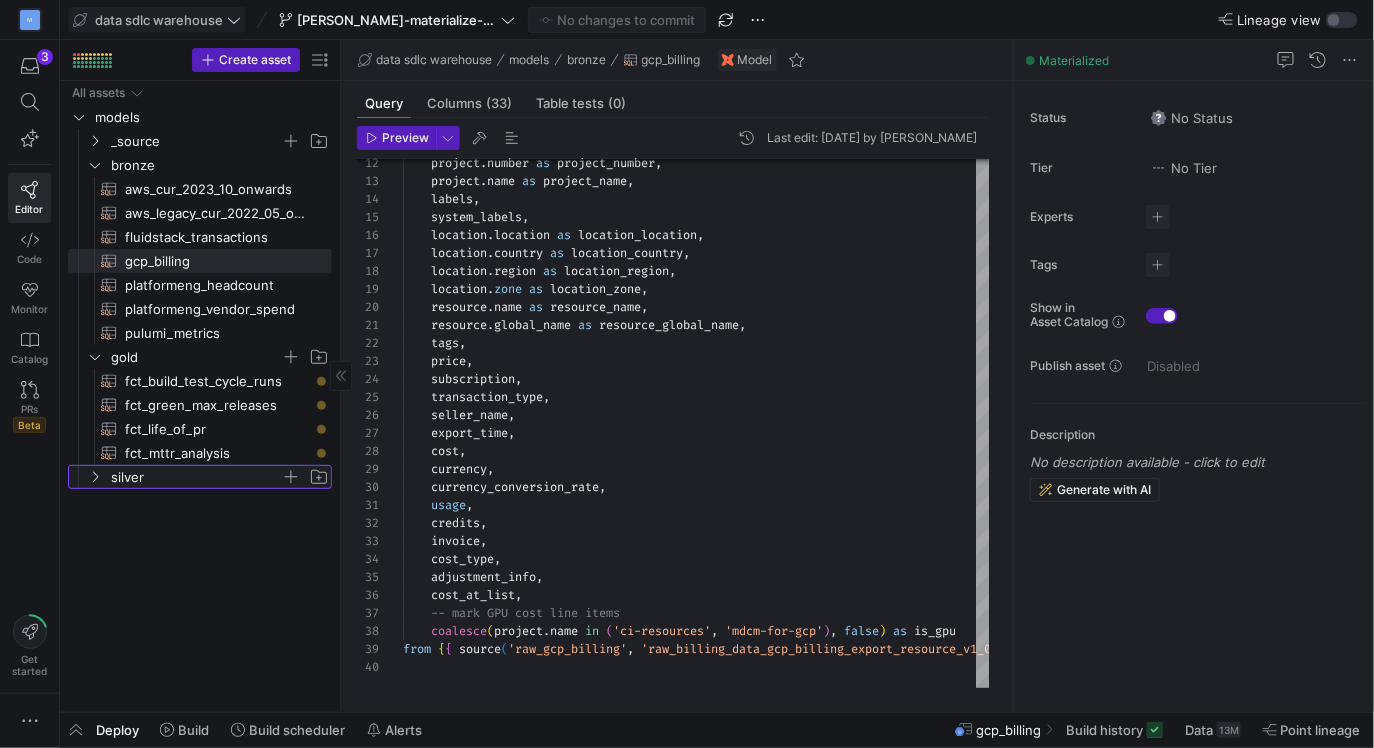 click 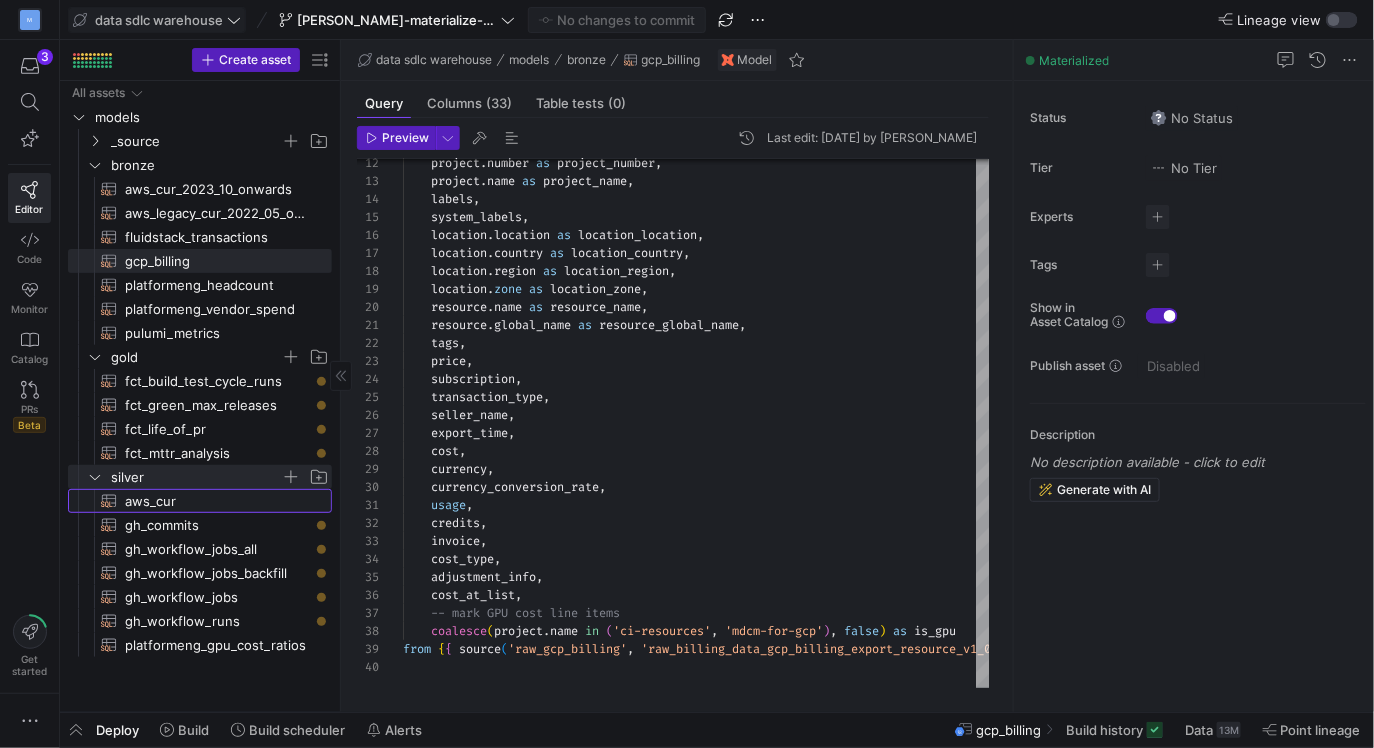 click on "aws_cur​​​​​​​​​​" 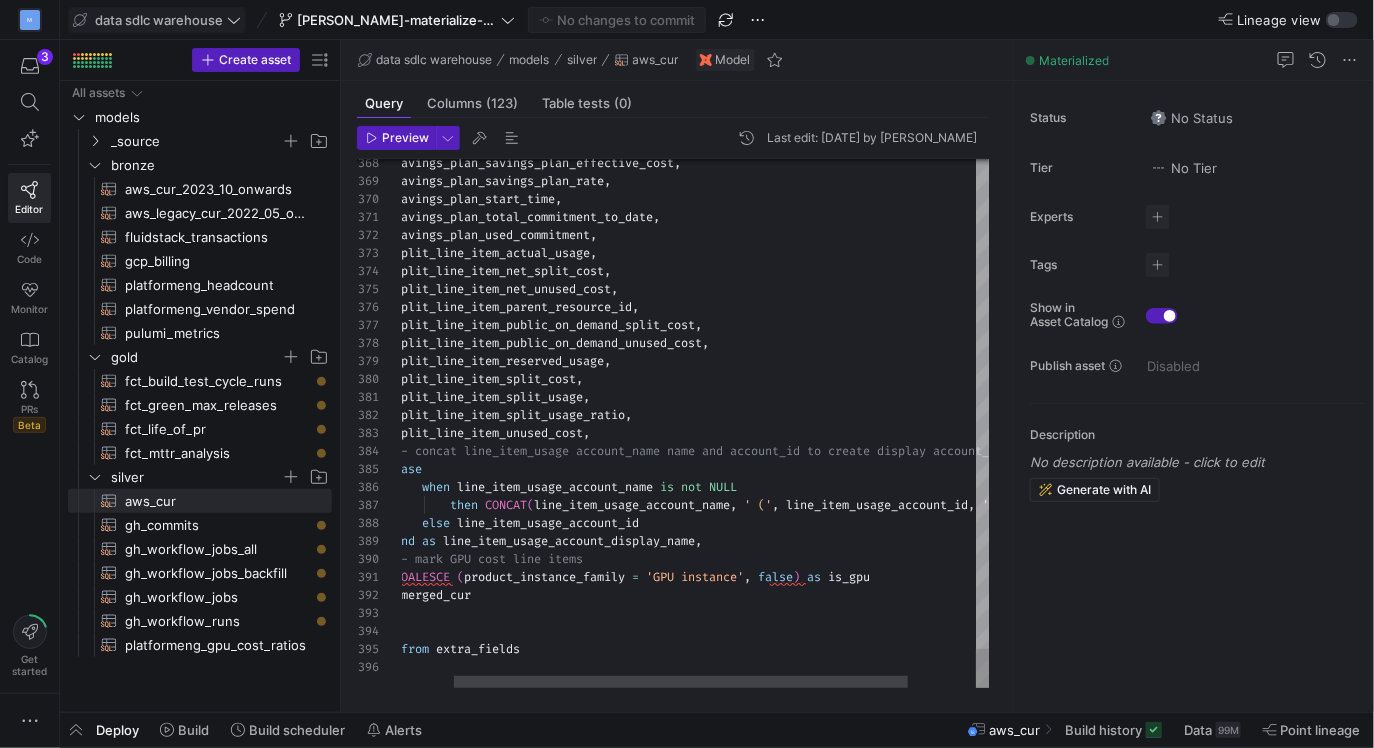 click on "savings_plan_savings_plan_effective_cost ,          savings_plan_savings_plan_rate ,          savings_plan_start_time ,          savings_plan_total_commitment_to_date ,          savings_plan_used_commitment ,          split_line_item_actual_usage ,          split_line_item_net_split_cost ,          split_line_item_net_unused_cost ,          split_line_item_parent_resource_id ,          split_line_item_public_on_demand_split_cost ,          split_line_item_public_on_demand_unused_cost ,          split_line_item_reserved_usage ,          split_line_item_split_cost ,          split_line_item_split_usage ,          split_line_item_split_usage_ratio ,          split_line_item_unused_cost ,          -- concat line_item_usage account_name name and ac count_id to create display account_name          case              when     is   not   NULL" at bounding box center (708, -2890) 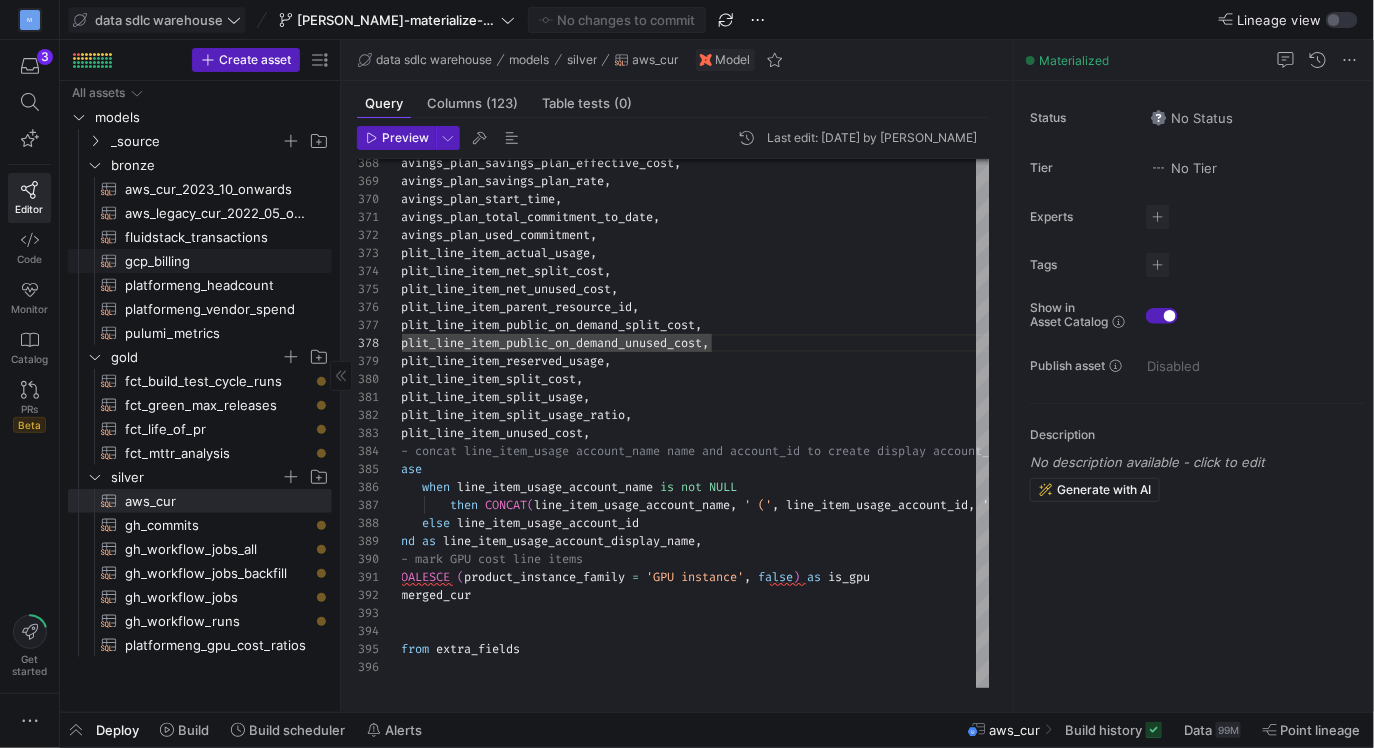 click on "gcp_billing​​​​​​​​​​" 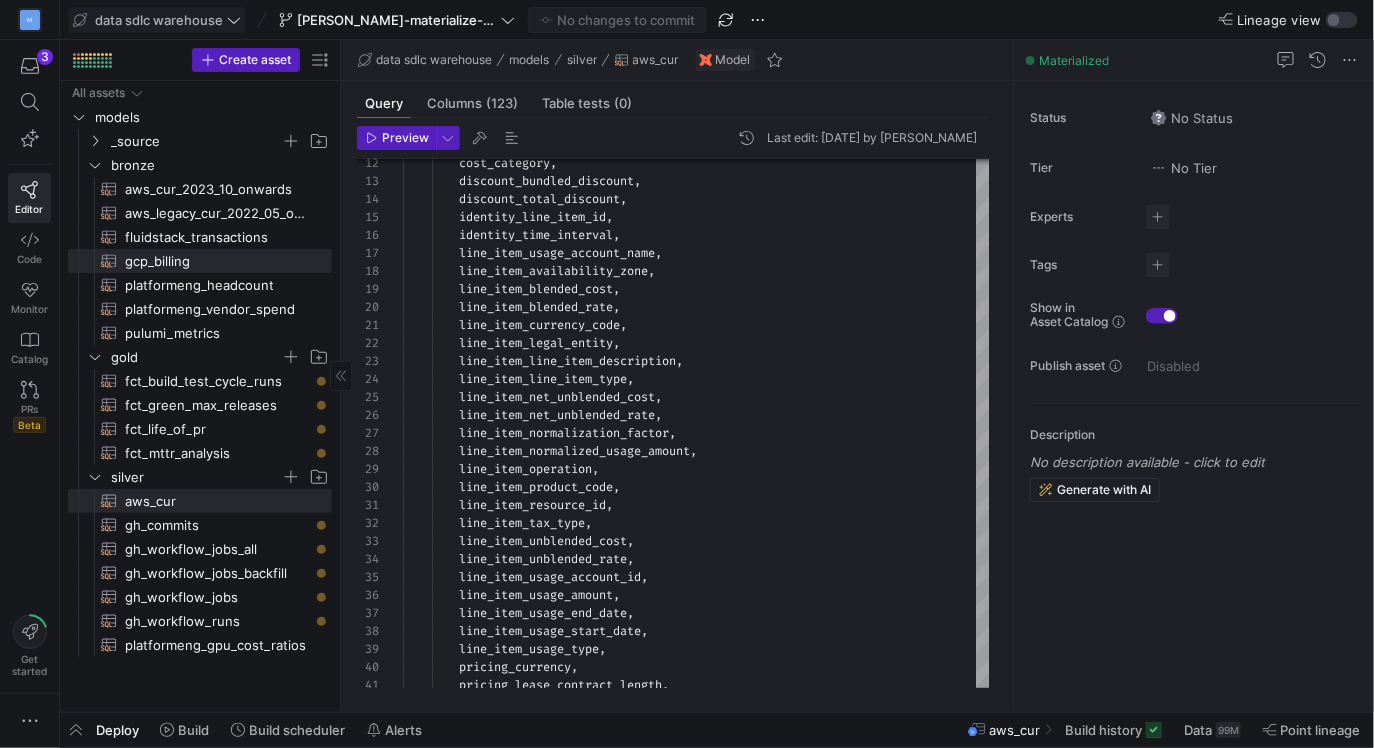 click on "platformeng_headcount​​​​​​​​​​" 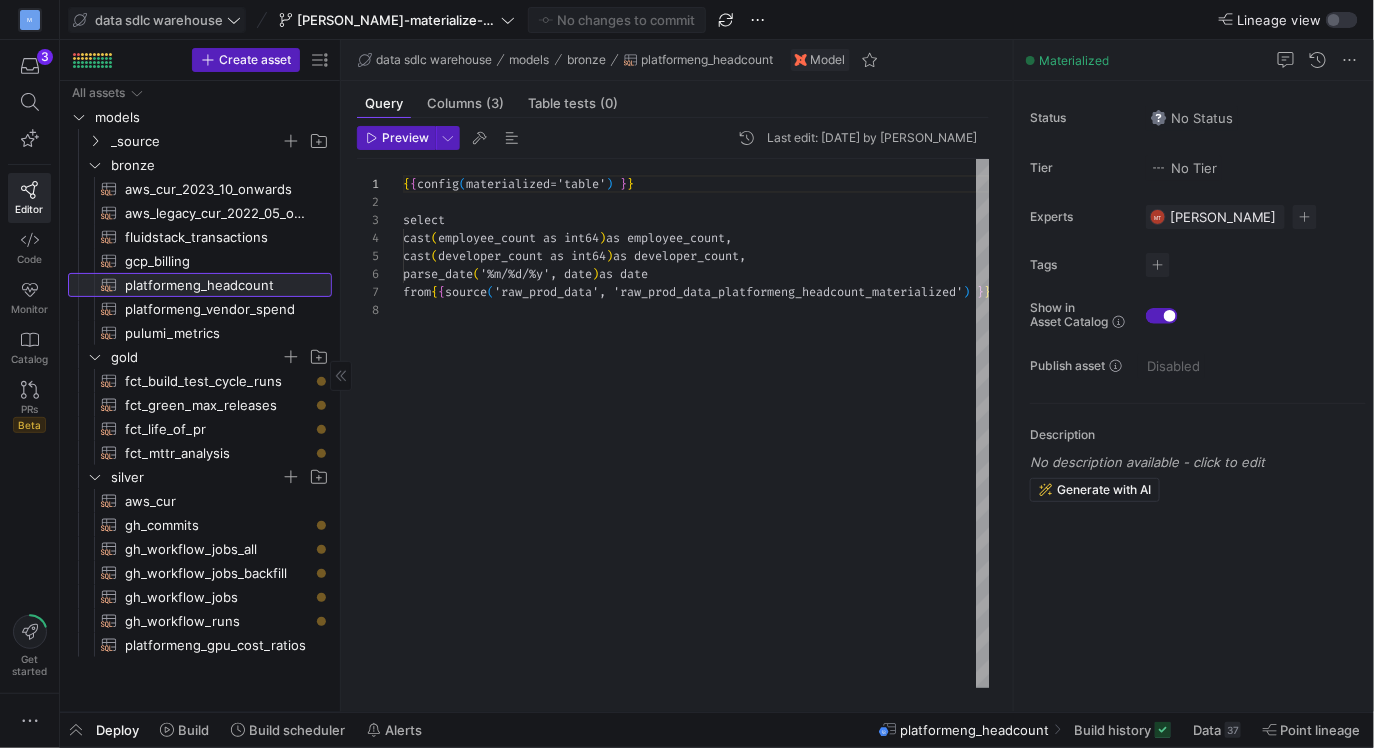 scroll, scrollTop: 0, scrollLeft: 0, axis: both 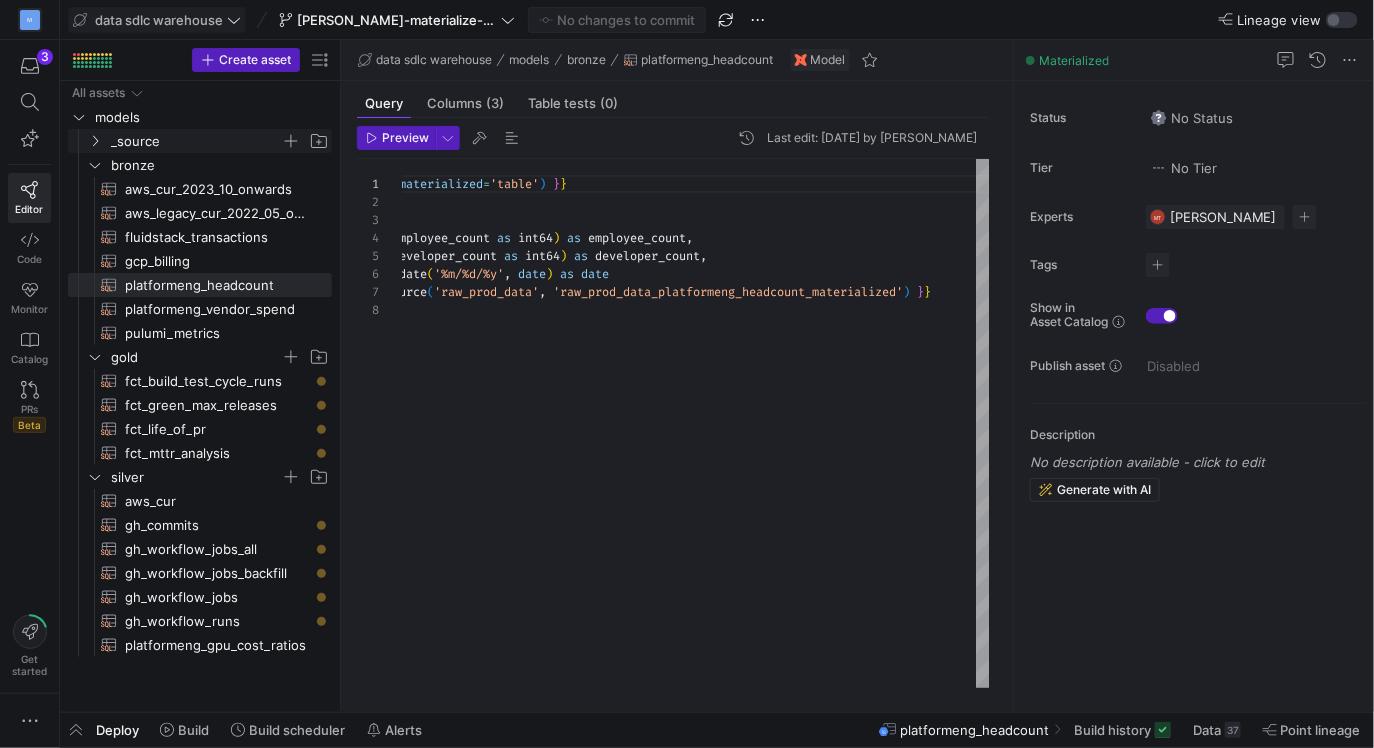 click 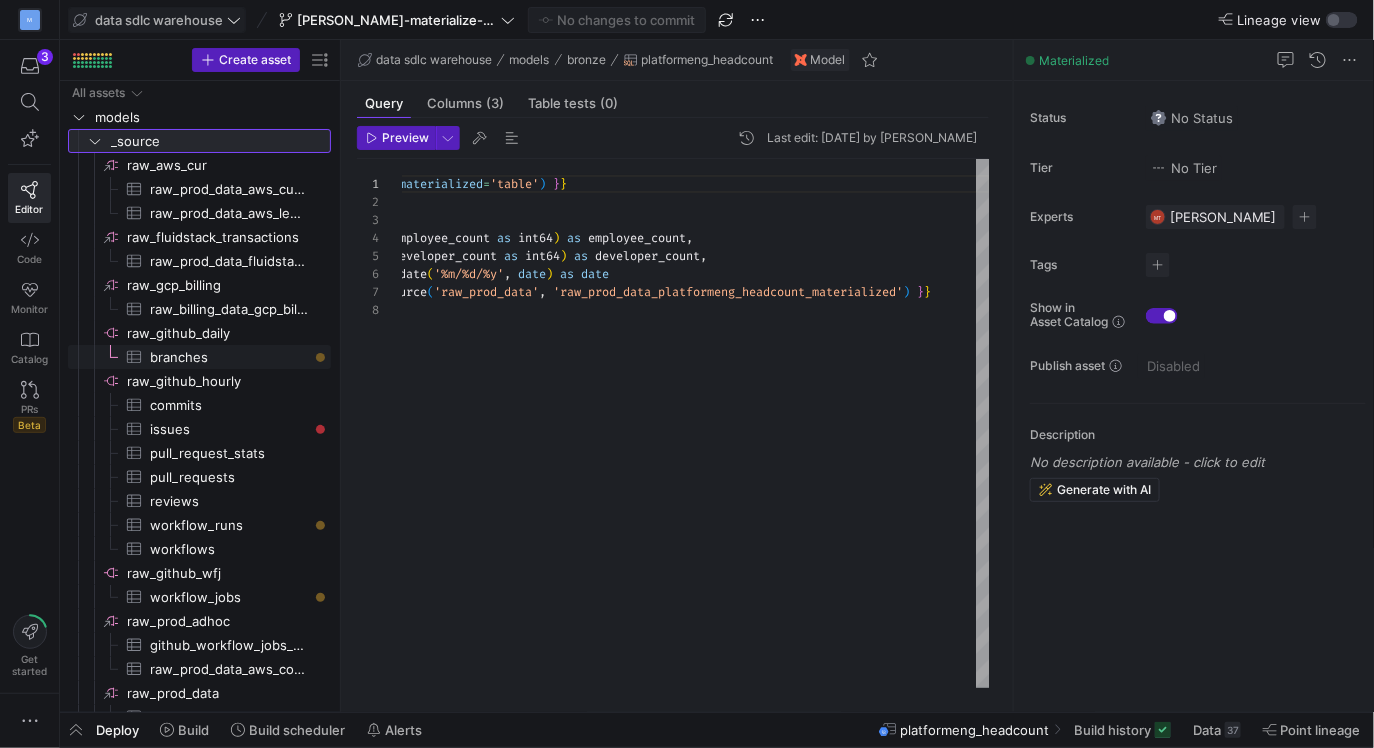 scroll, scrollTop: 52, scrollLeft: 0, axis: vertical 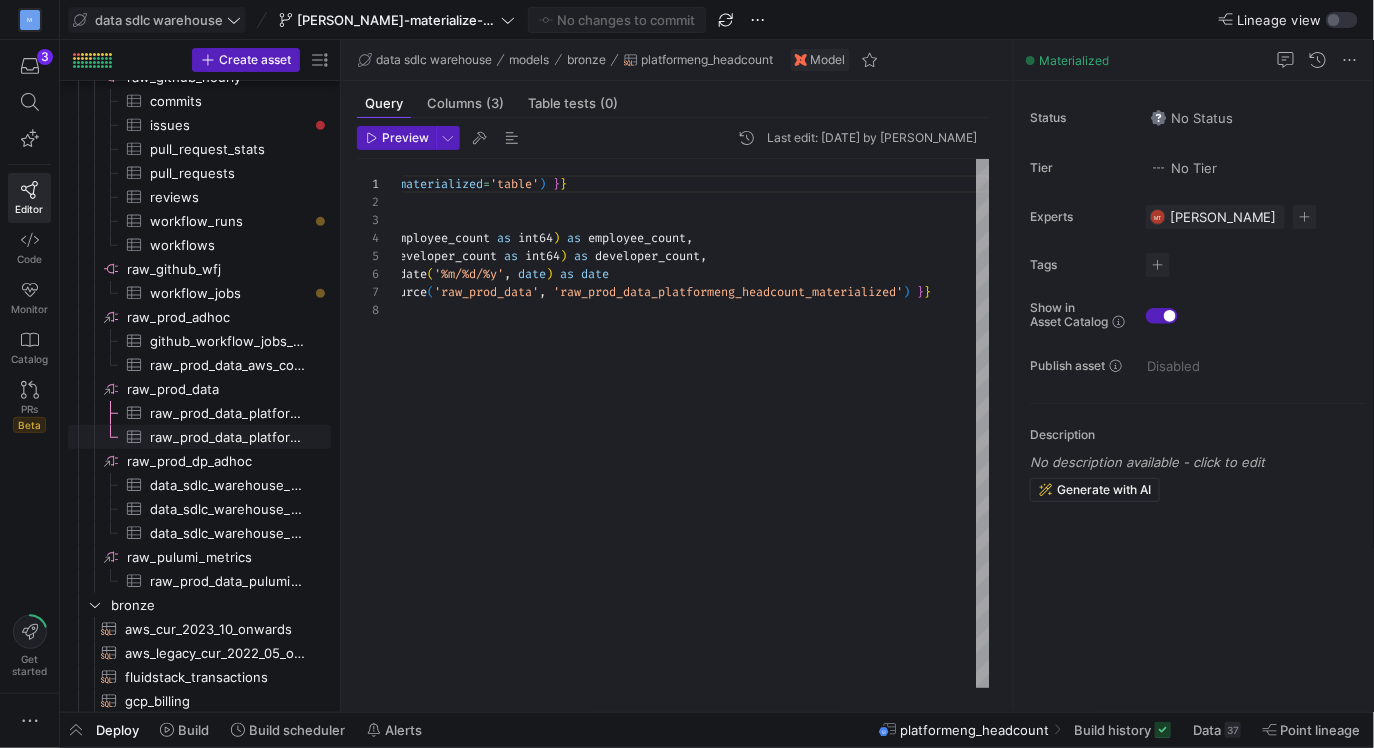 click on "raw_prod_data_platformeng_historical_spend_materialized​​​​​​​​​" 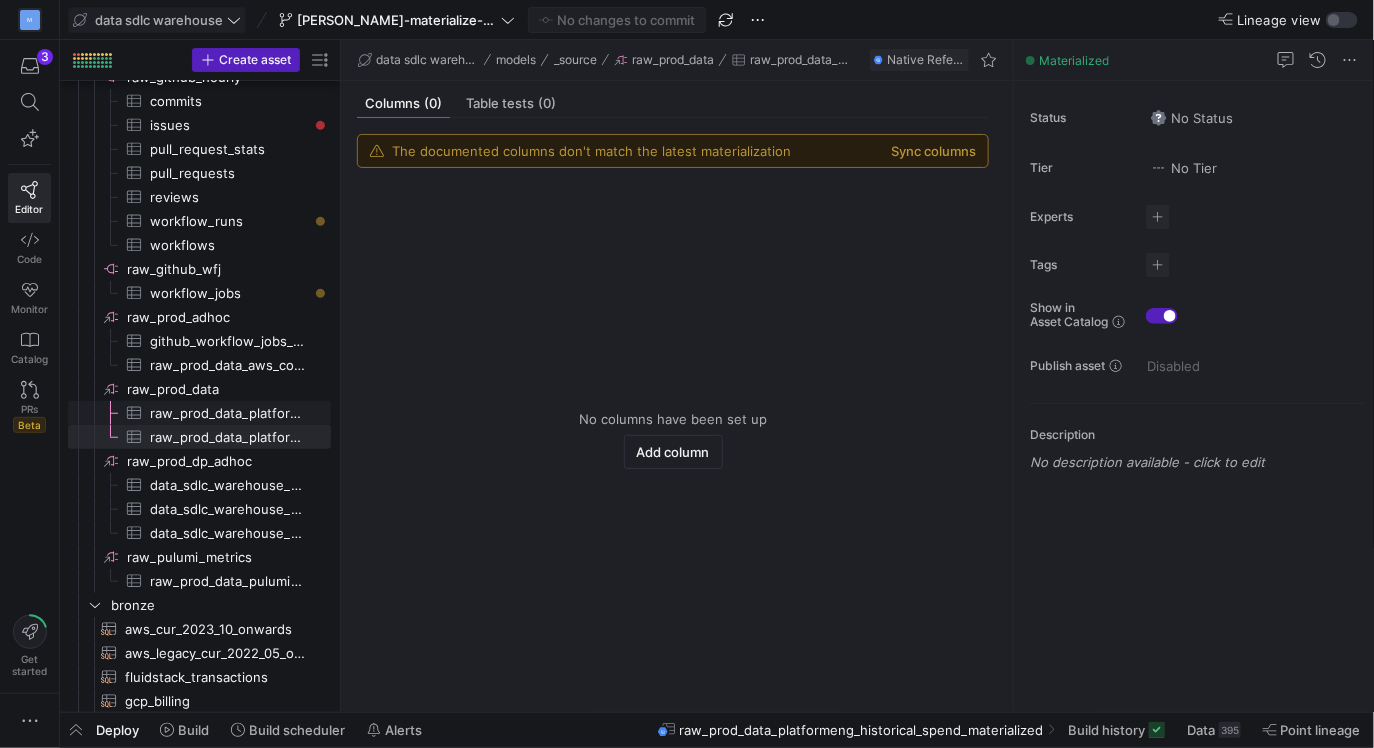 click on "raw_prod_data_platformeng_headcount_materialized​​​​​​​​​" 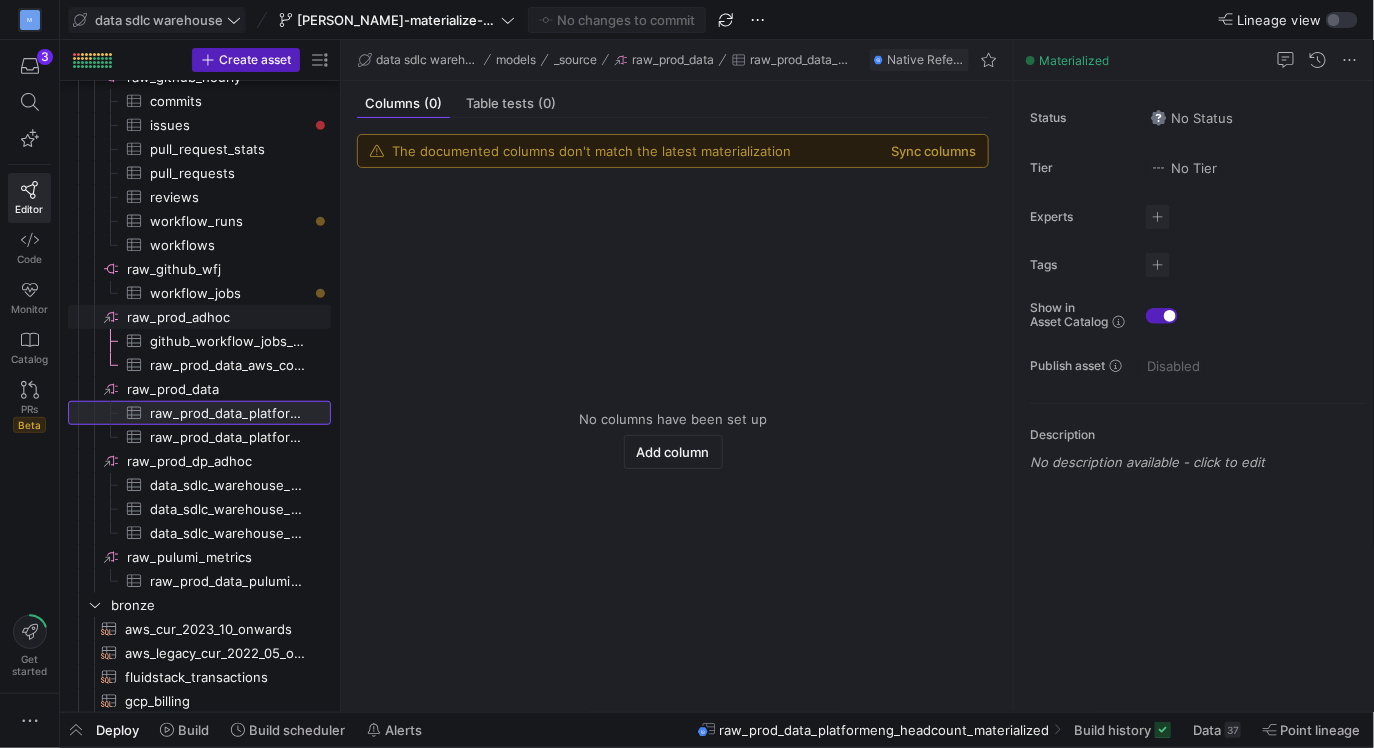 scroll, scrollTop: 258, scrollLeft: 0, axis: vertical 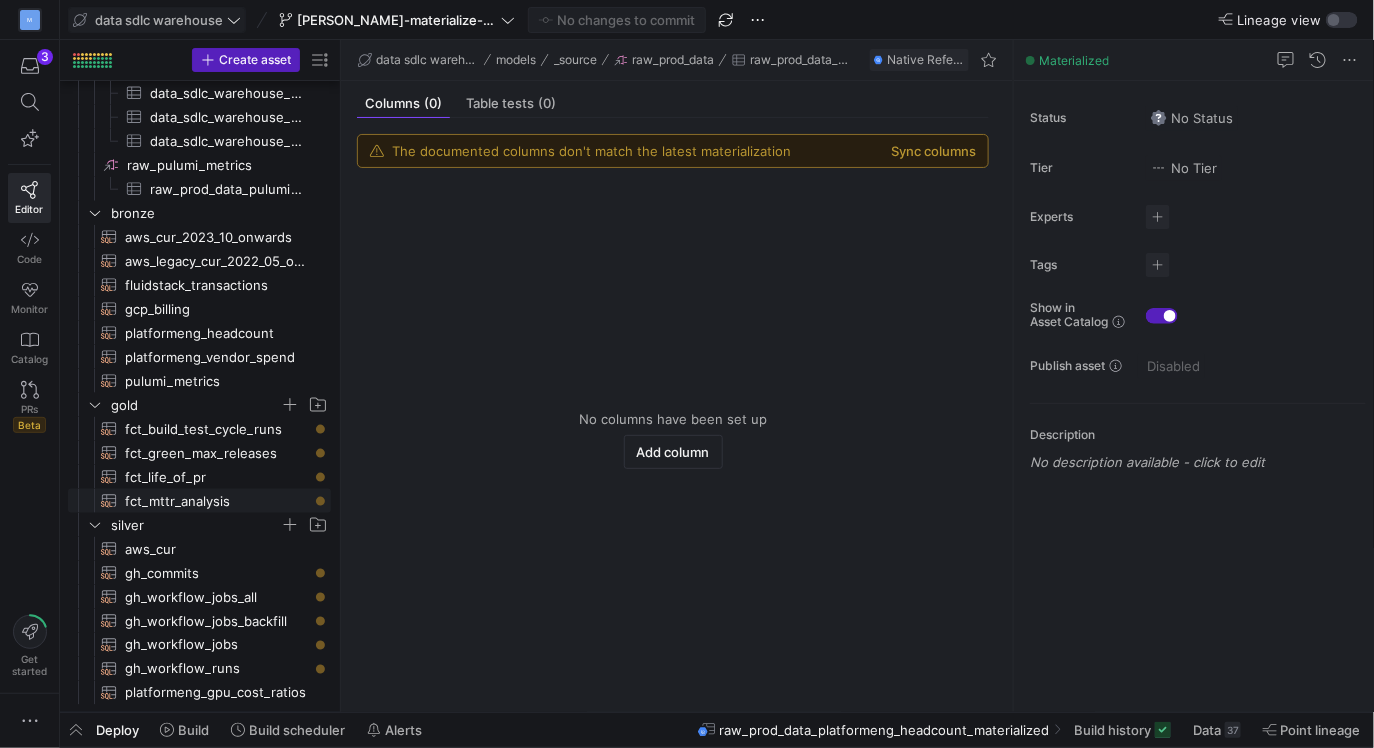 click on "fct_mttr_analysis​​​​​​​​​​" 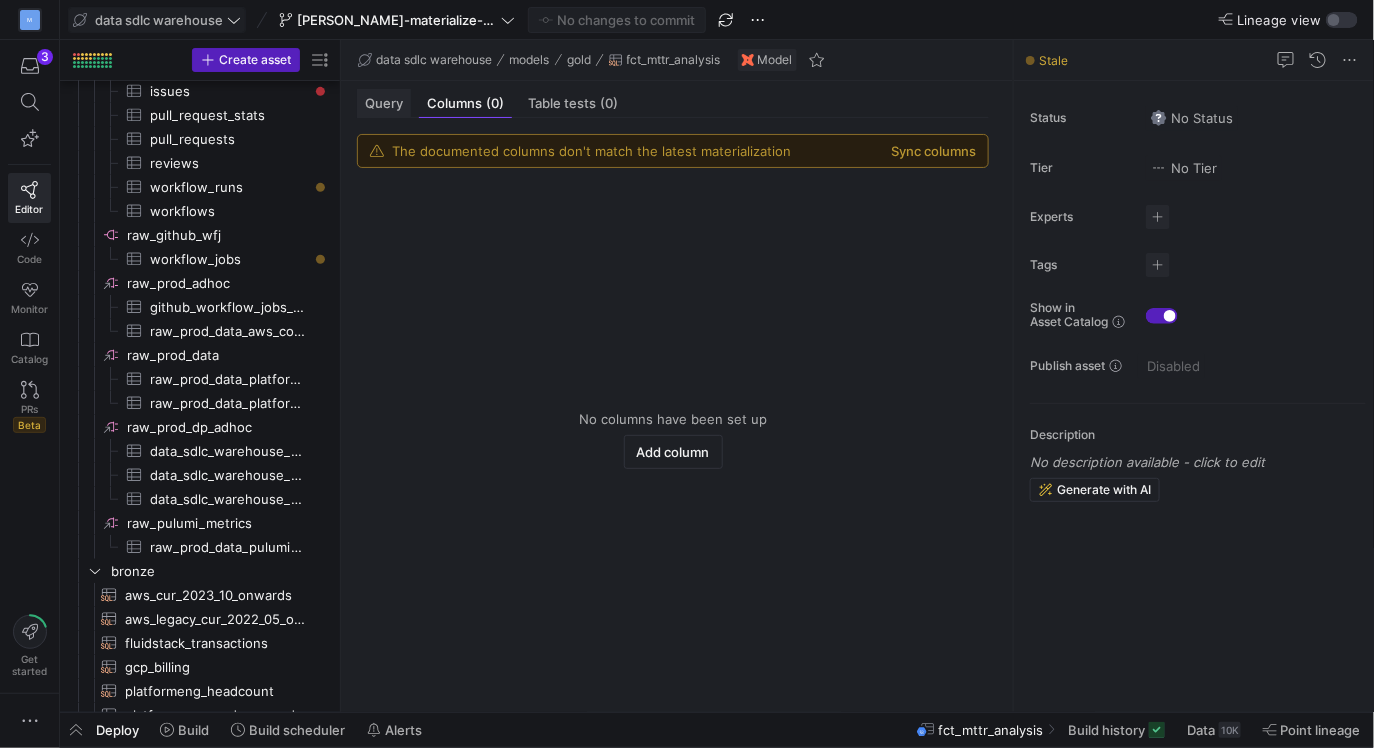 click on "Query" at bounding box center [384, 103] 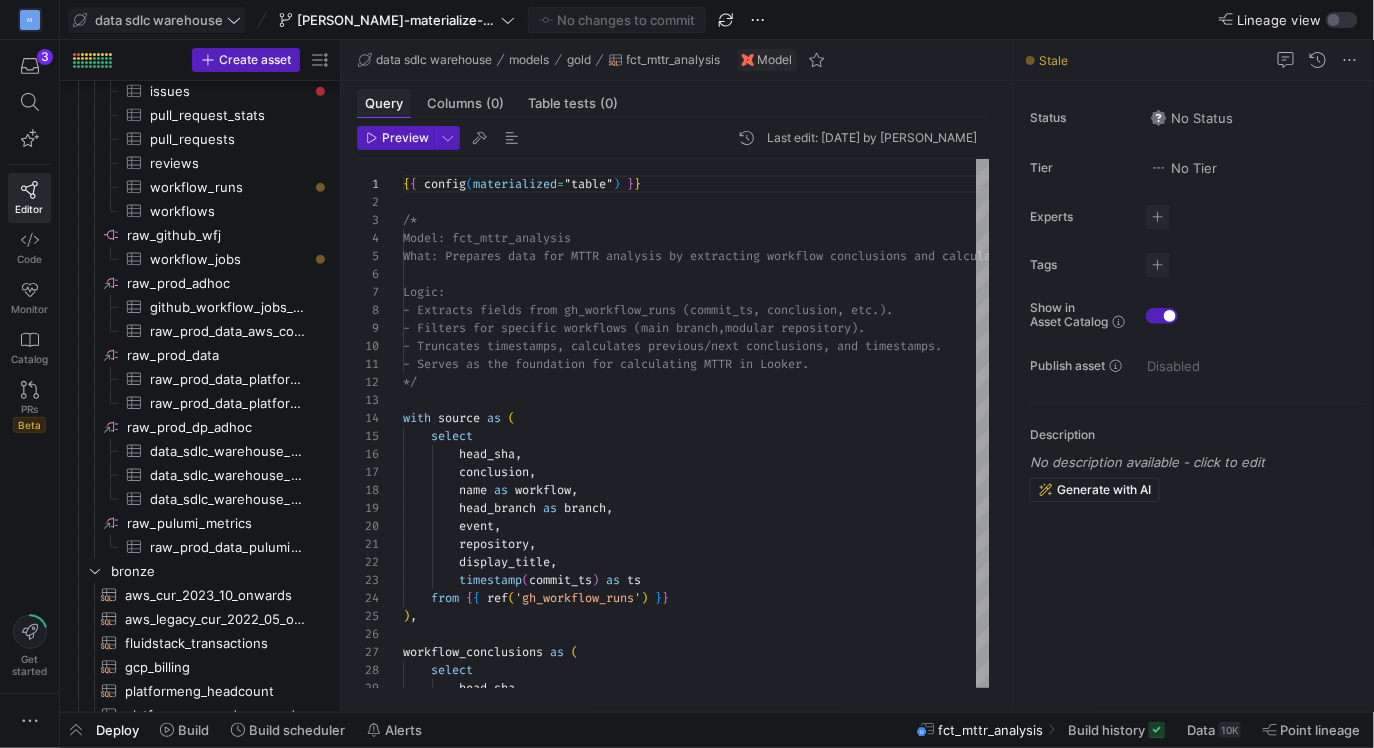 scroll, scrollTop: 180, scrollLeft: 0, axis: vertical 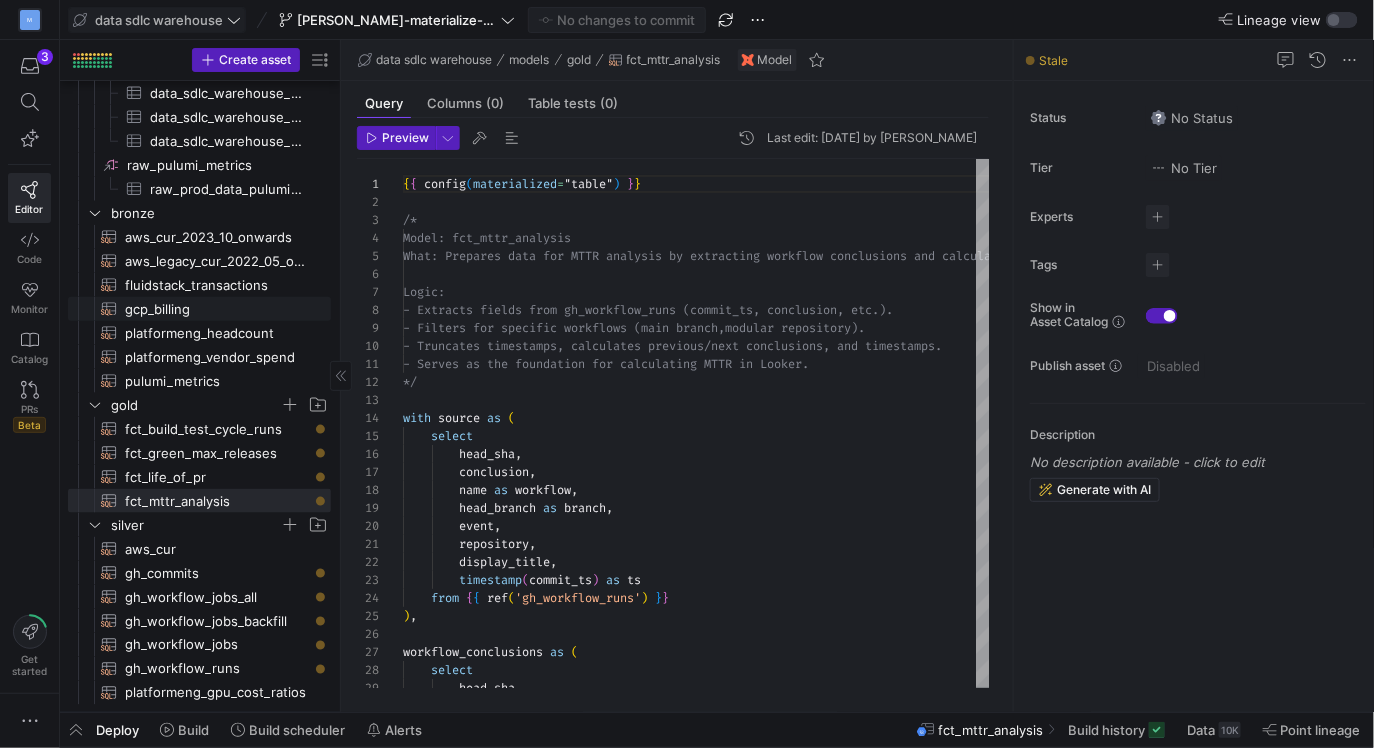click on "gcp_billing​​​​​​​​​​" 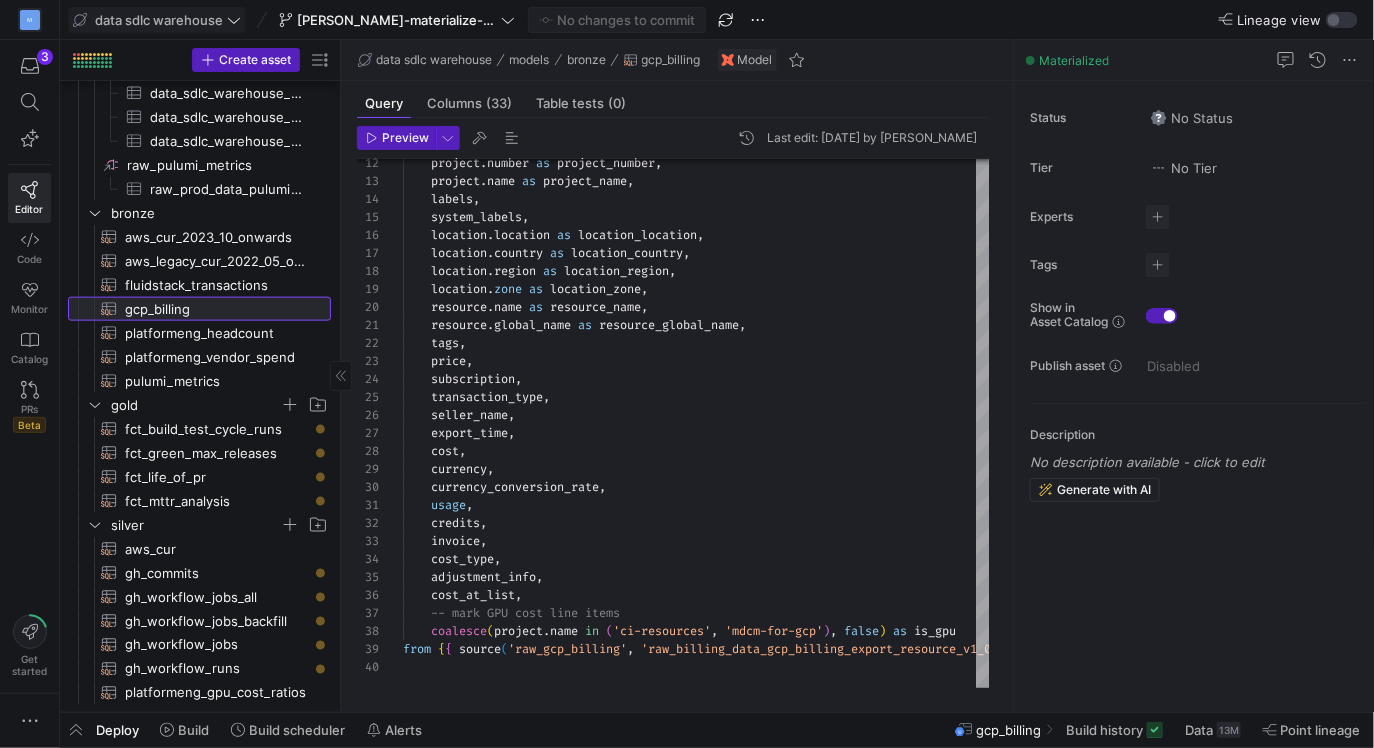 scroll, scrollTop: 678, scrollLeft: 0, axis: vertical 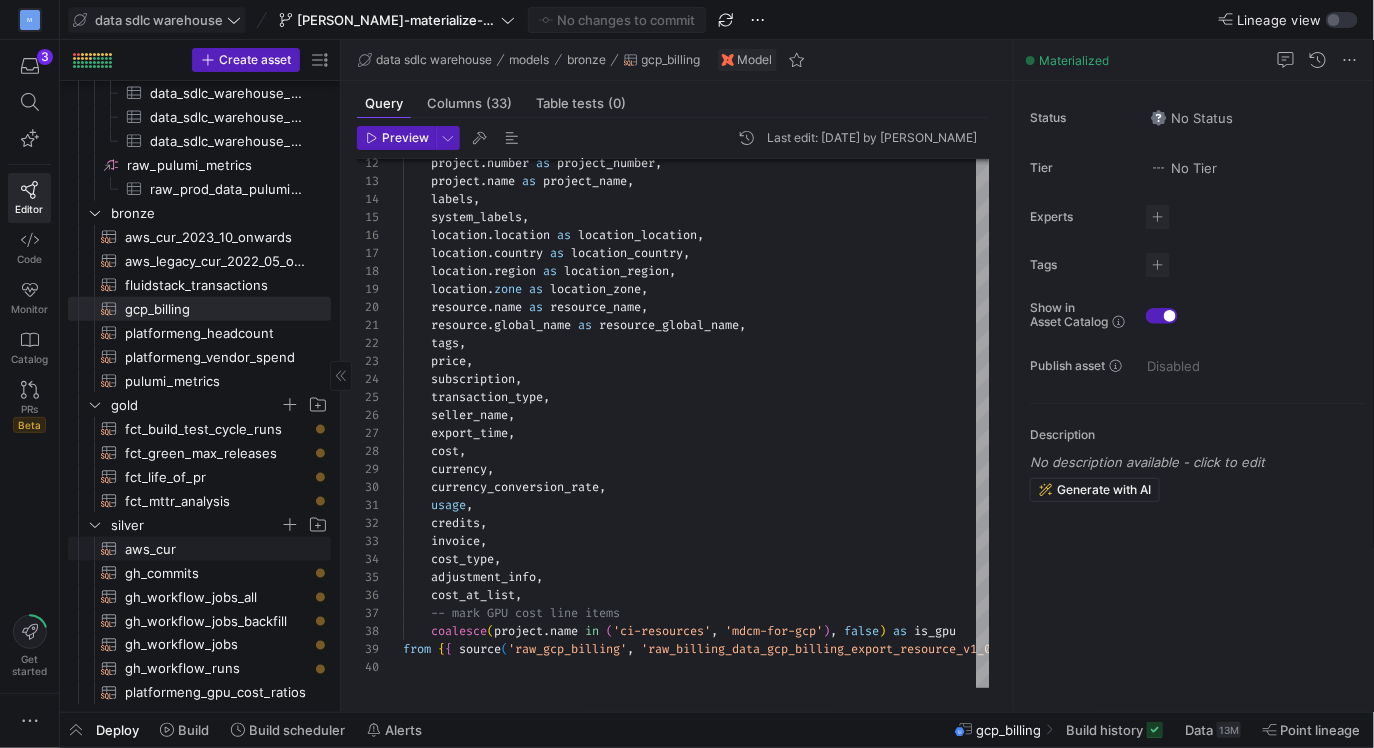 click on "aws_cur​​​​​​​​​​" 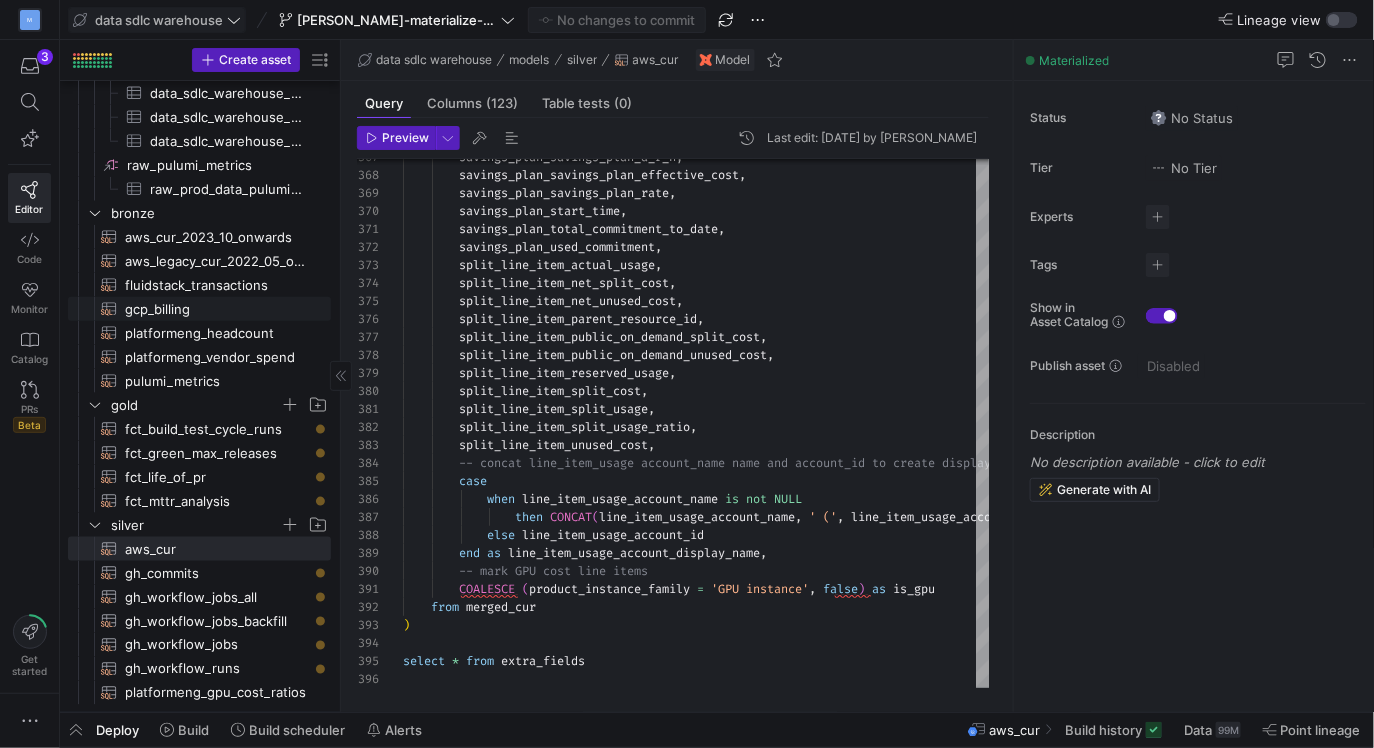 click on "gcp_billing​​​​​​​​​​" 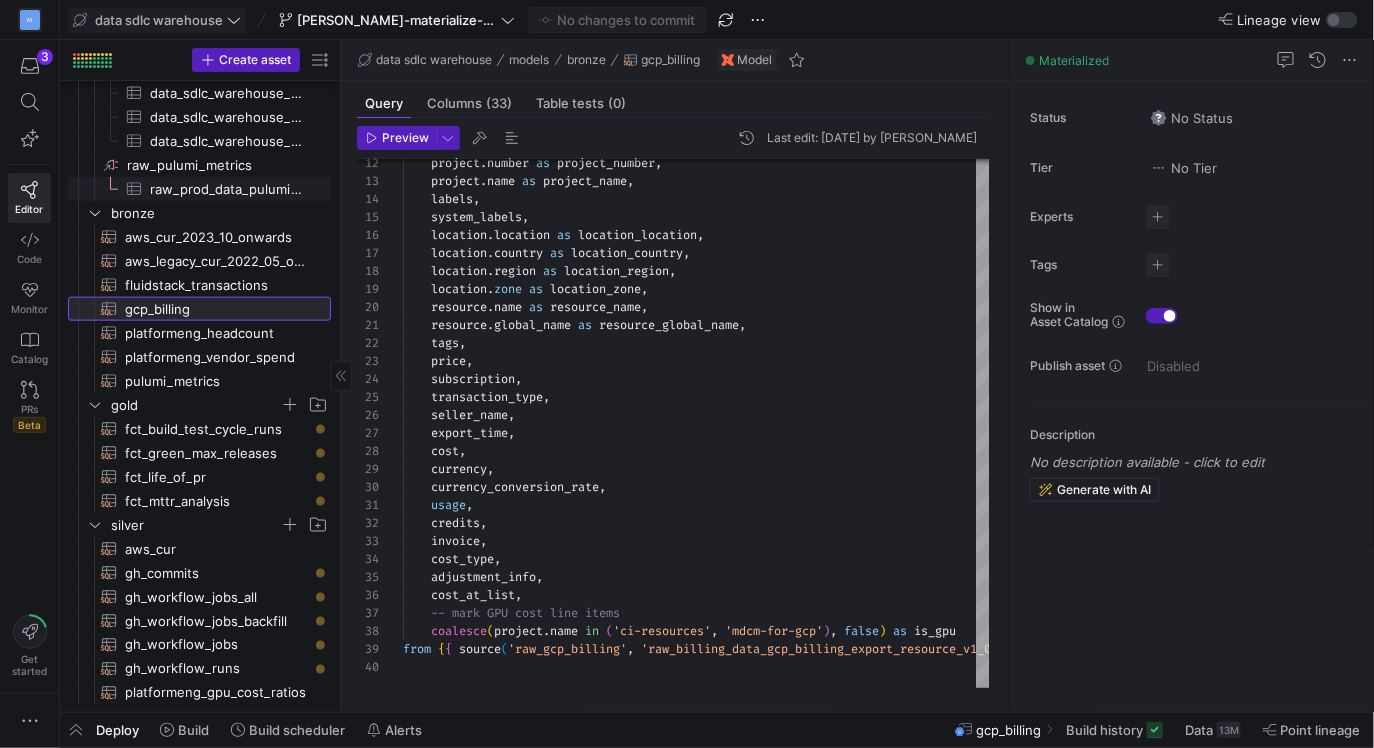 scroll, scrollTop: 609, scrollLeft: 0, axis: vertical 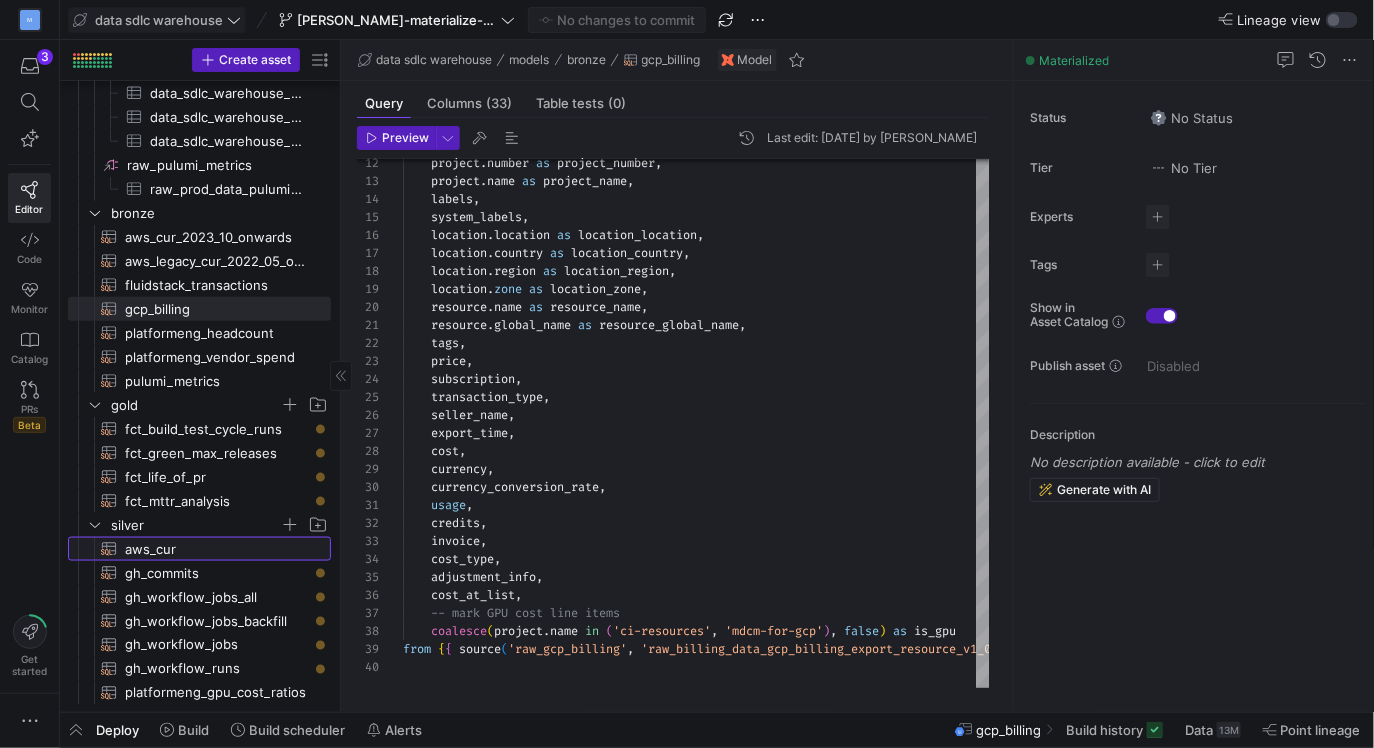click on "aws_cur​​​​​​​​​​" 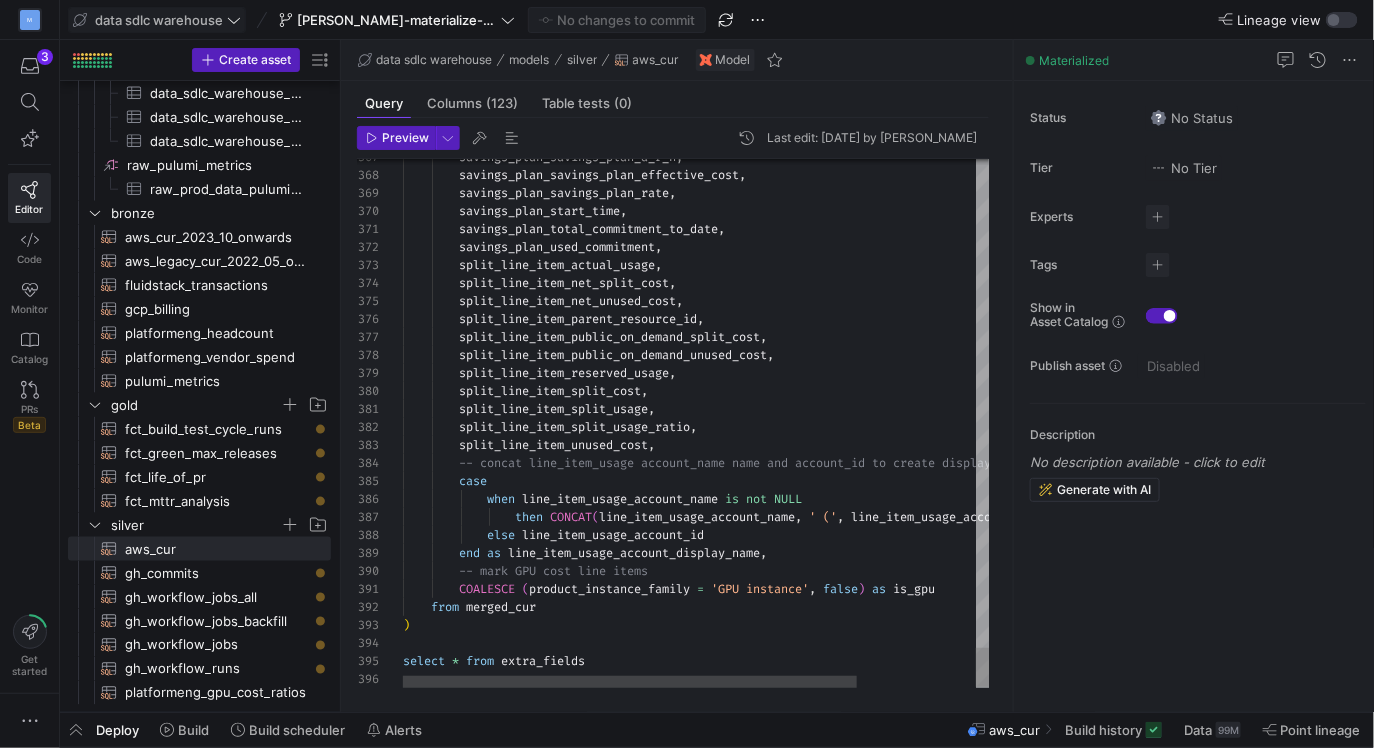 scroll, scrollTop: 71, scrollLeft: 85, axis: both 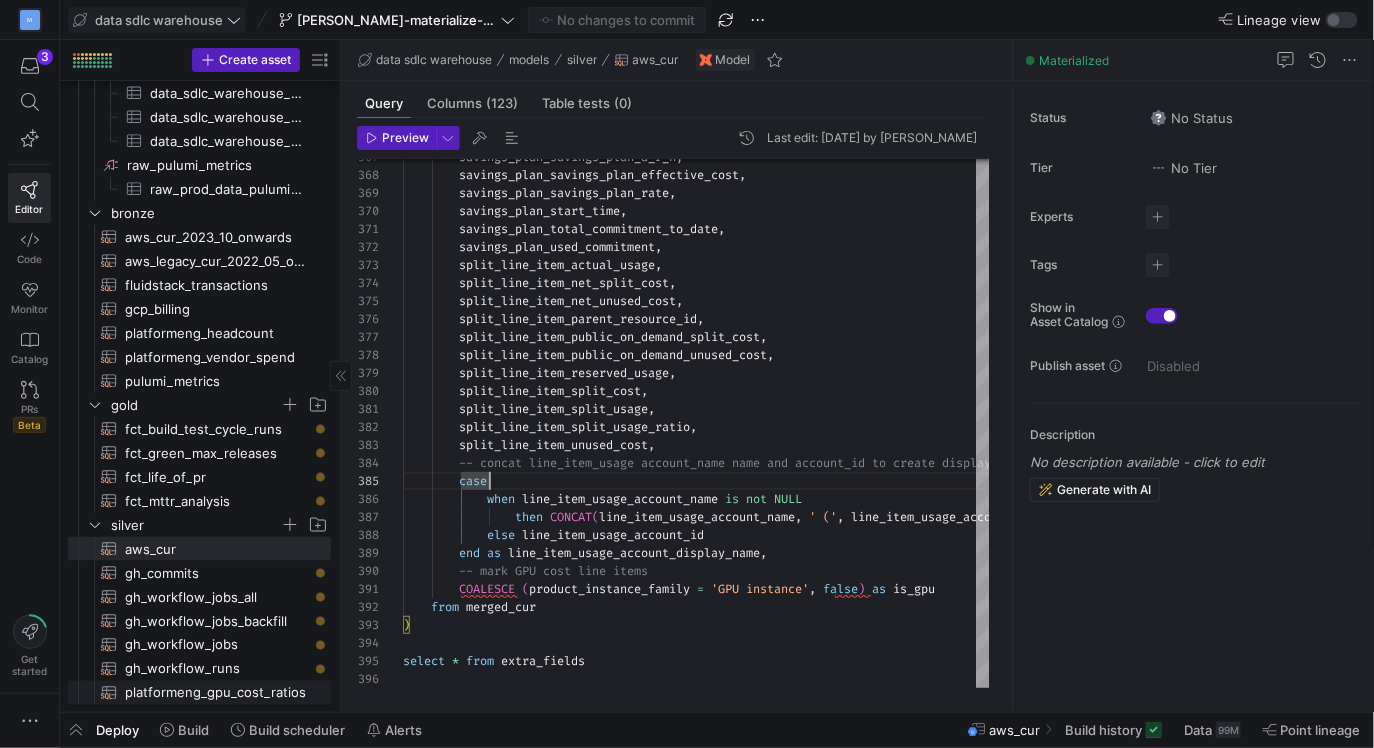 click on "platformeng_gpu_cost_ratios​​​​​​​​​​" 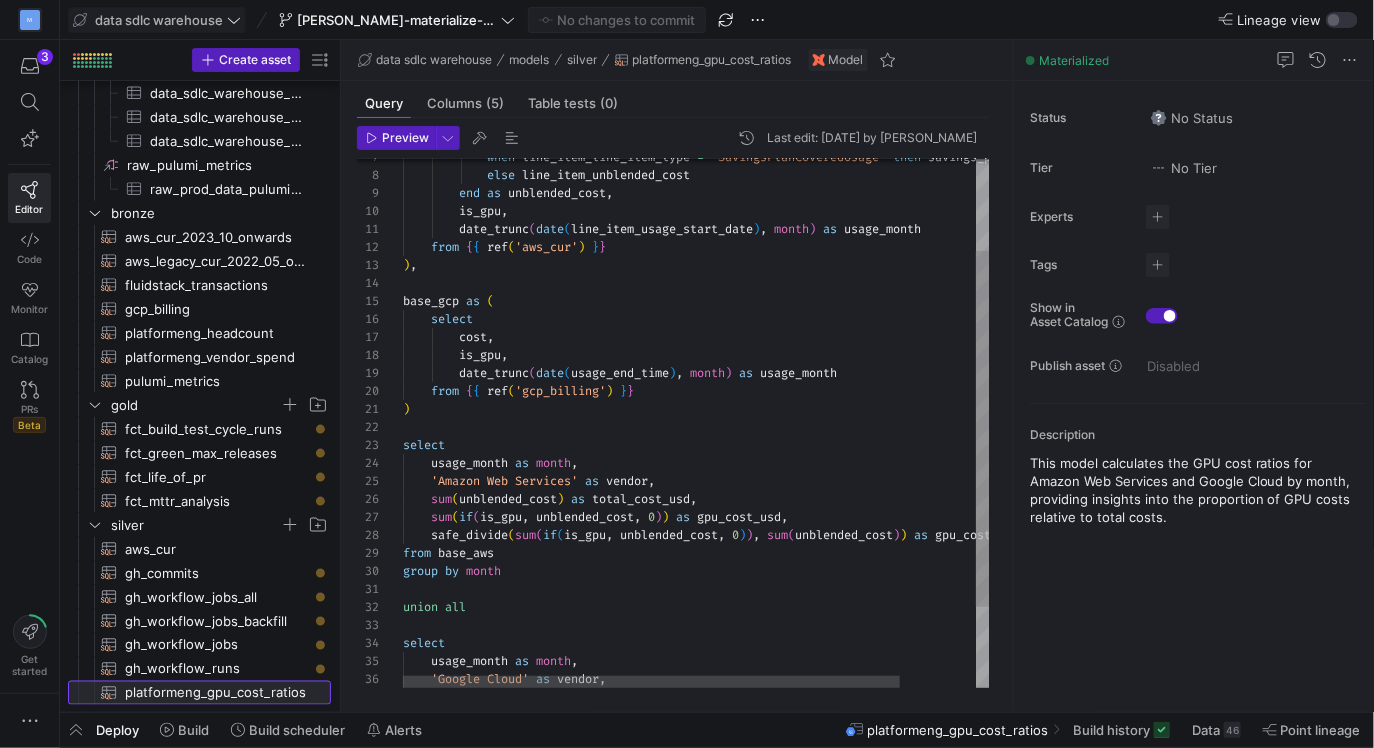 scroll, scrollTop: 0, scrollLeft: 0, axis: both 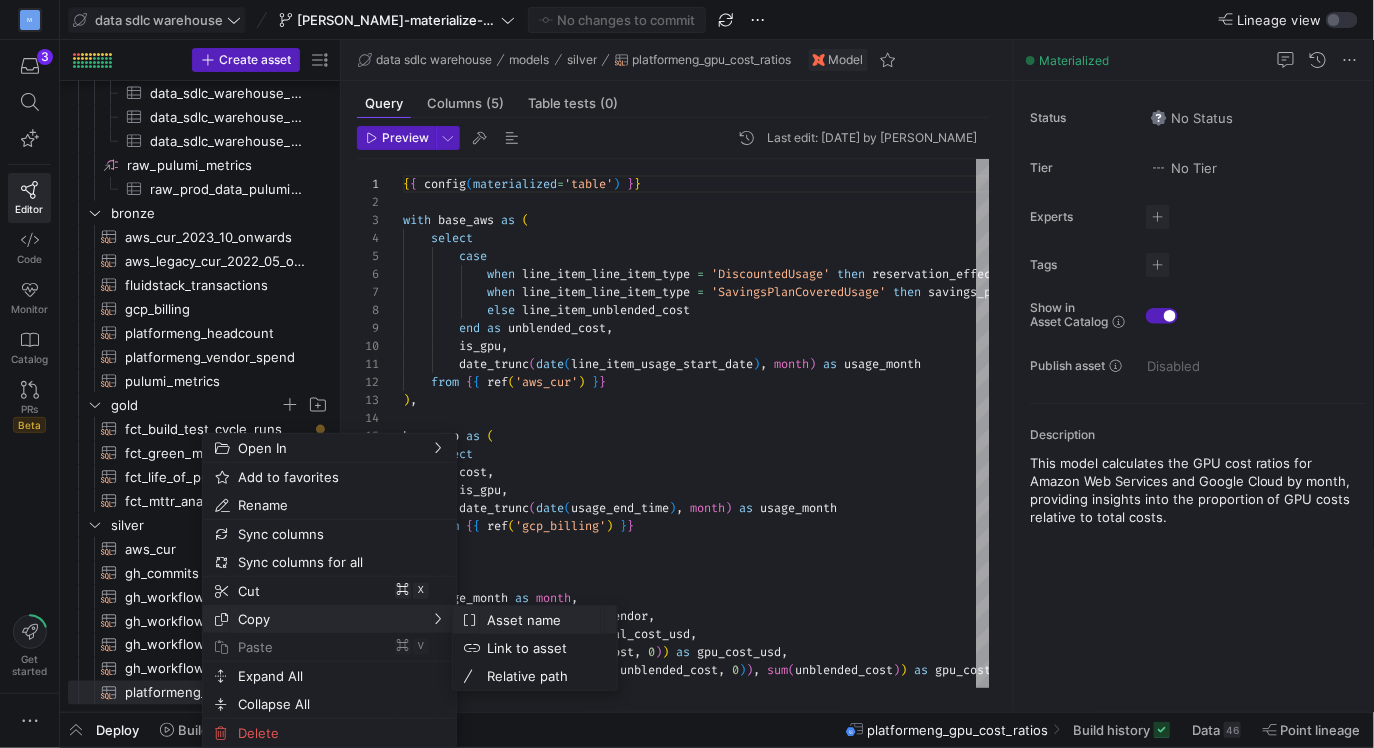 click on "Asset name" at bounding box center [540, 620] 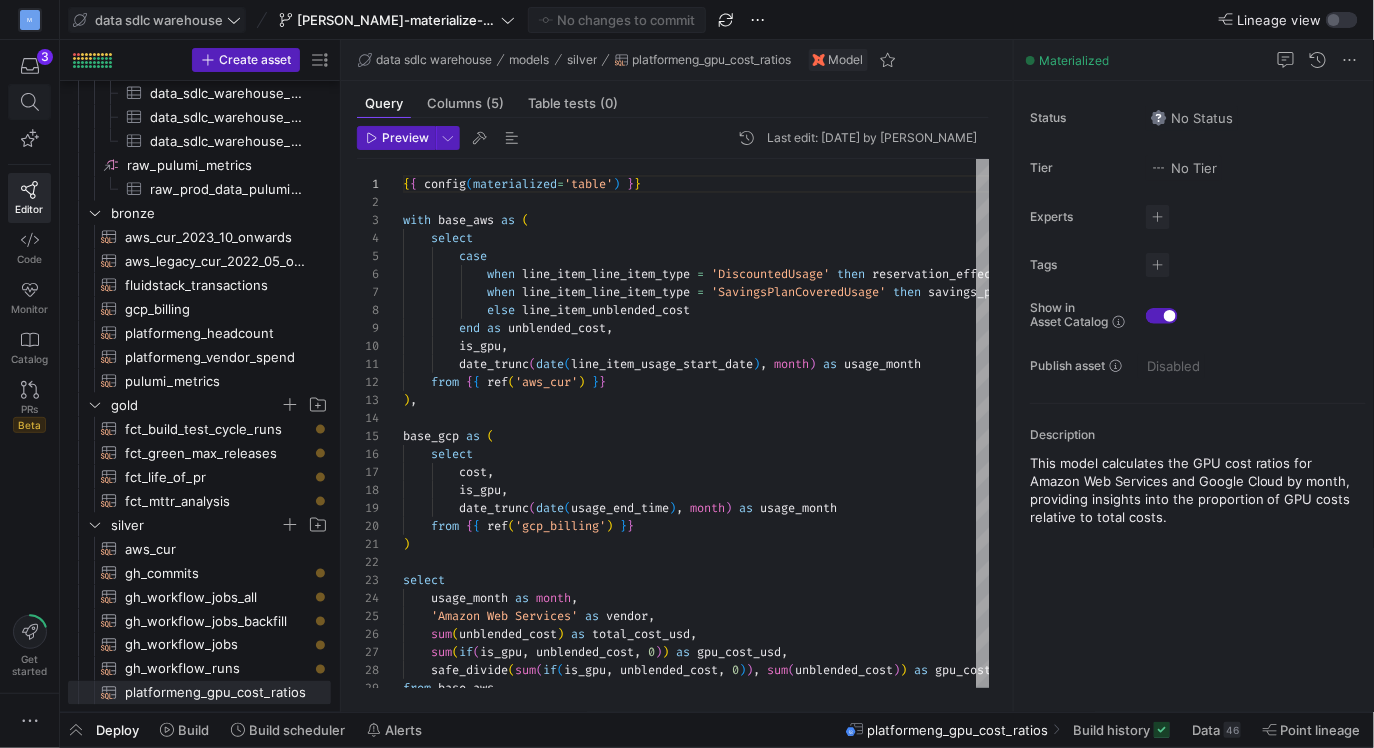 click 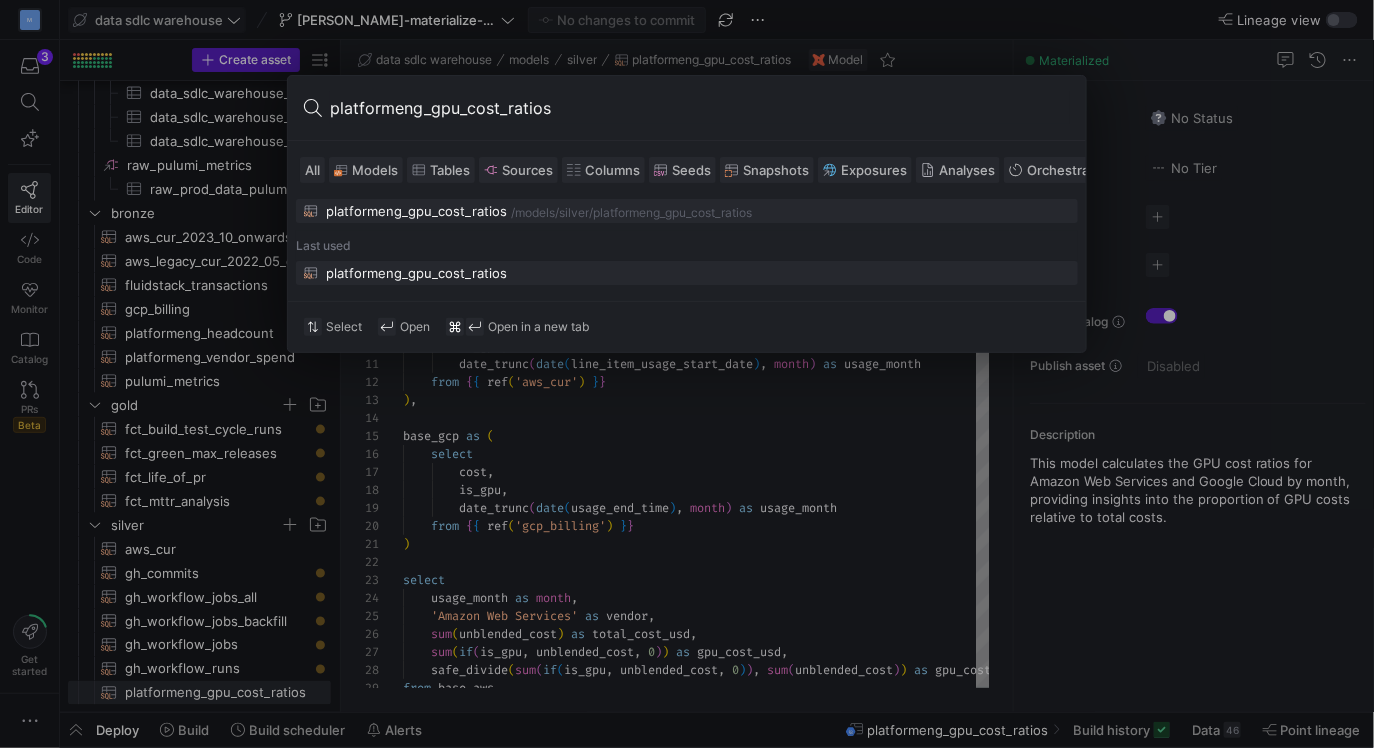 type on "platformeng_gpu_cost_ratios" 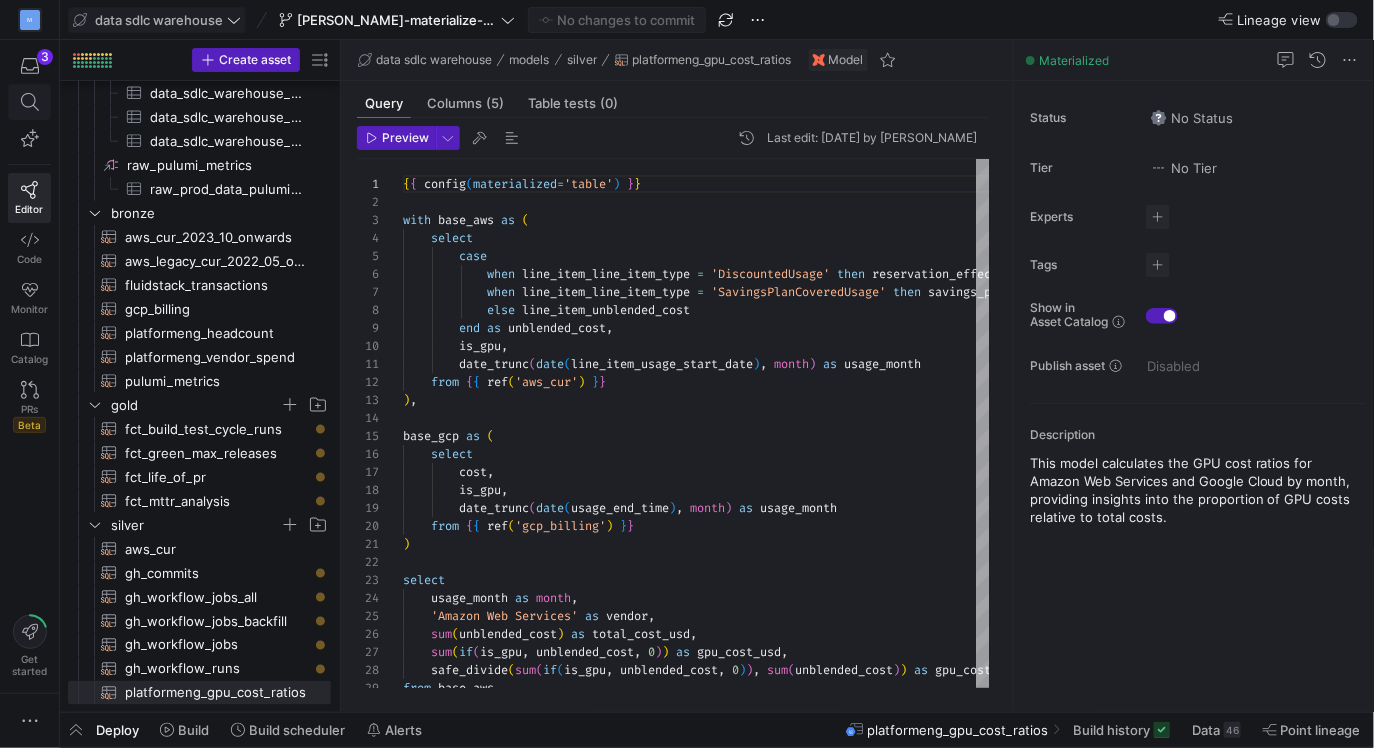 click 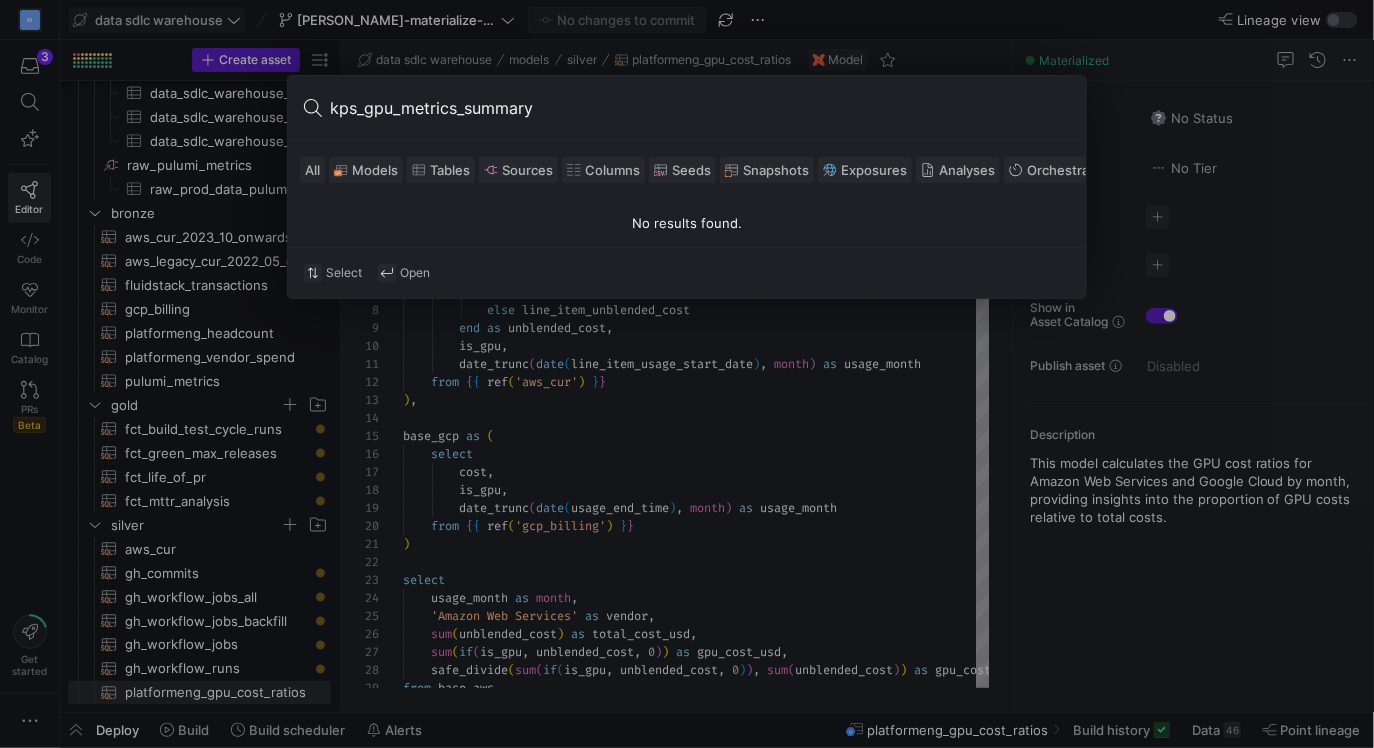 type on "kps_gpu_metrics_summary" 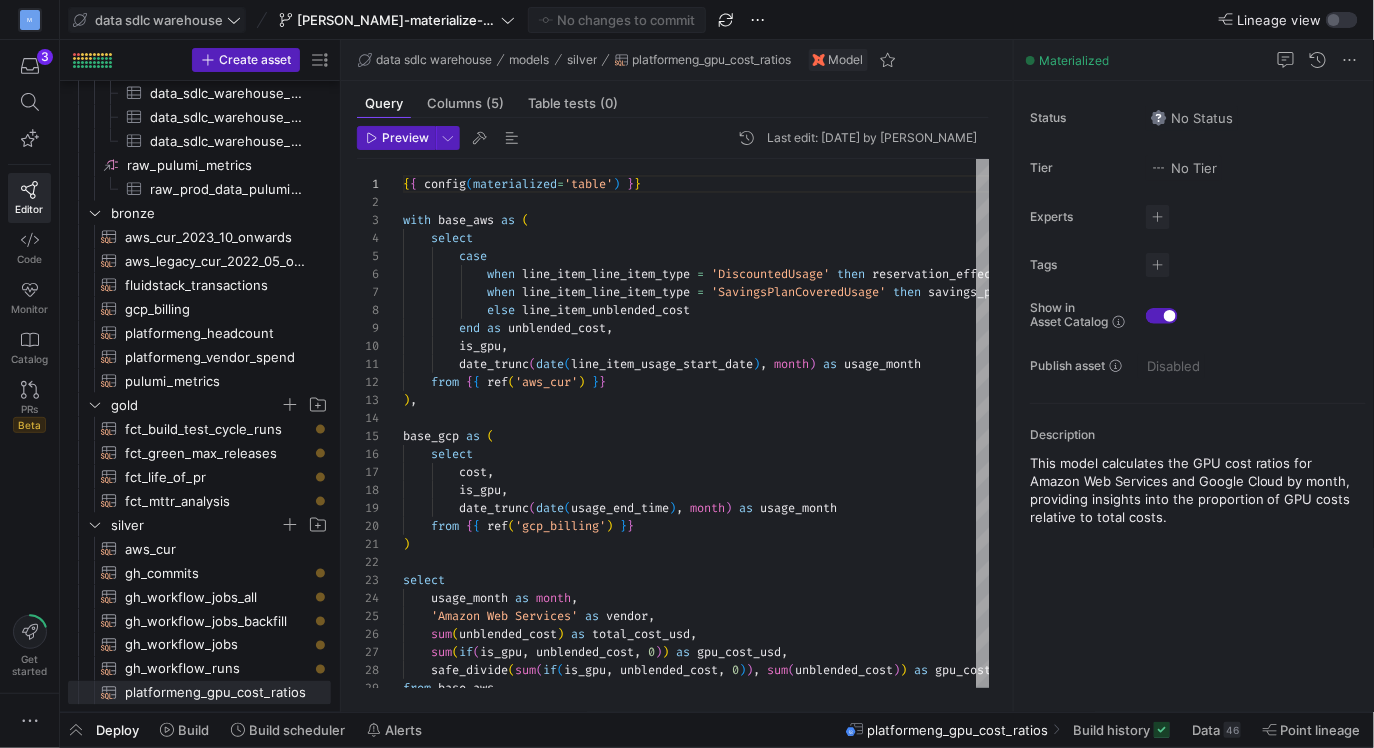 click on "data sdlc warehouse  erica-materialize-alerts  No changes to commit" 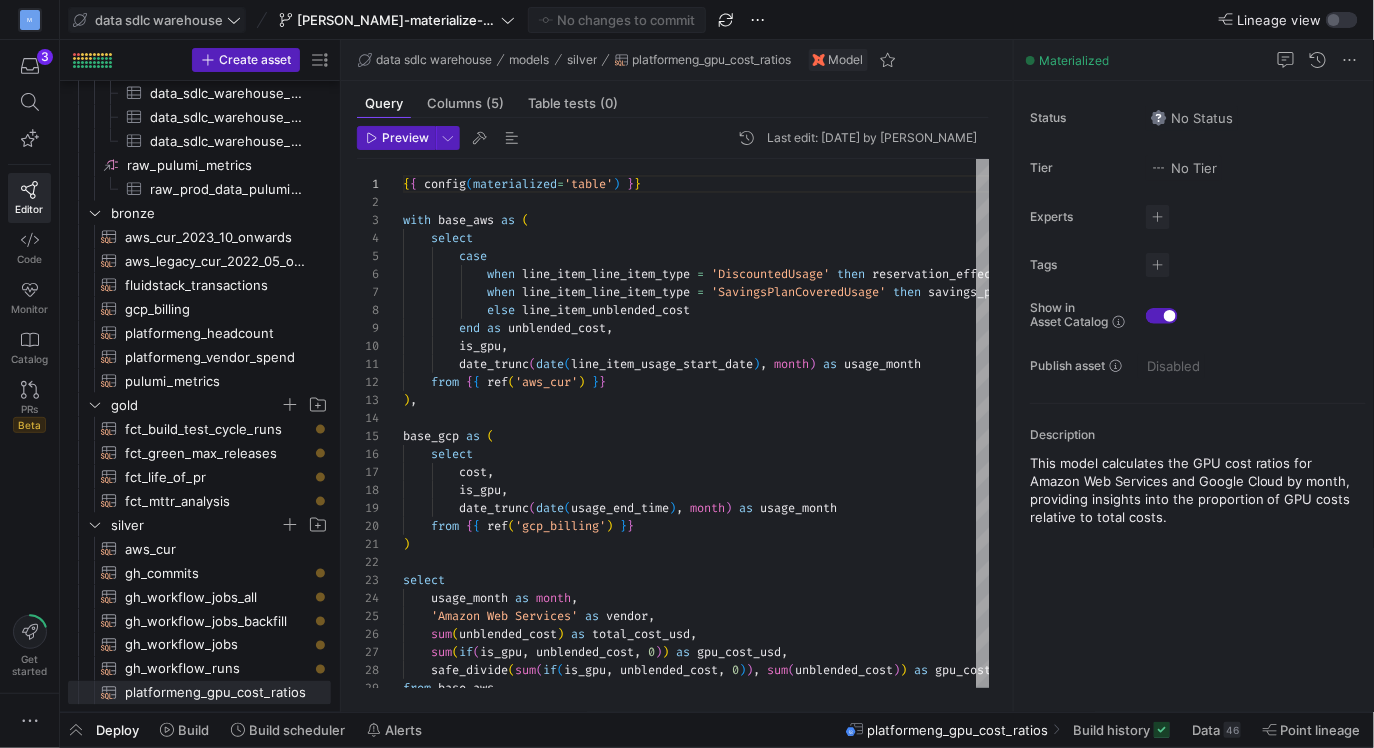 click 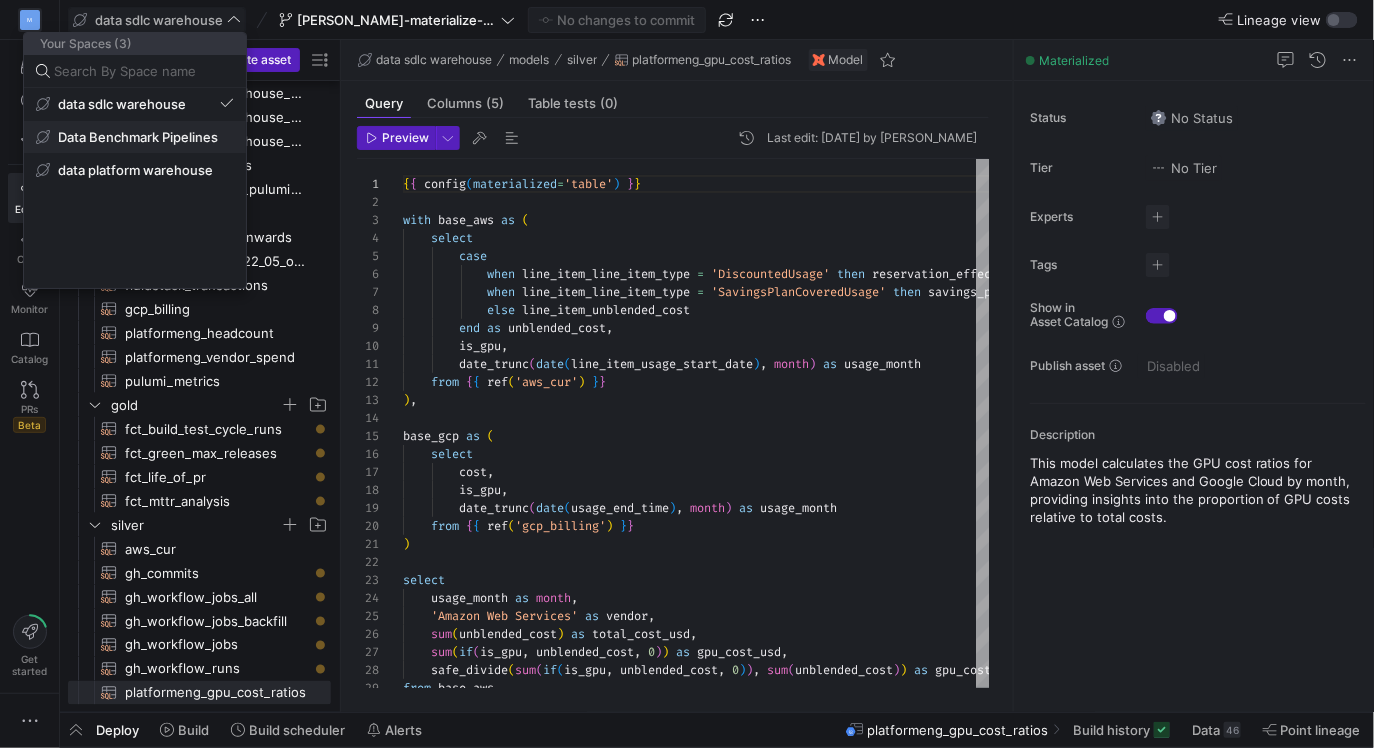 click on "Data Benchmark Pipelines" at bounding box center (138, 137) 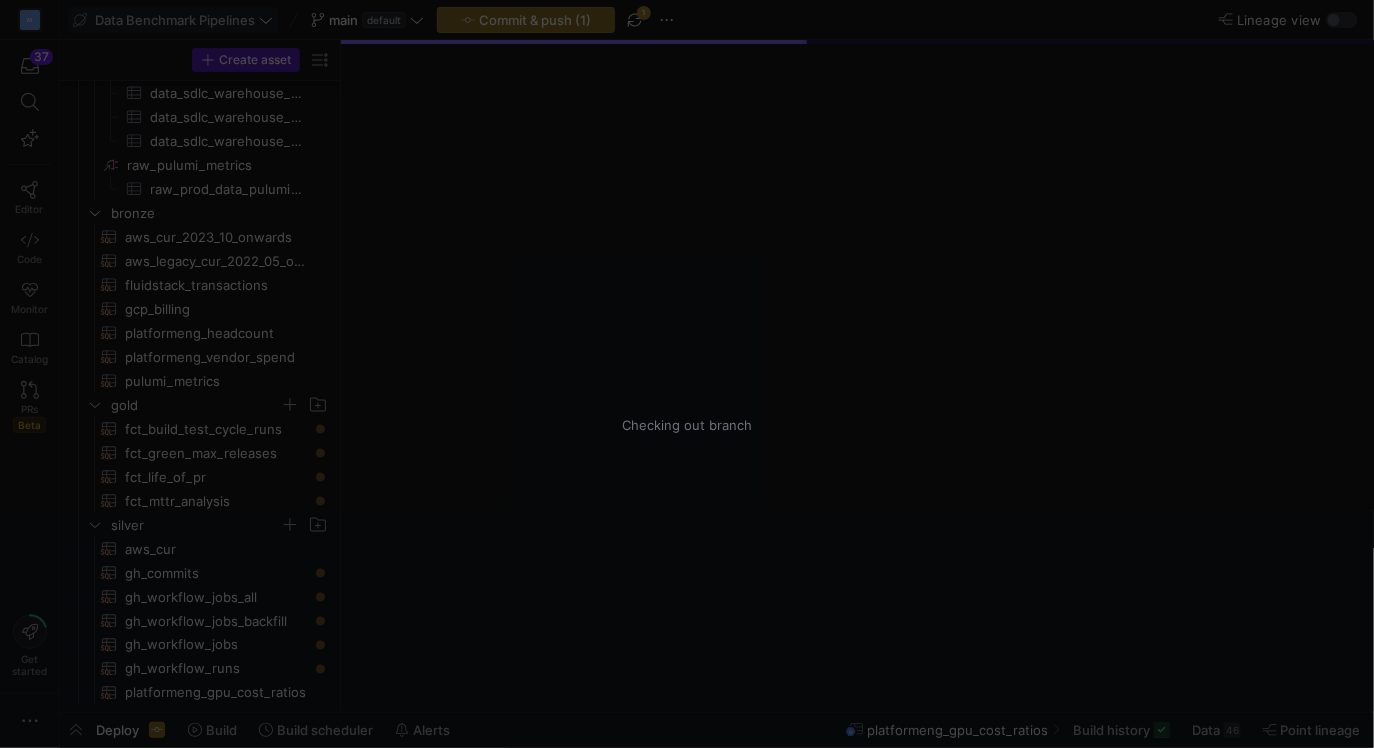 scroll, scrollTop: 216, scrollLeft: 0, axis: vertical 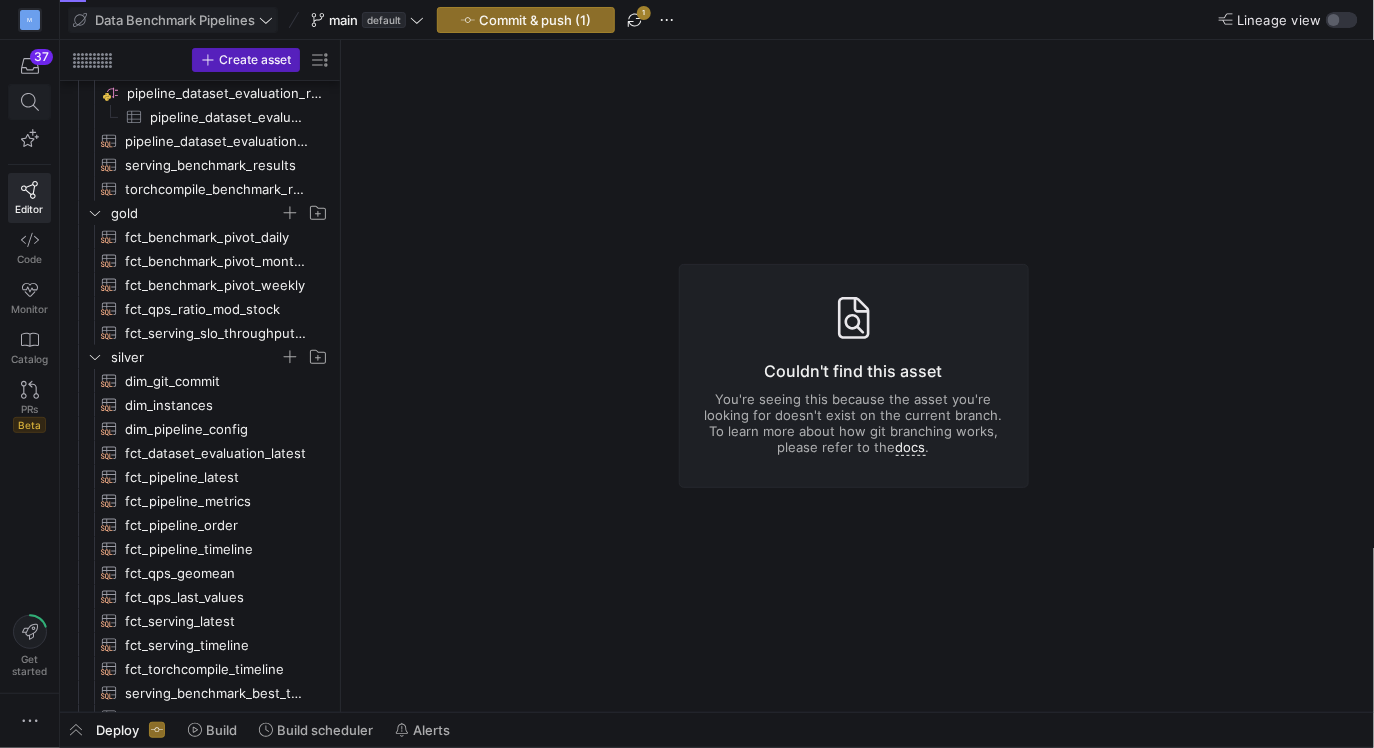 click 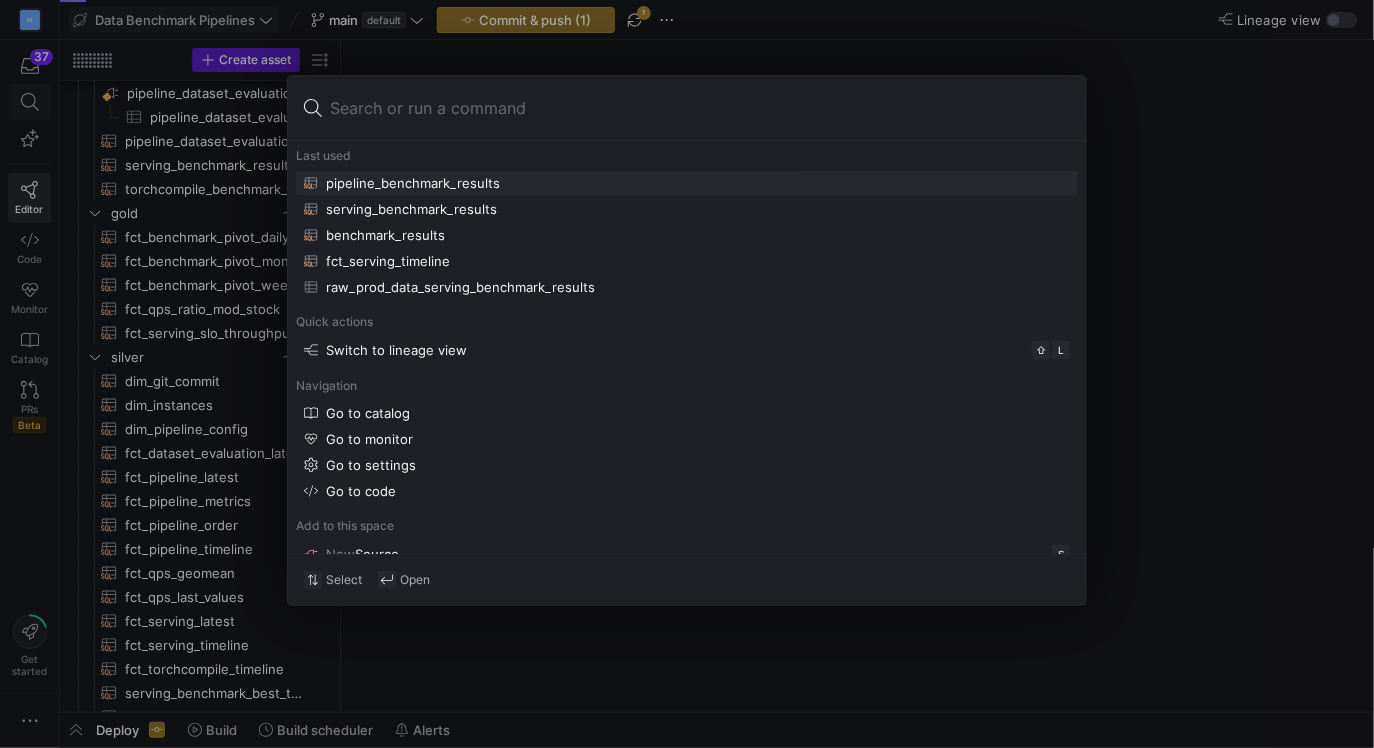 type on "kps_gpu_metrics_summary" 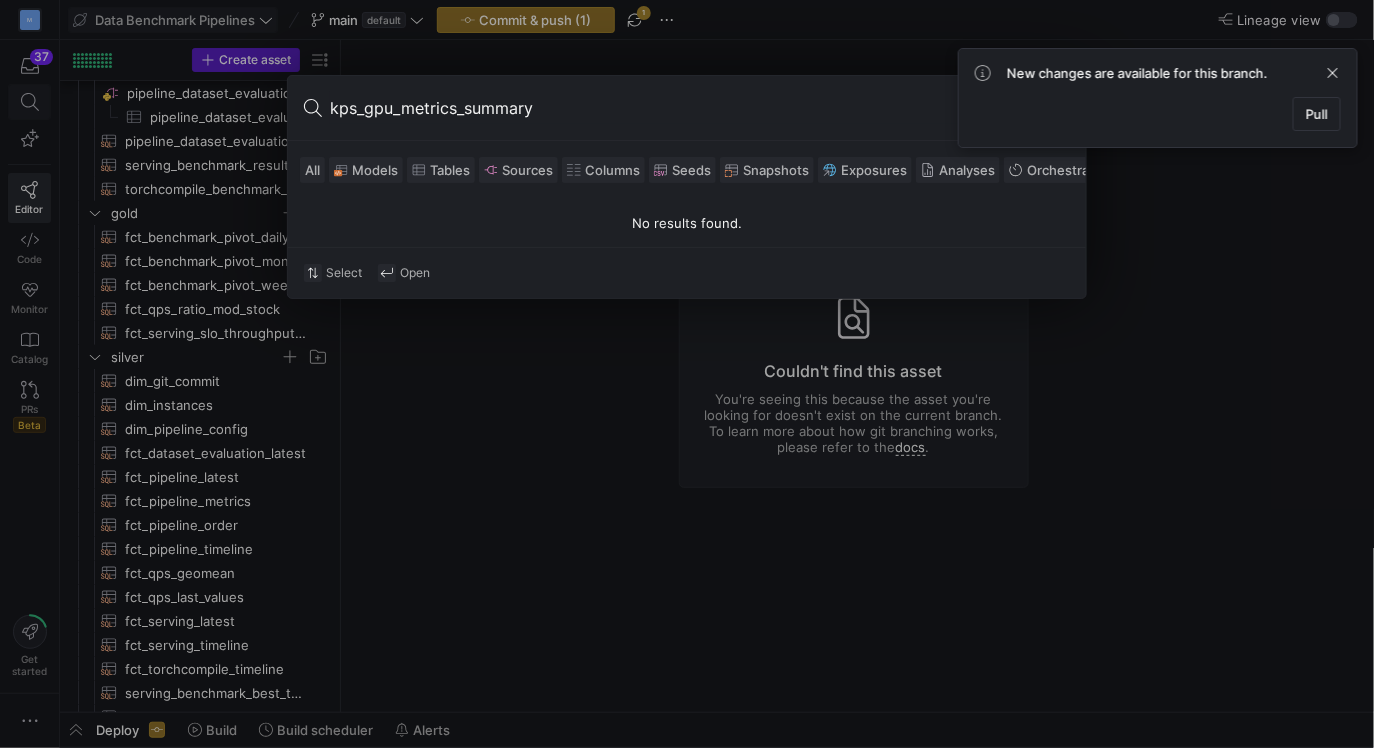 type 